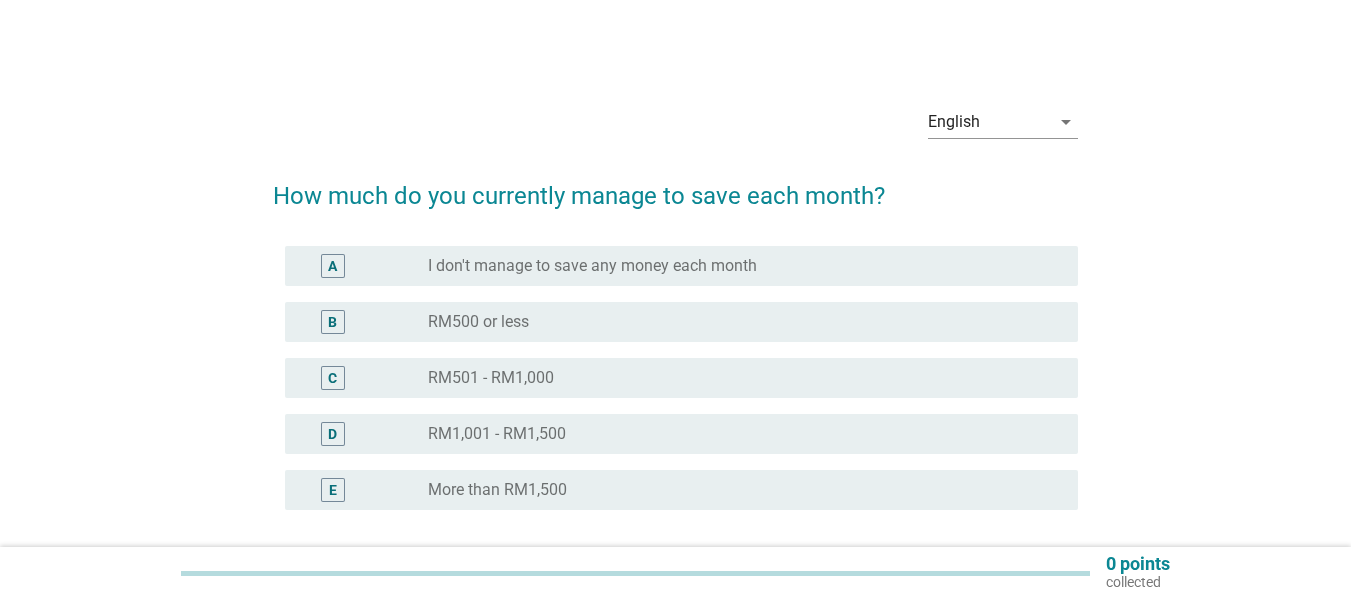 scroll, scrollTop: 0, scrollLeft: 0, axis: both 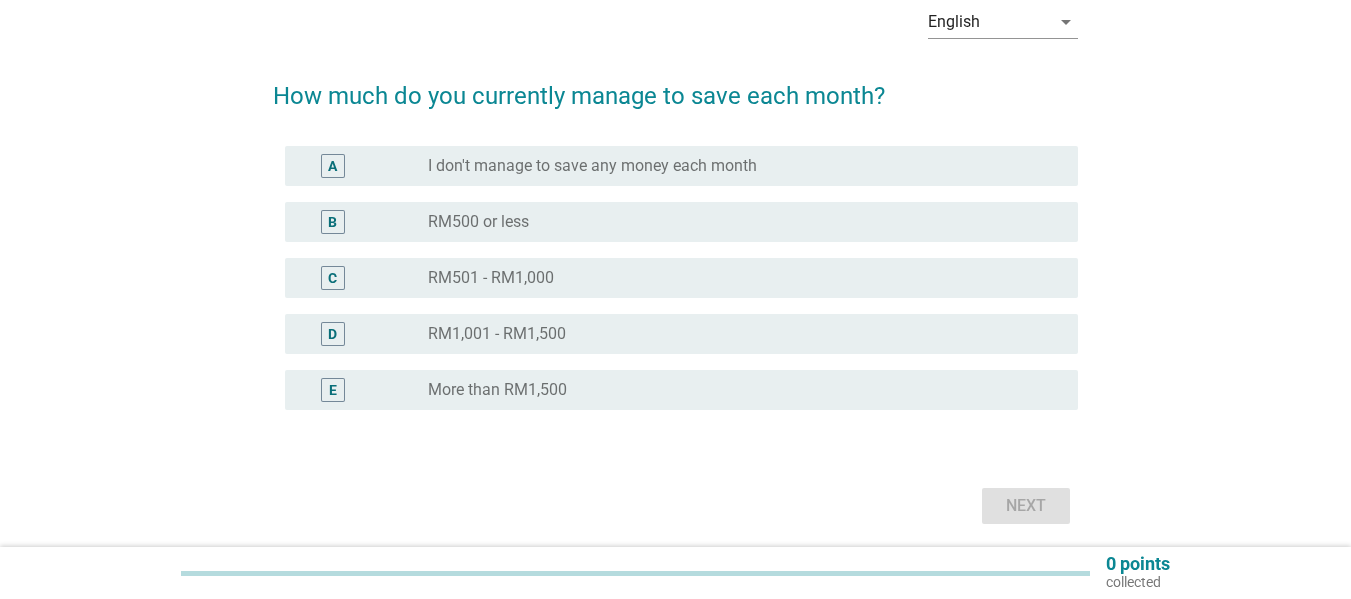 click on "I don't manage to save any money each month" at bounding box center (592, 166) 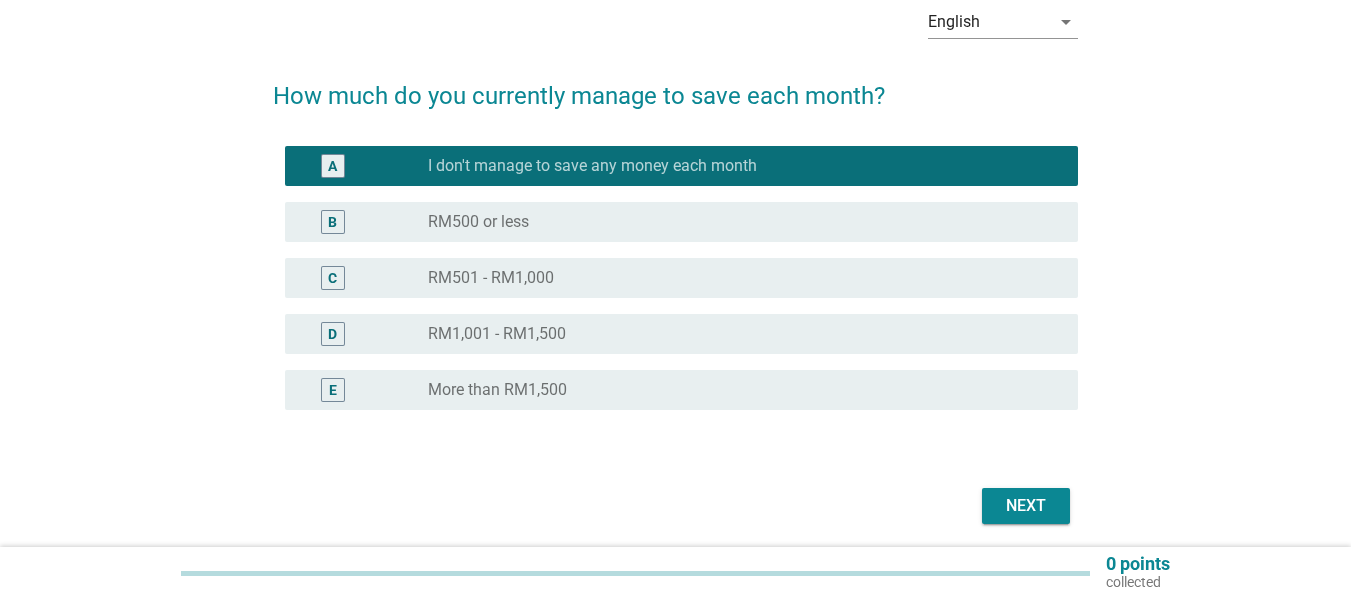 click on "Next" at bounding box center (1026, 506) 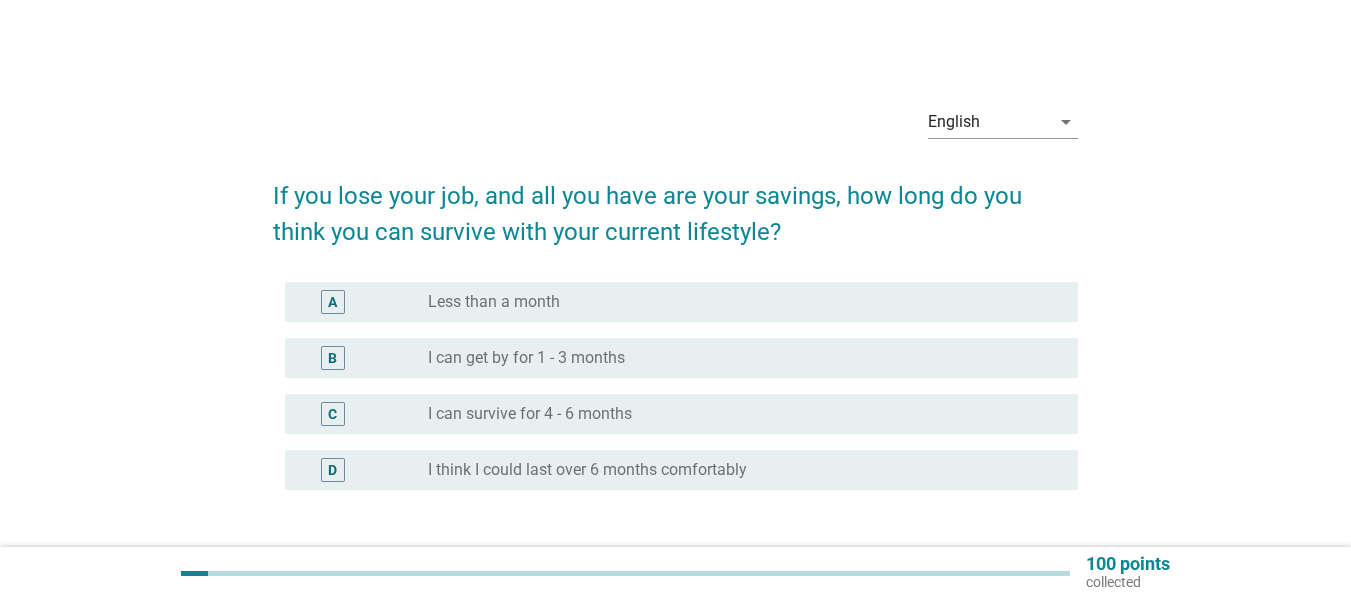 scroll, scrollTop: 100, scrollLeft: 0, axis: vertical 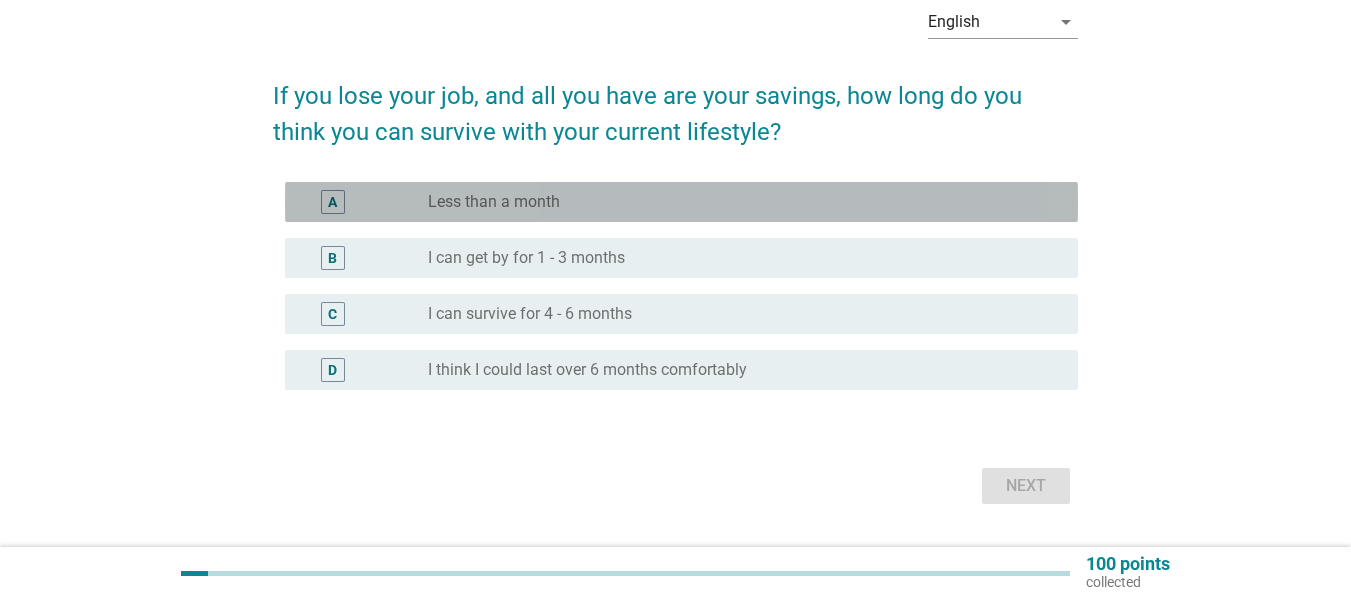 click on "radio_button_unchecked Less than a month" at bounding box center [737, 202] 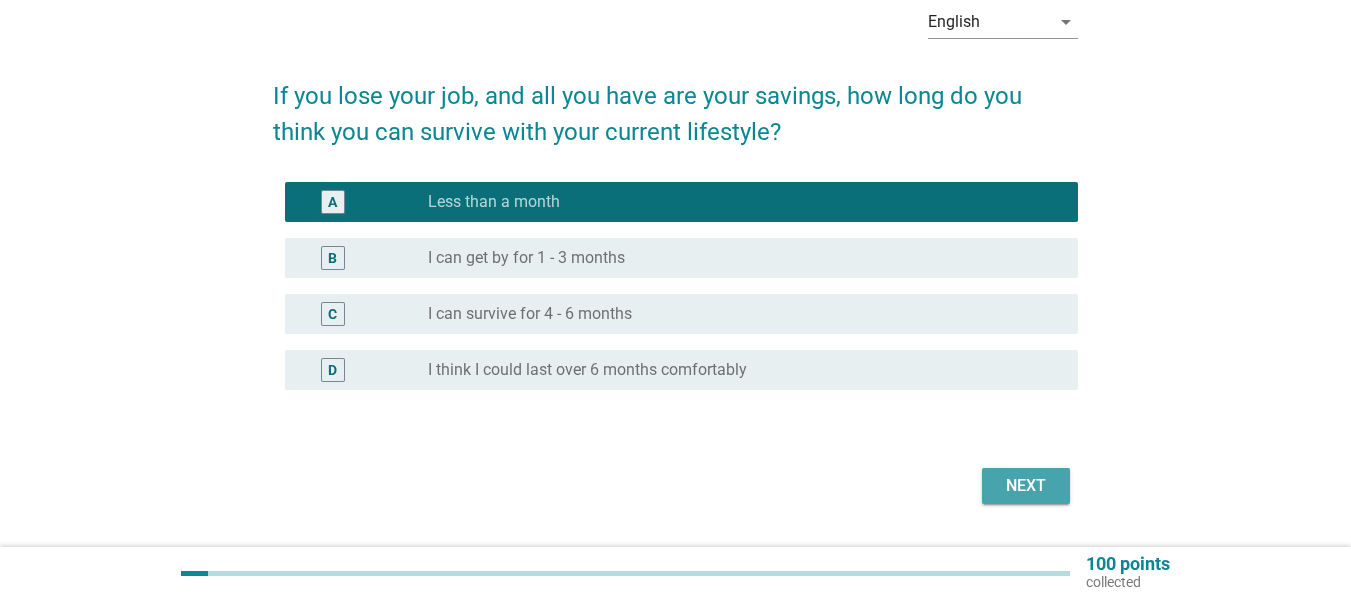 click on "Next" at bounding box center (1026, 486) 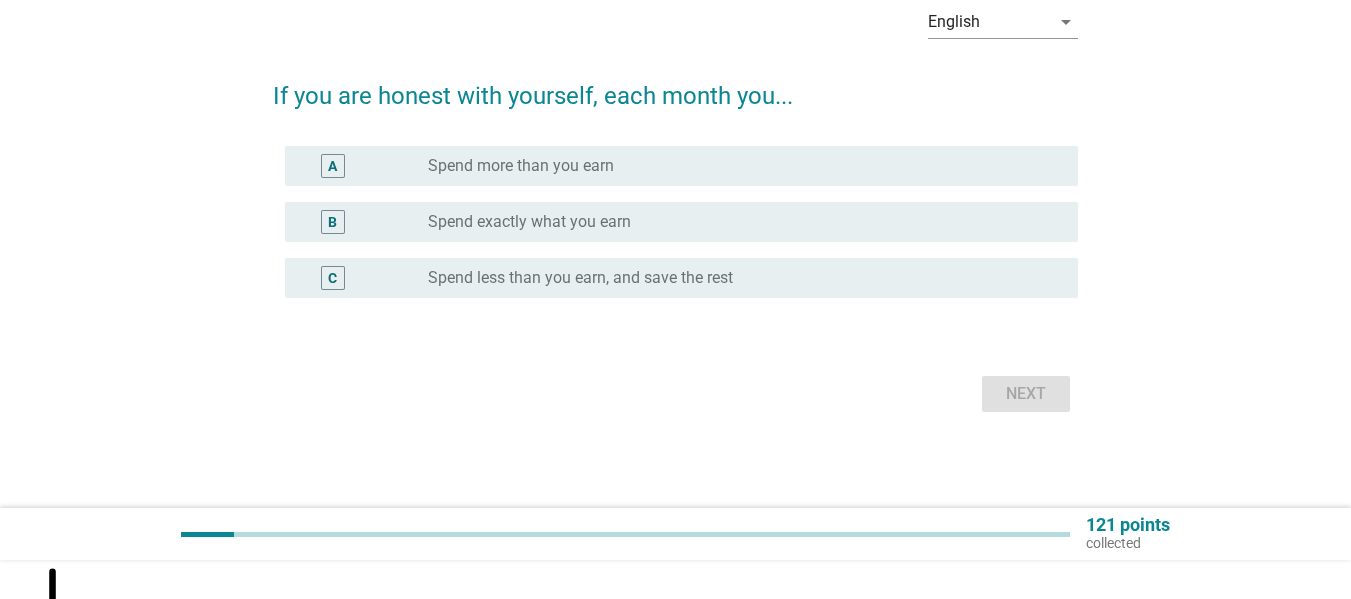scroll, scrollTop: 0, scrollLeft: 0, axis: both 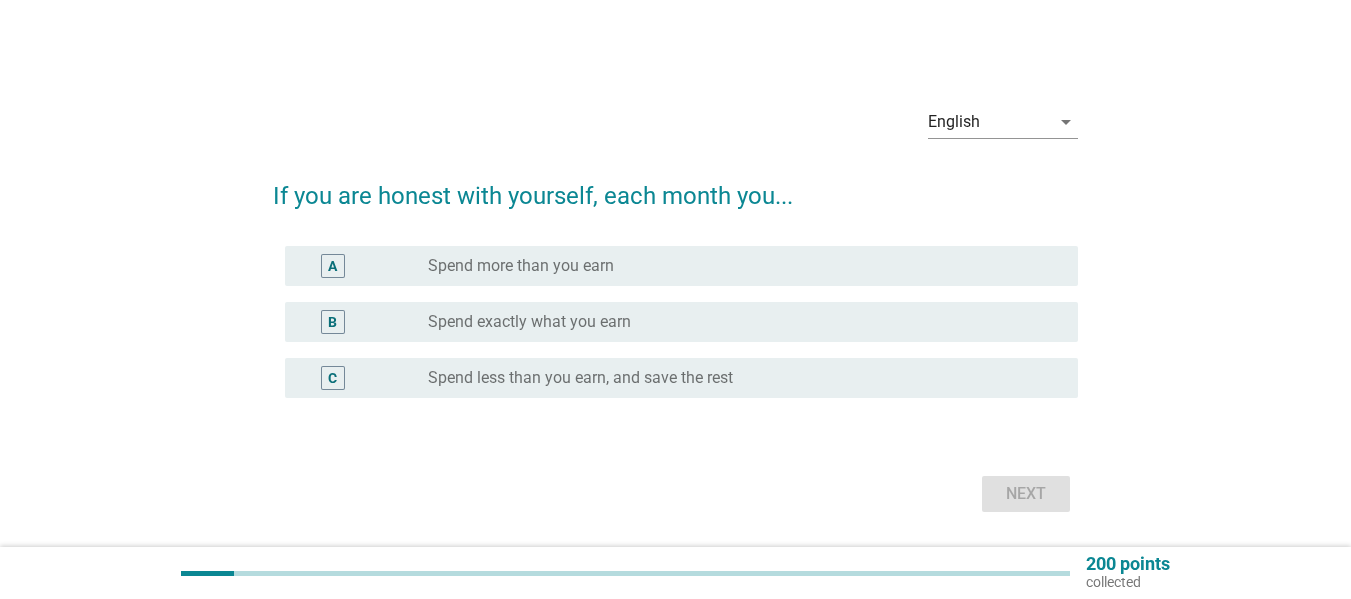 click on "radio_button_unchecked Spend exactly what you earn" at bounding box center (737, 322) 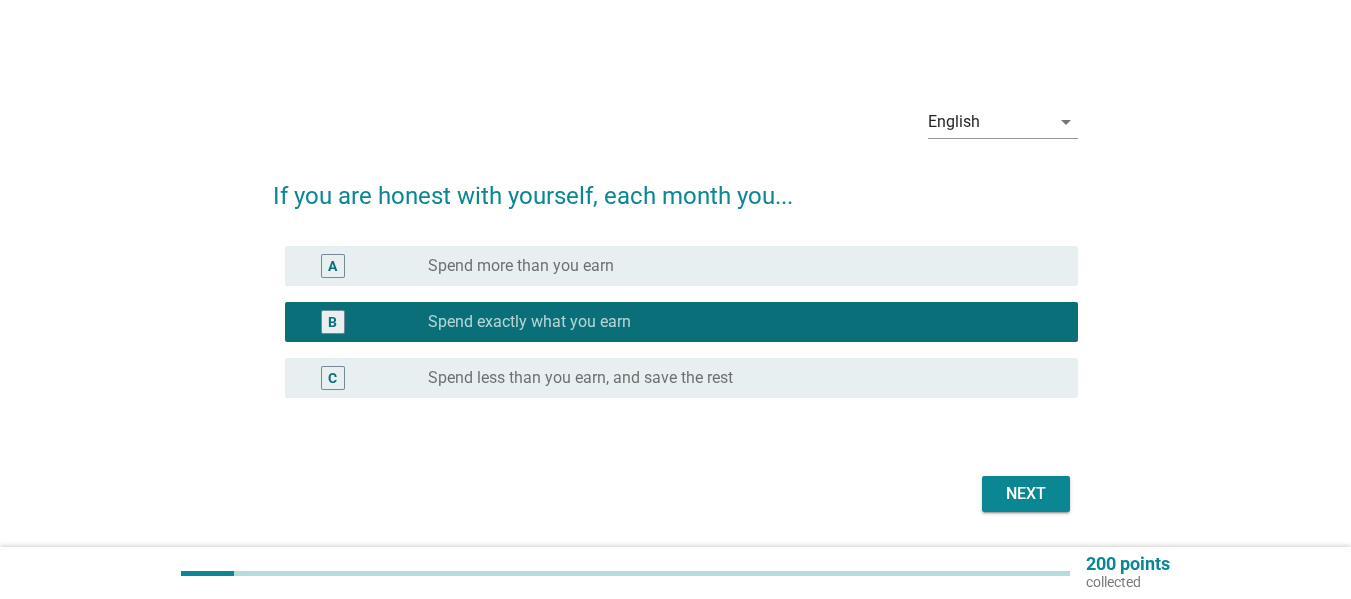 click on "Next" at bounding box center (1026, 494) 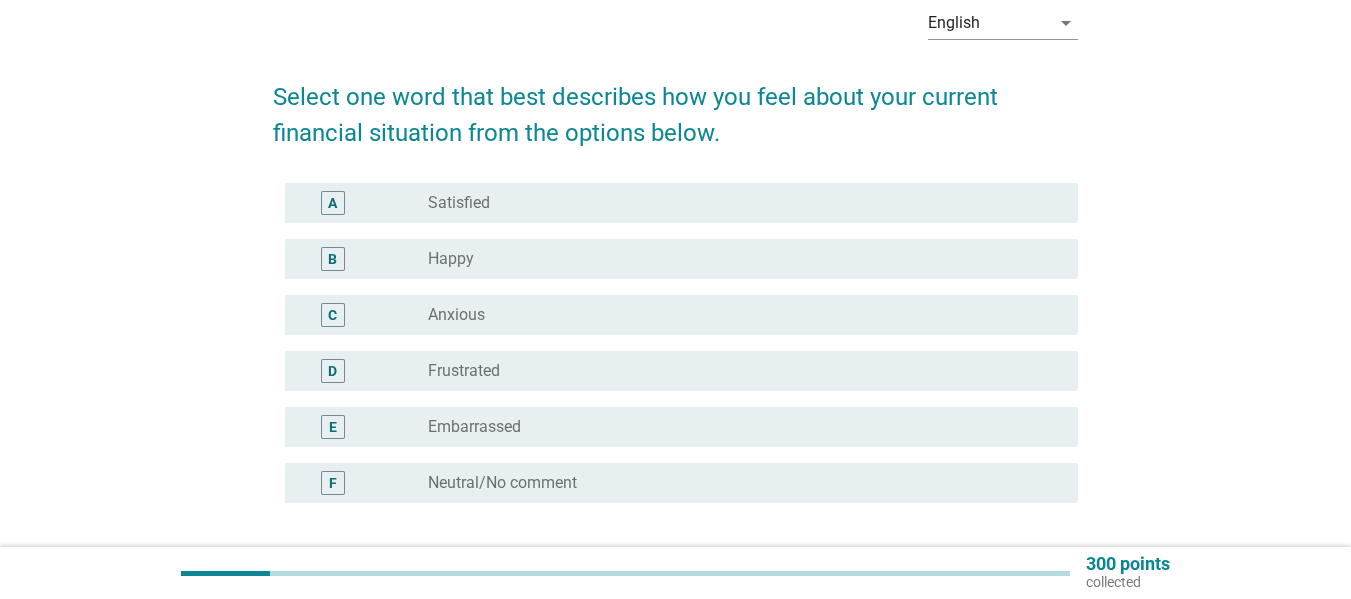 scroll, scrollTop: 100, scrollLeft: 0, axis: vertical 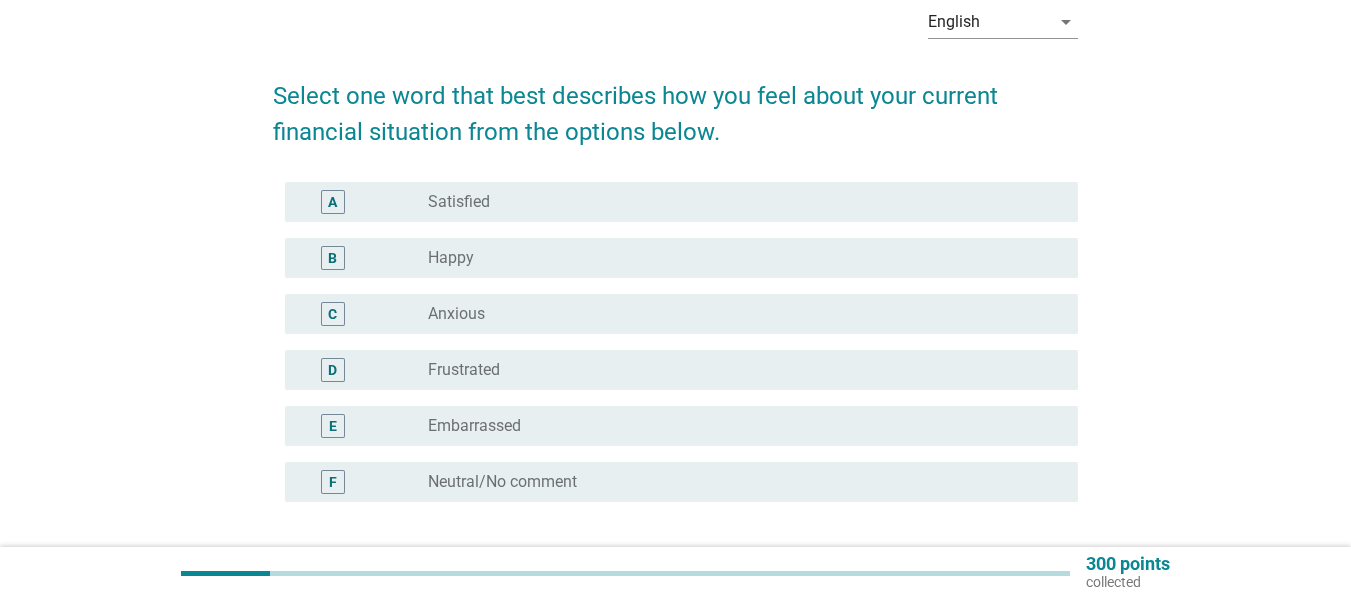 click on "radio_button_unchecked Anxious" at bounding box center [745, 314] 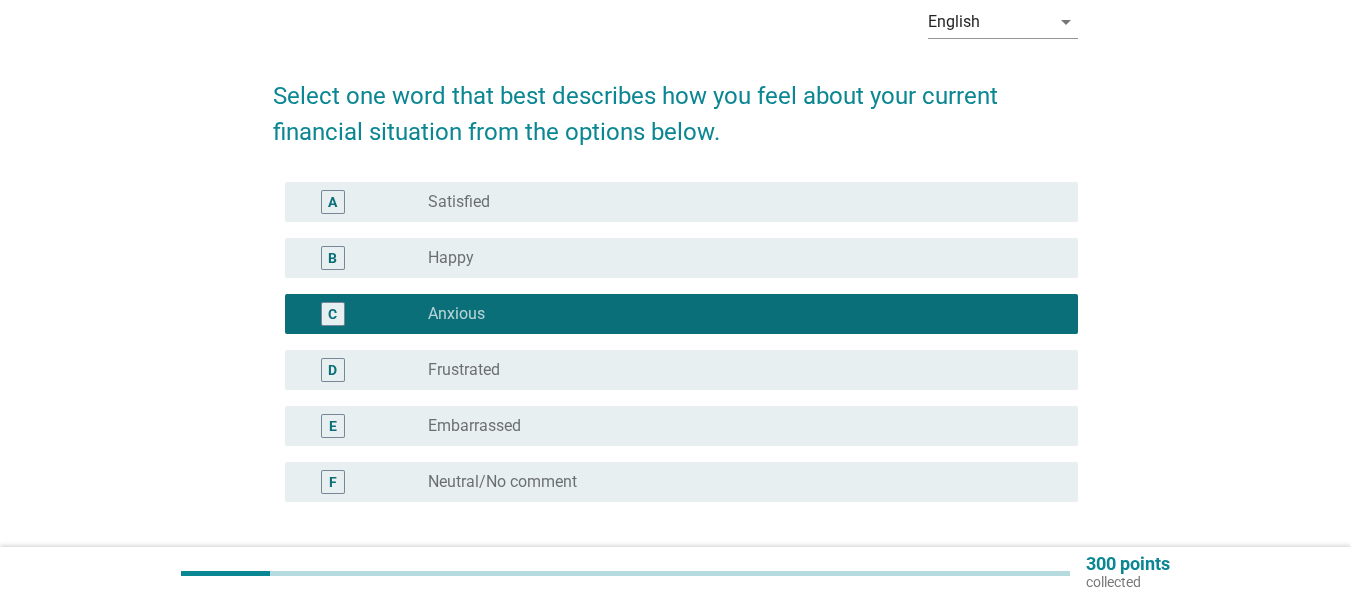 click on "D     radio_button_unchecked Frustrated" at bounding box center (675, 370) 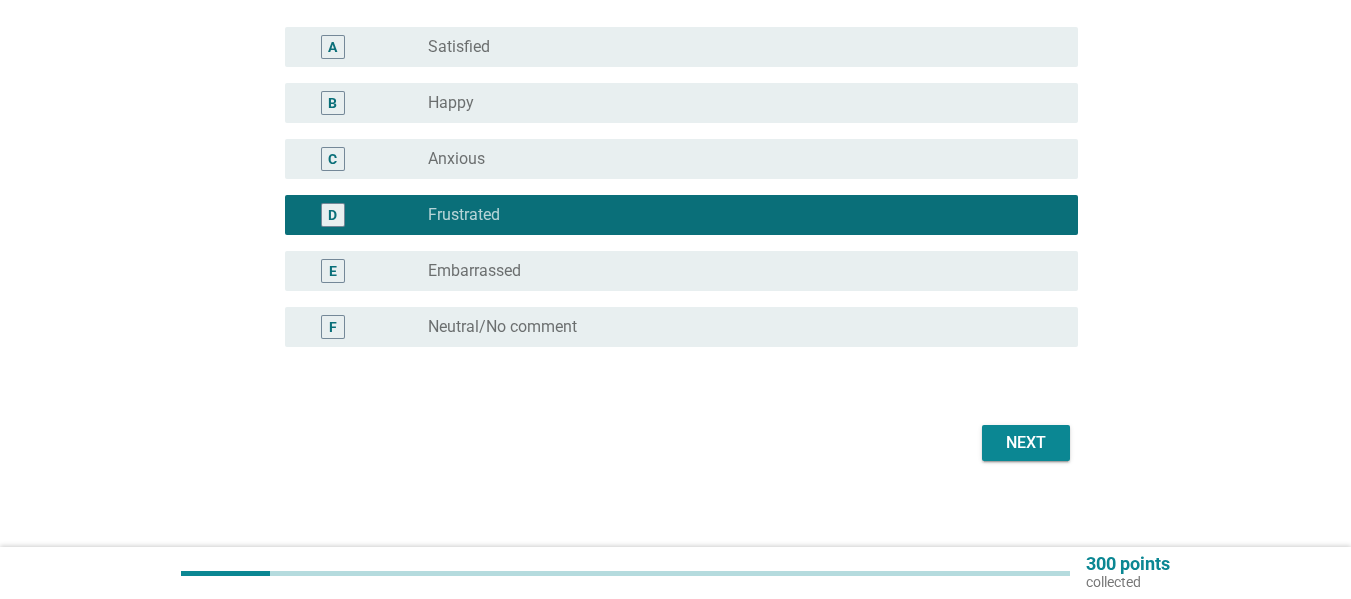 scroll, scrollTop: 265, scrollLeft: 0, axis: vertical 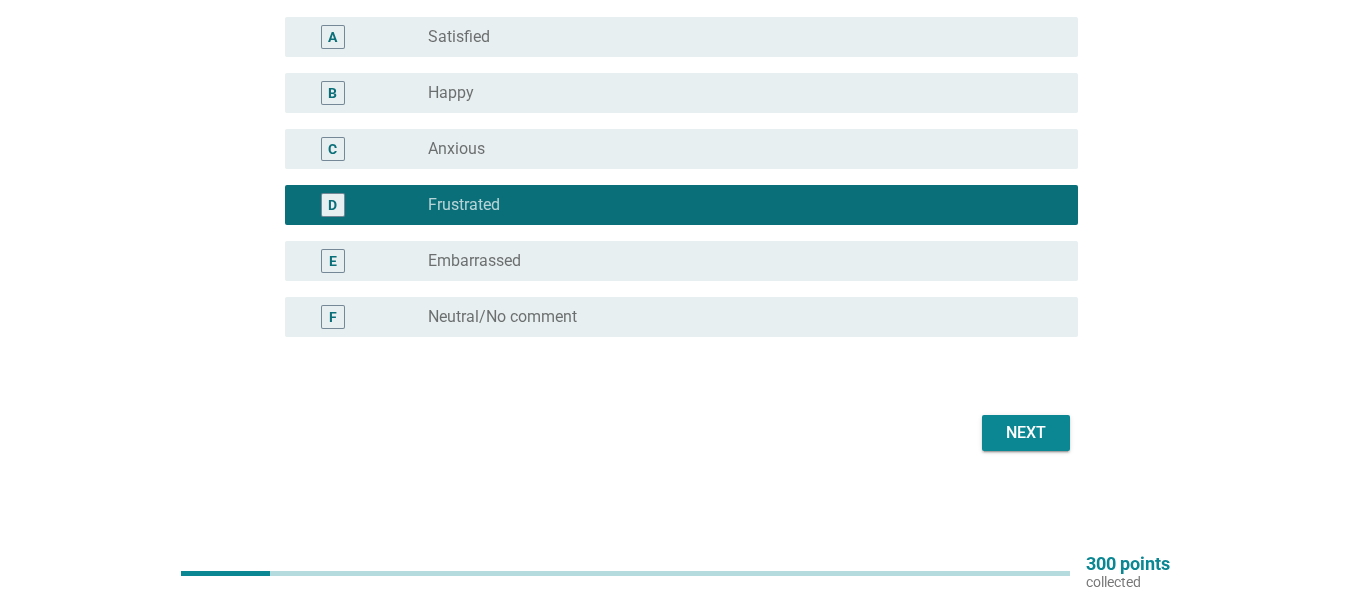 click on "Next" at bounding box center (1026, 433) 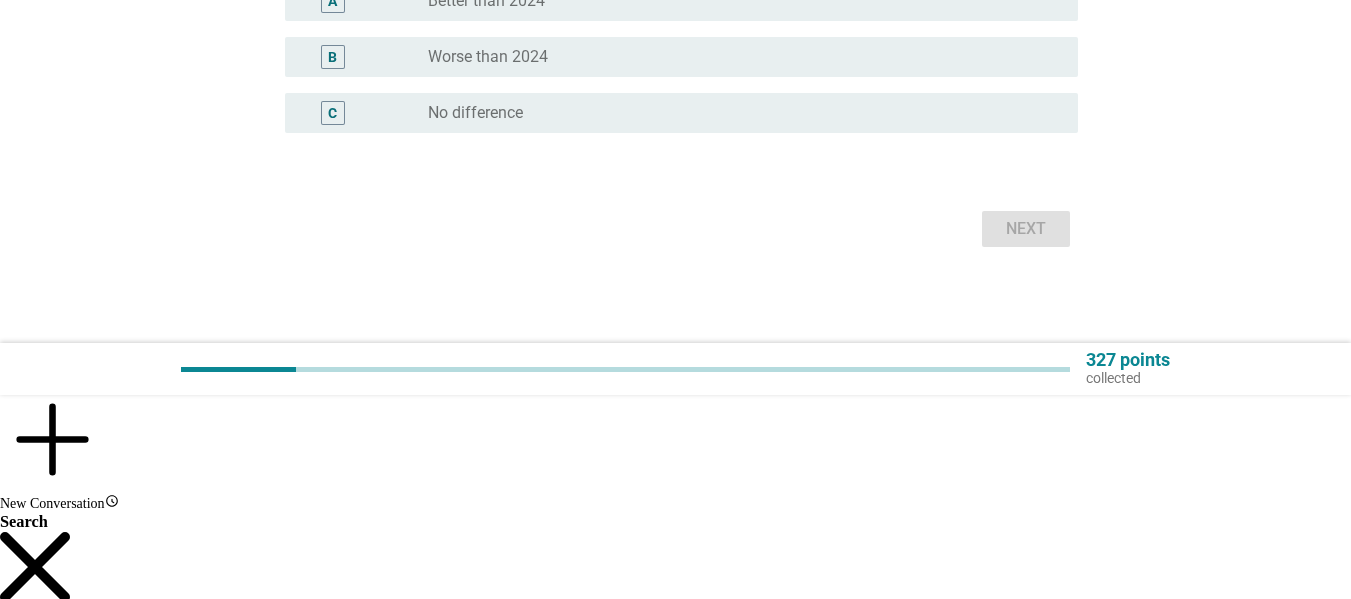 scroll, scrollTop: 0, scrollLeft: 0, axis: both 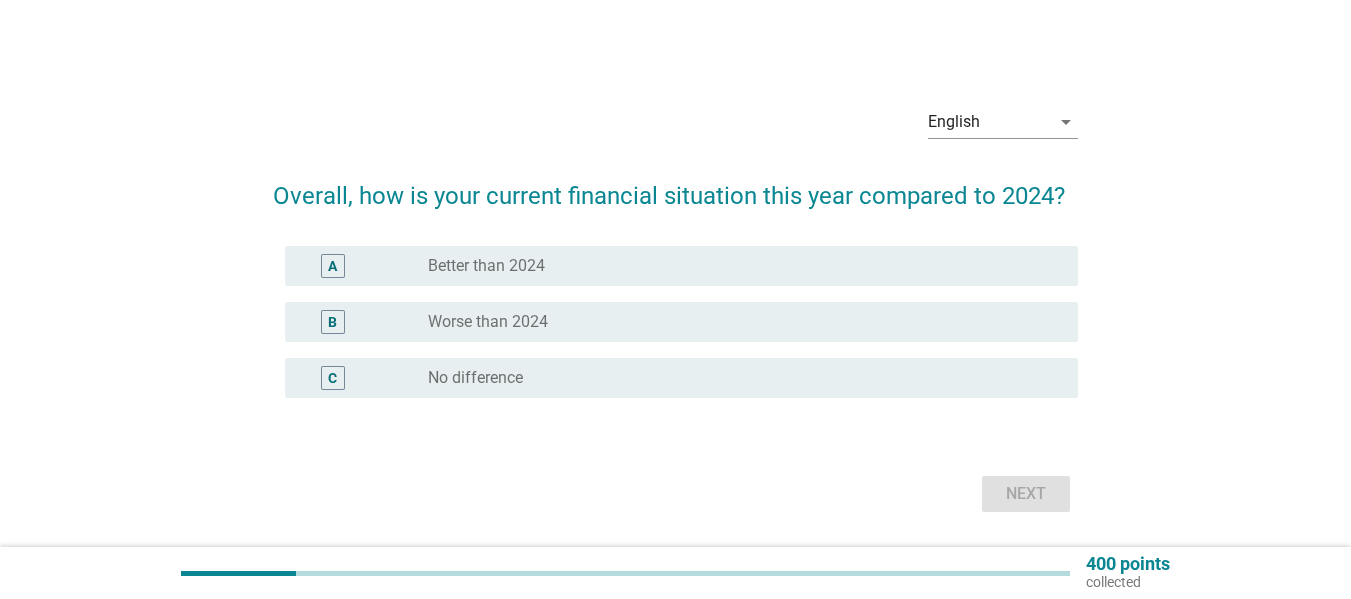 click on "radio_button_unchecked Better than 2024" at bounding box center (737, 266) 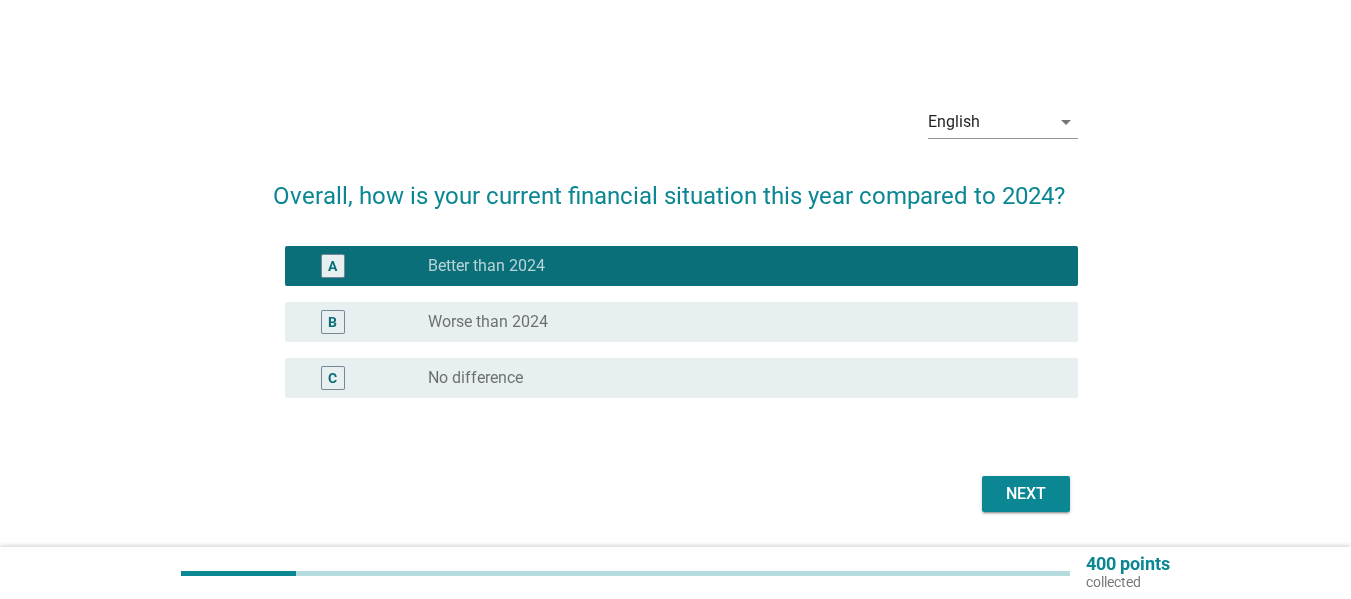click on "B     radio_button_unchecked Worse than 2024" at bounding box center (681, 322) 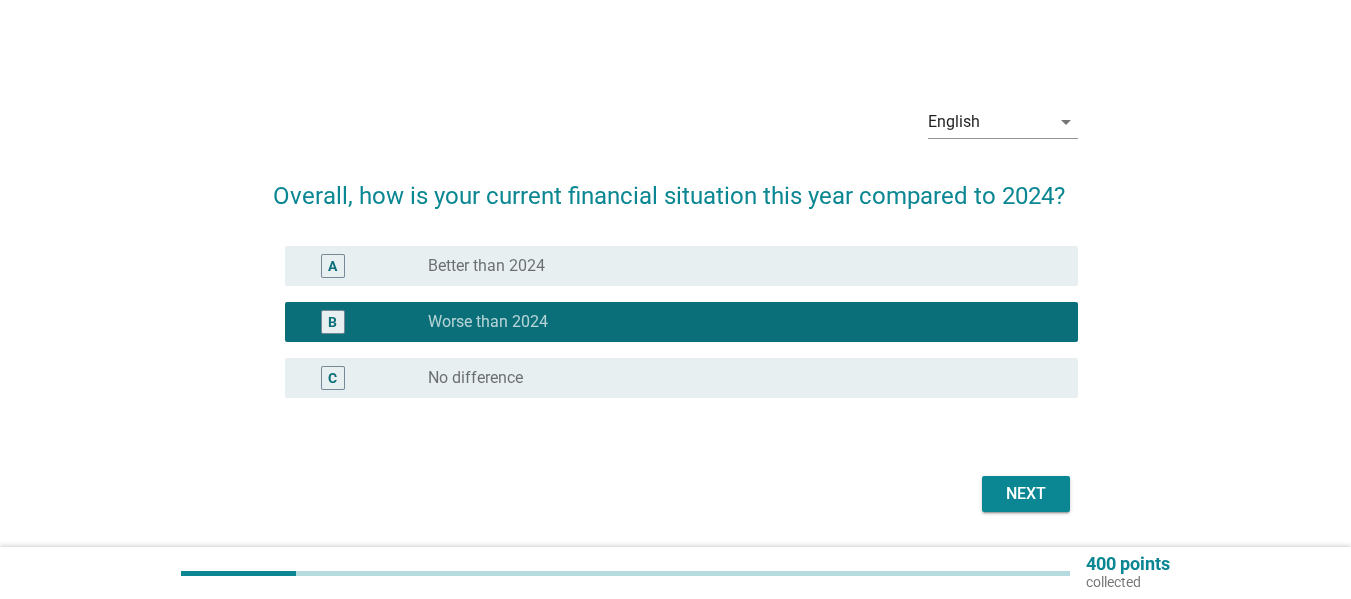 click on "Next" at bounding box center [1026, 494] 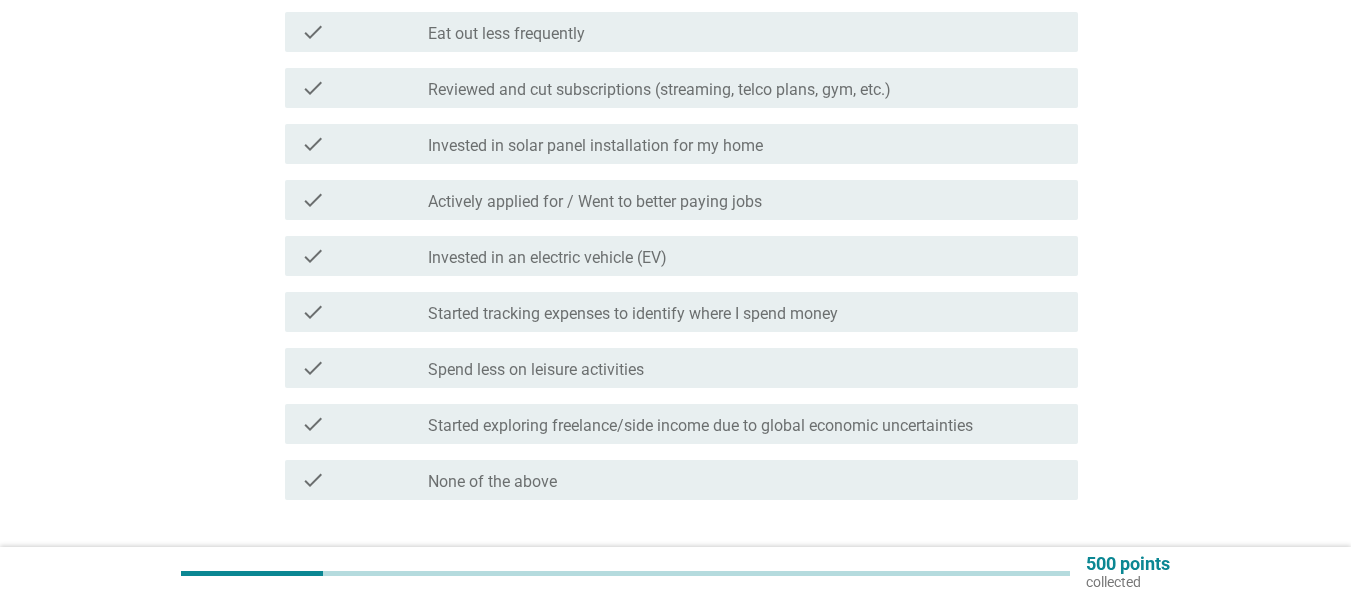 scroll, scrollTop: 400, scrollLeft: 0, axis: vertical 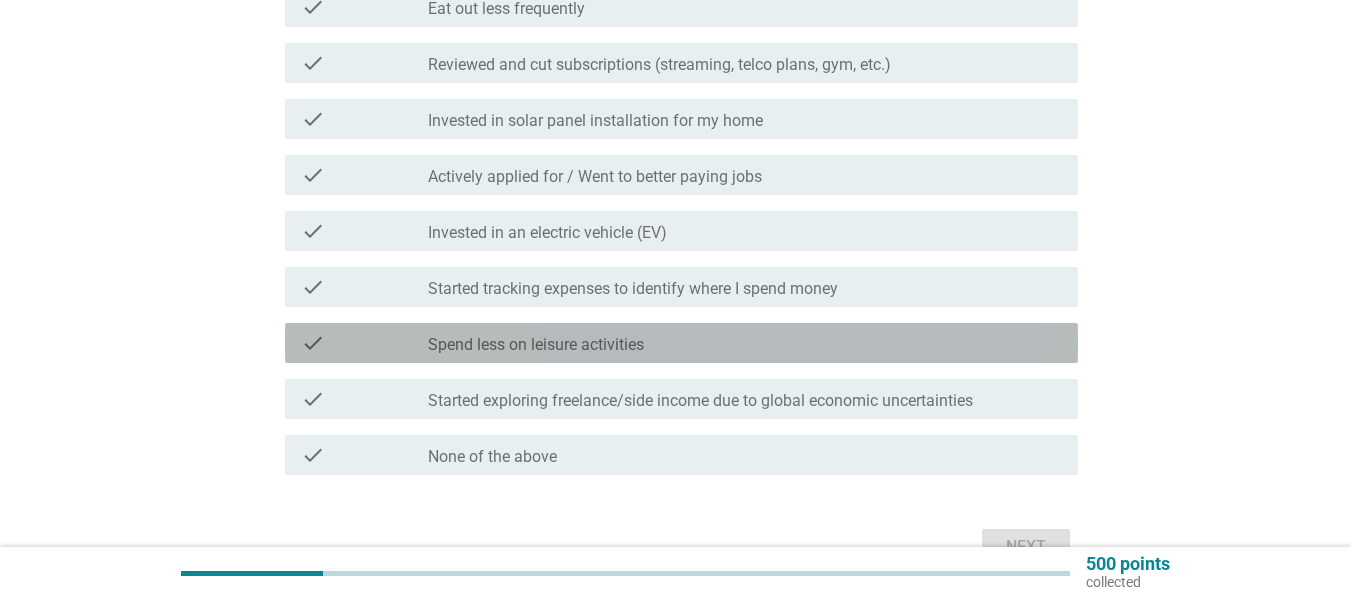 click on "check_box_outline_blank Spend less on leisure activities" at bounding box center (745, 343) 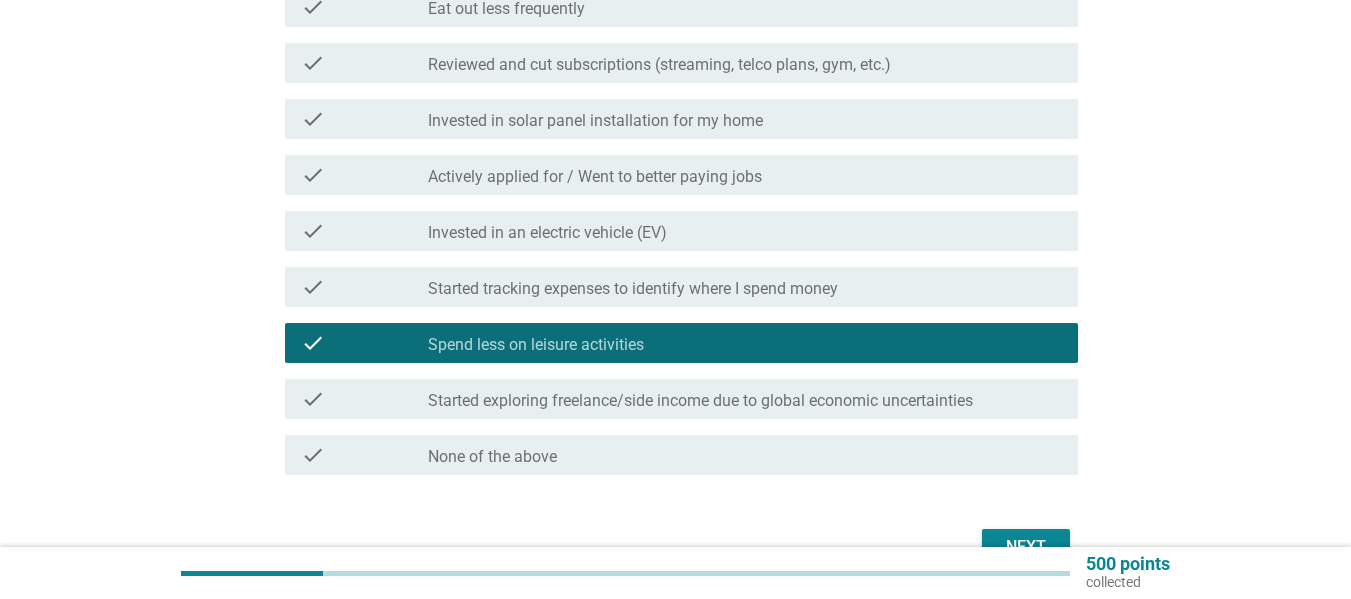 click on "Started tracking expenses to identify where I spend money" at bounding box center (633, 289) 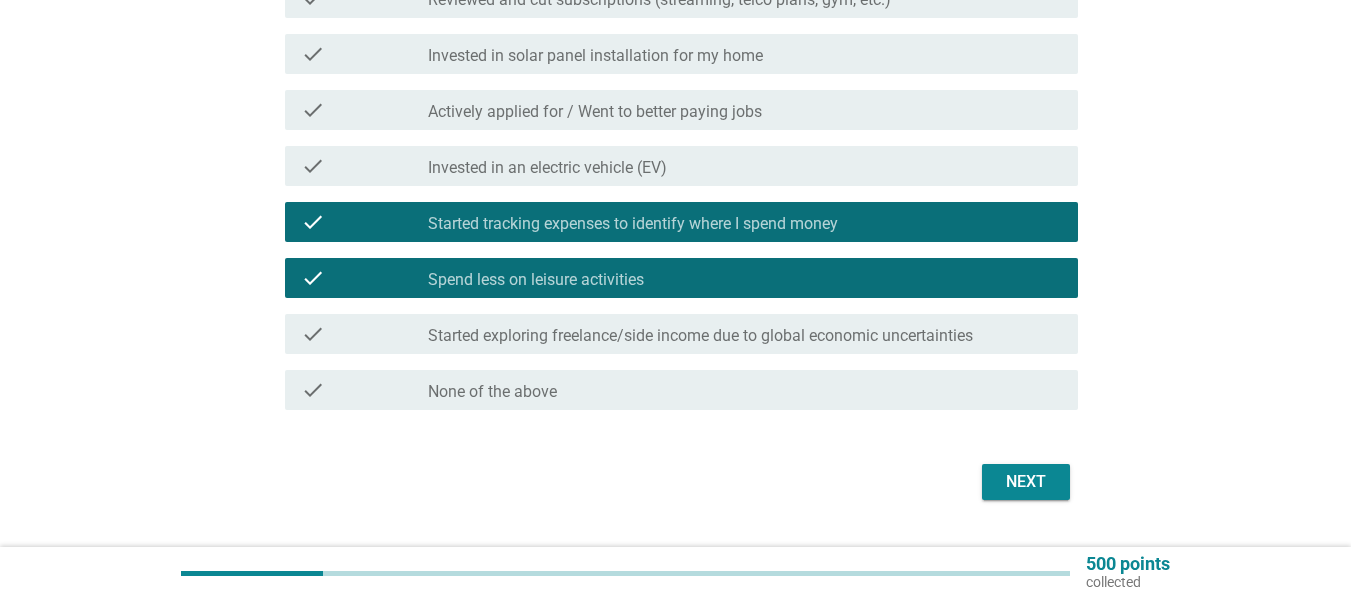 scroll, scrollTop: 500, scrollLeft: 0, axis: vertical 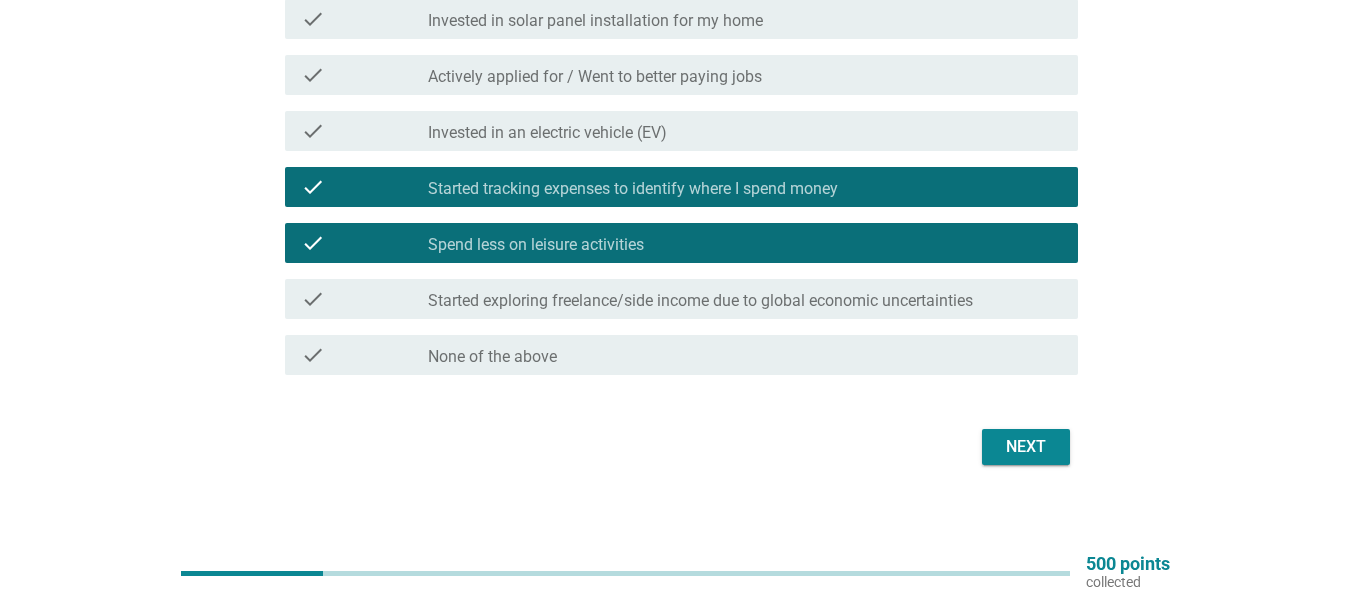 click on "Next" at bounding box center [1026, 447] 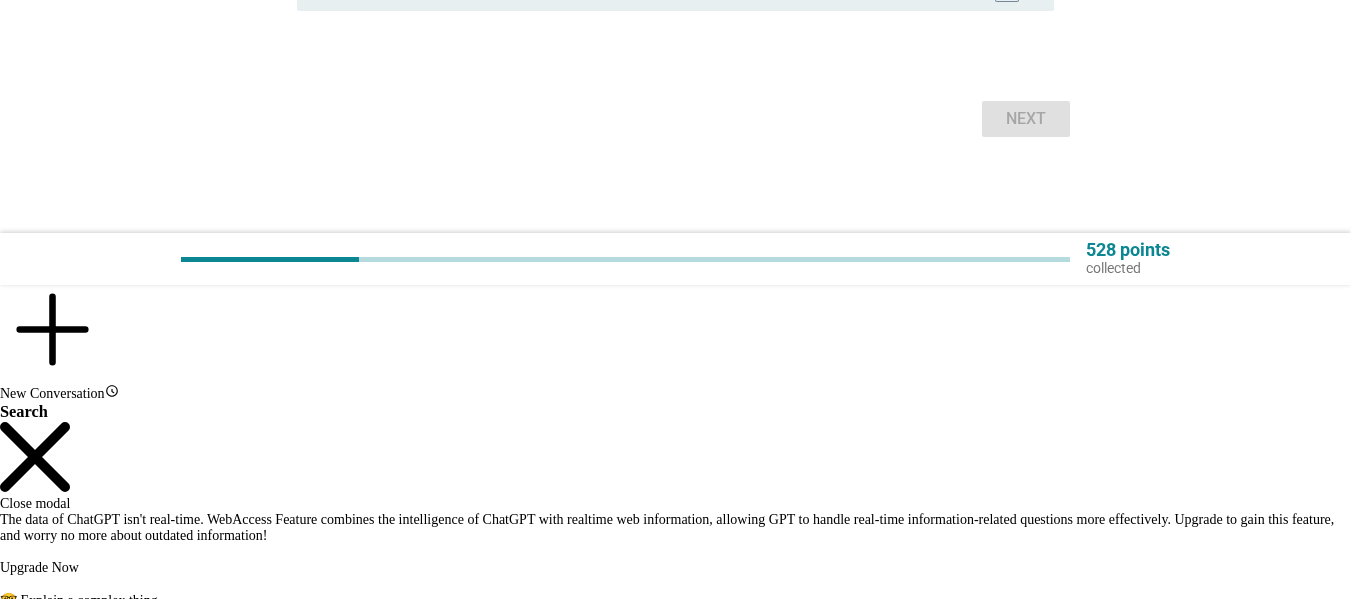scroll, scrollTop: 0, scrollLeft: 0, axis: both 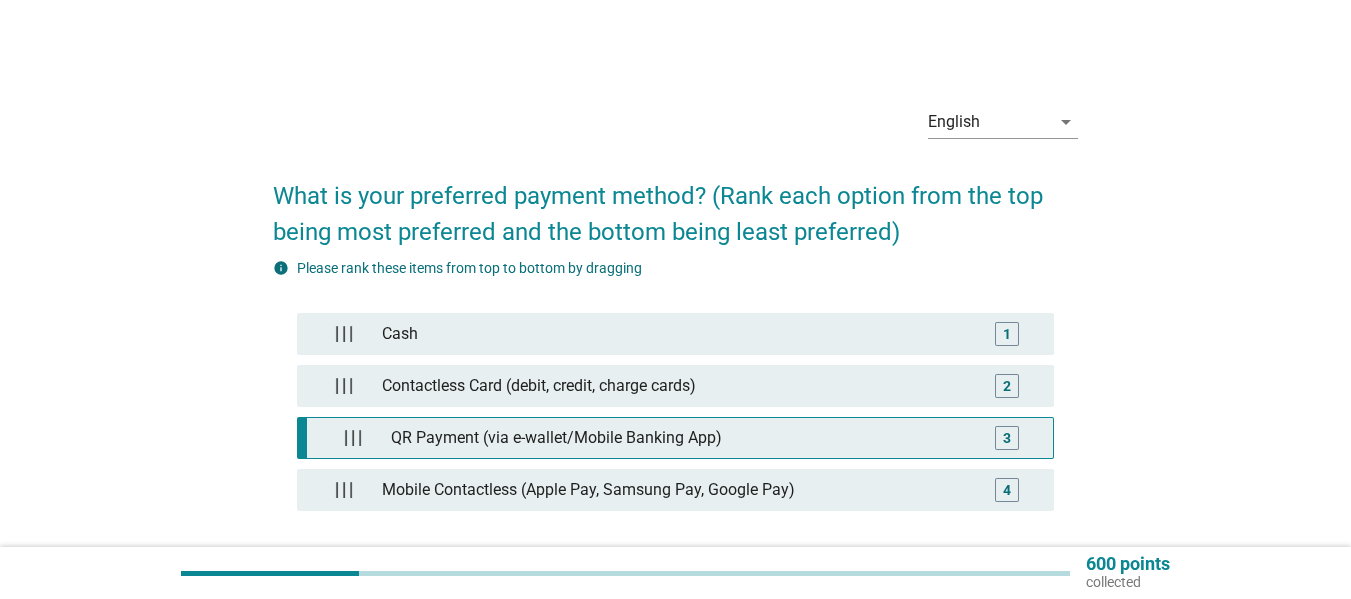 click on "QR Payment (via e-wallet/Mobile Banking App)" at bounding box center [680, 438] 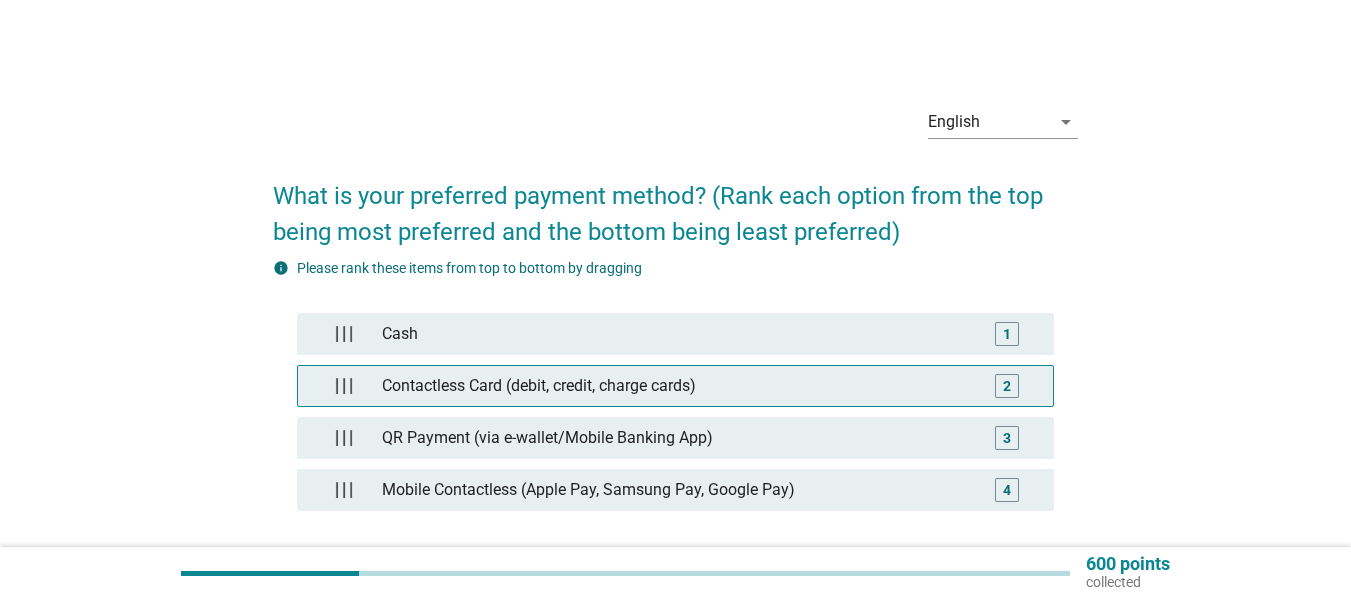 scroll, scrollTop: 100, scrollLeft: 0, axis: vertical 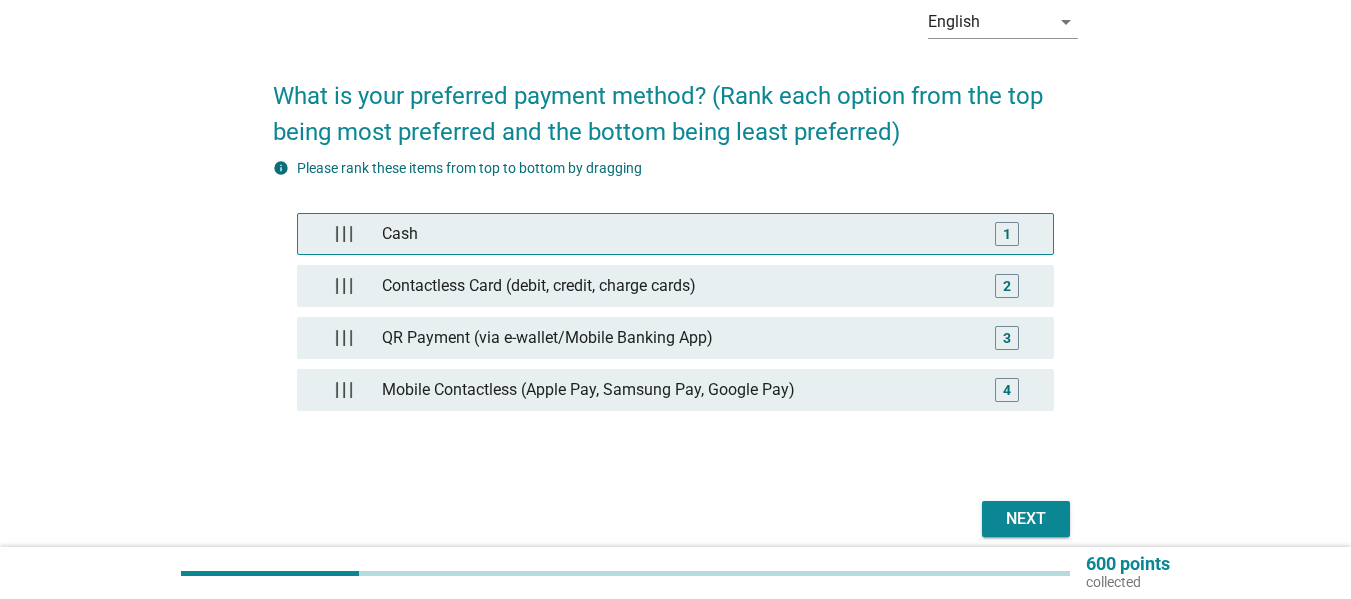 click on "1" at bounding box center [1007, 234] 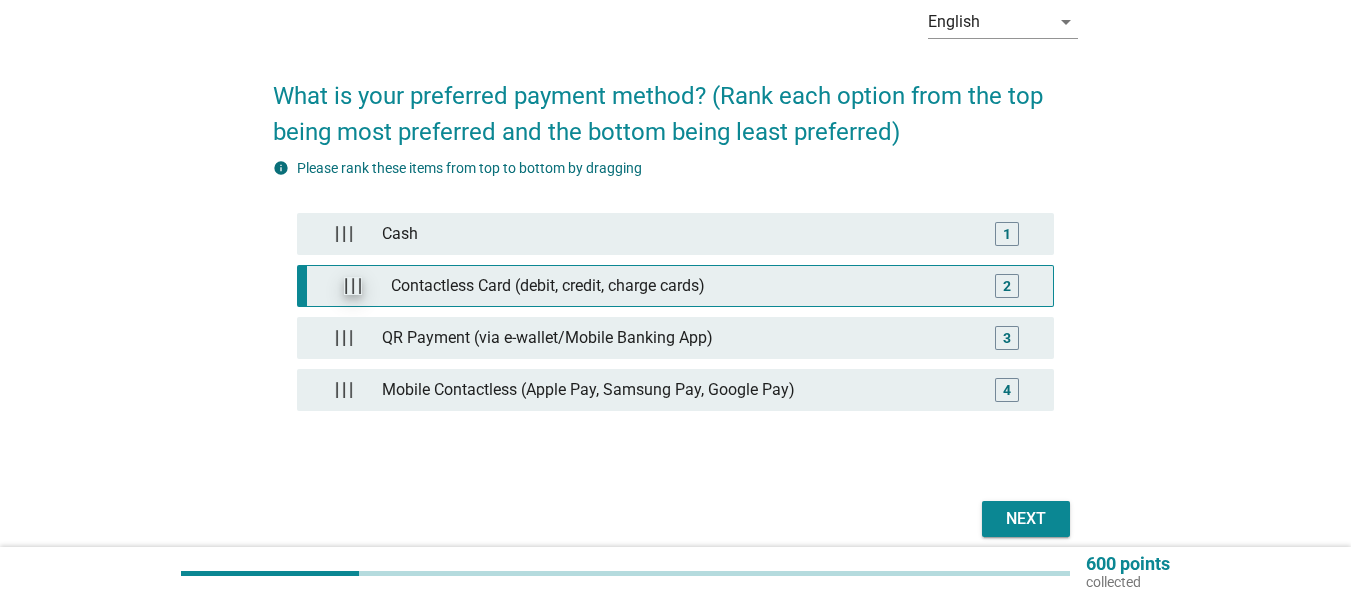 click at bounding box center [353, 286] 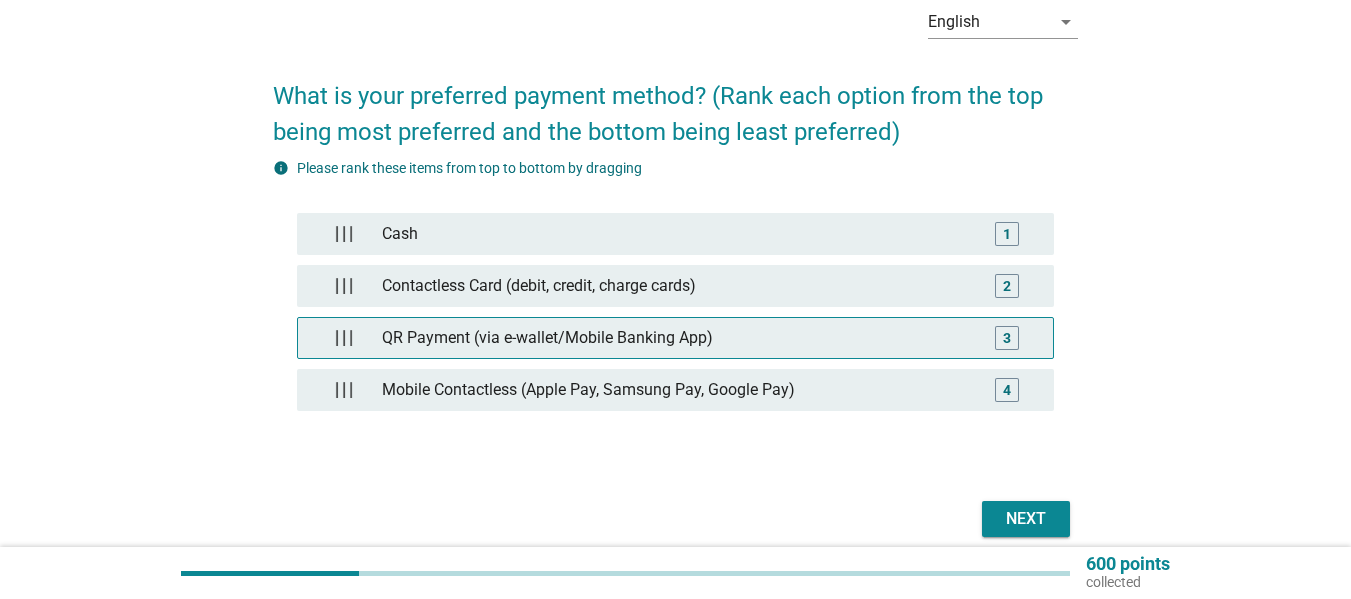 click on "3" at bounding box center (1007, 338) 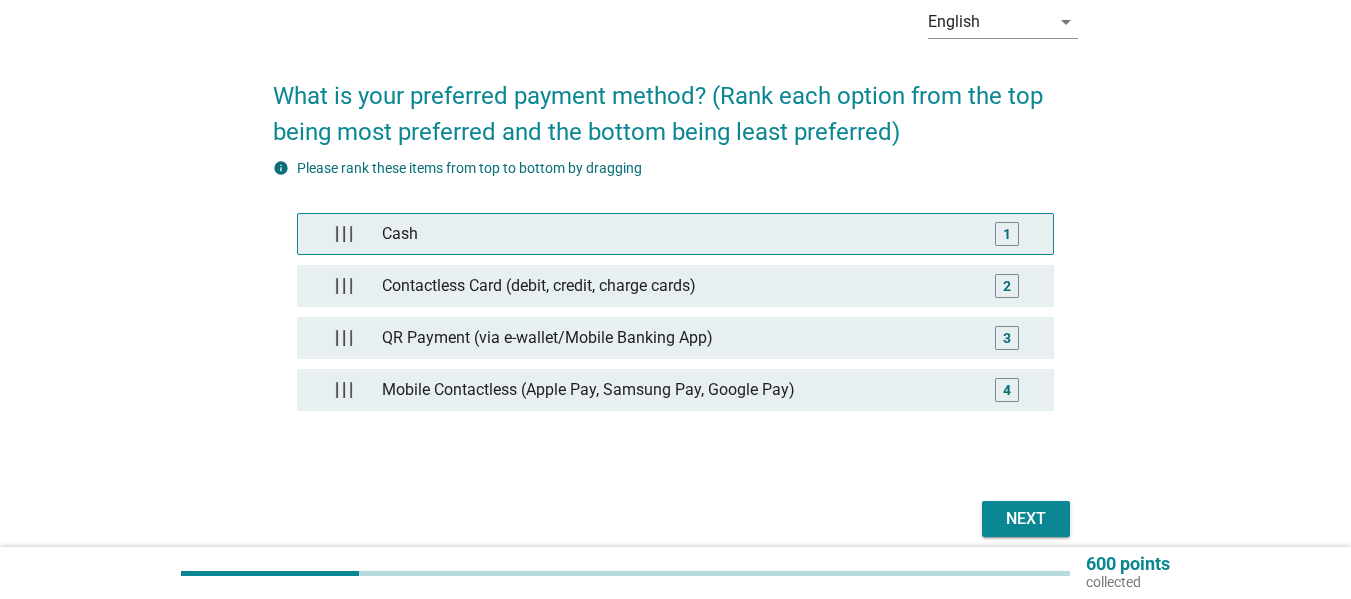 click on "1" at bounding box center (1007, 234) 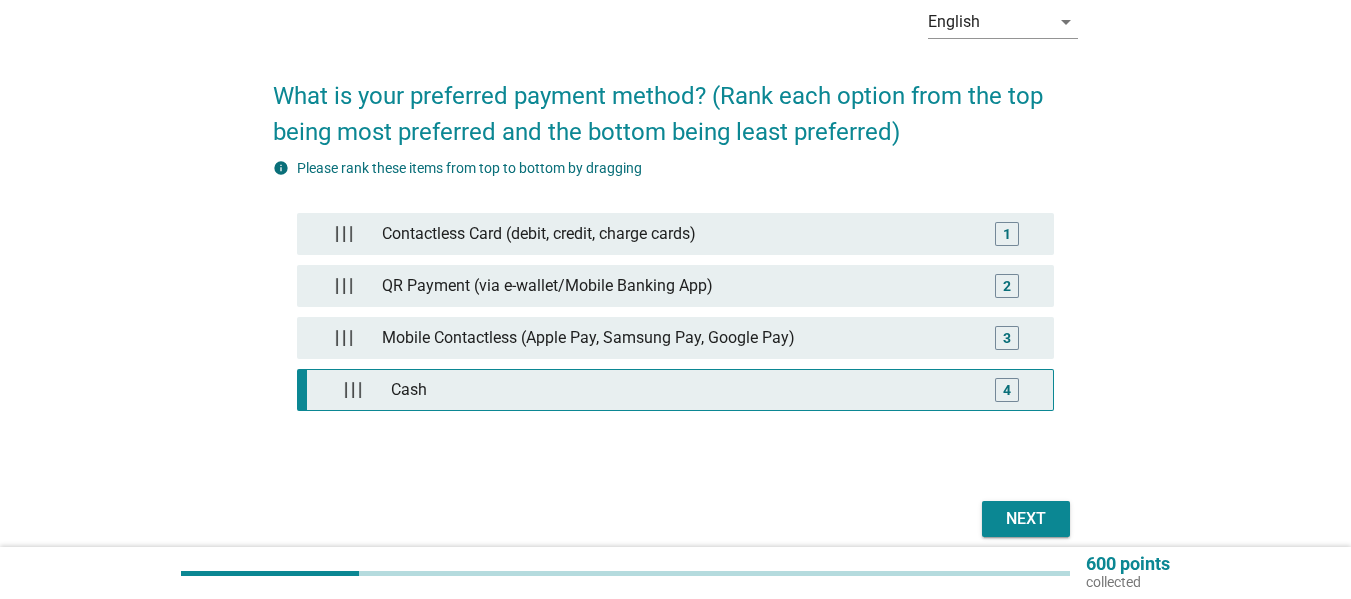 click on "Cash" at bounding box center (680, 390) 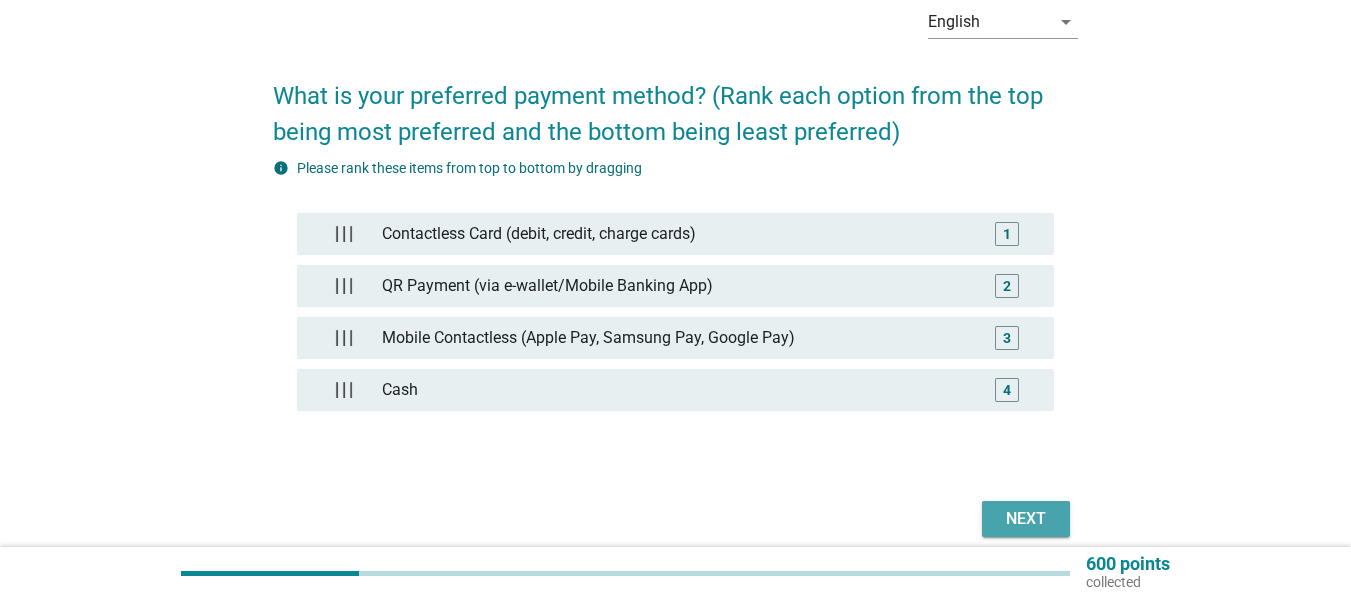 click on "Next" at bounding box center (1026, 519) 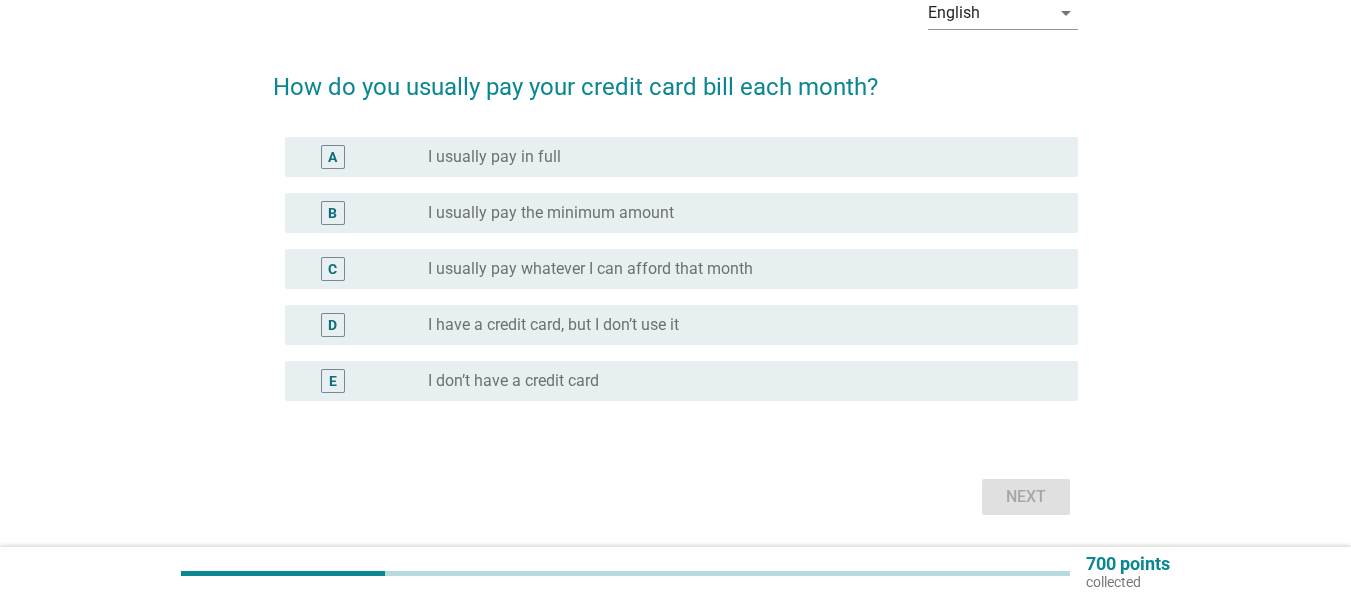 scroll, scrollTop: 173, scrollLeft: 0, axis: vertical 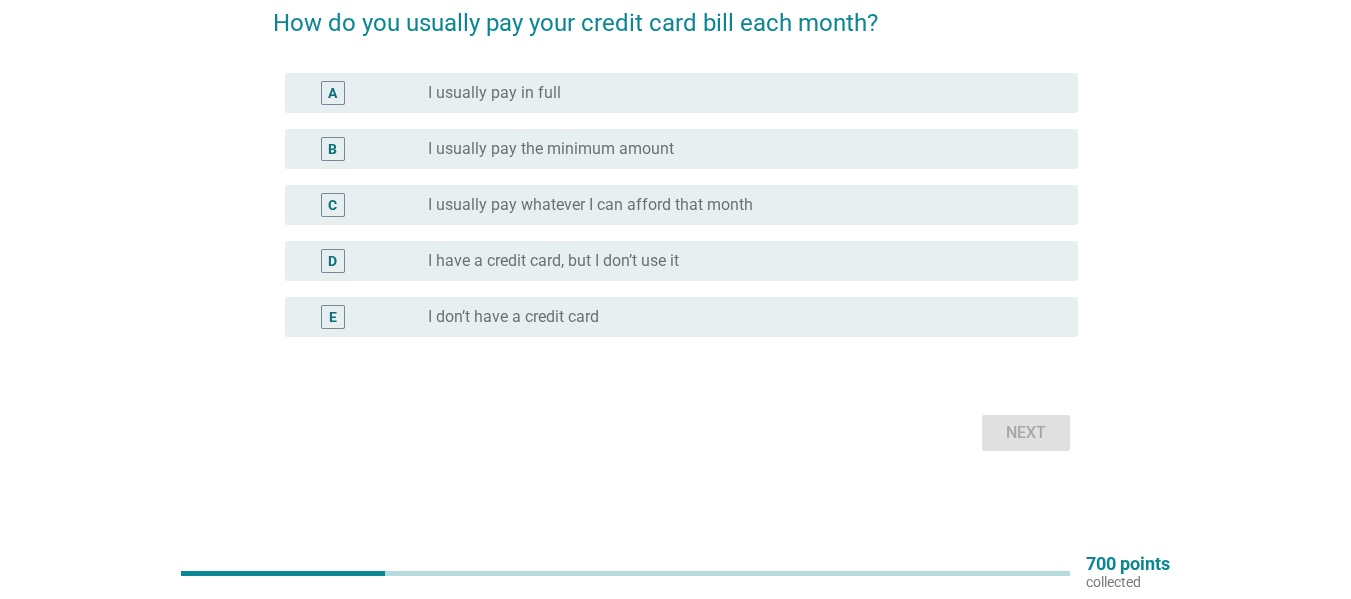 click on "E     radio_button_unchecked I don’t have a credit card" at bounding box center (681, 317) 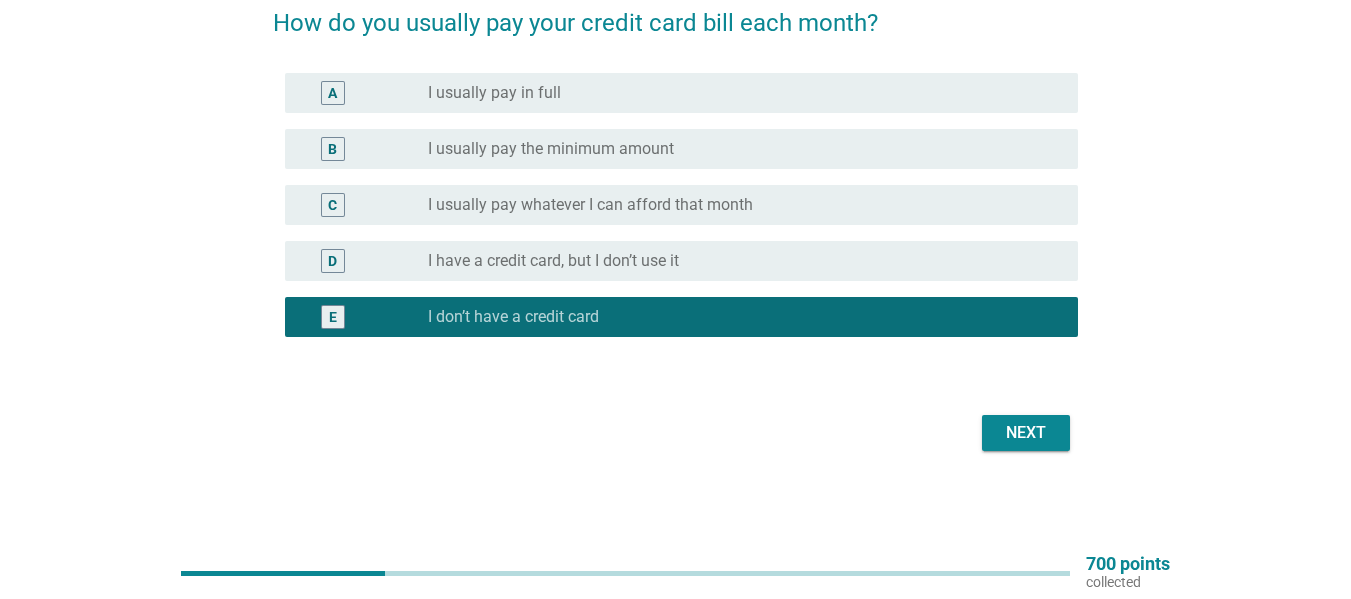 click on "Next" at bounding box center (1026, 433) 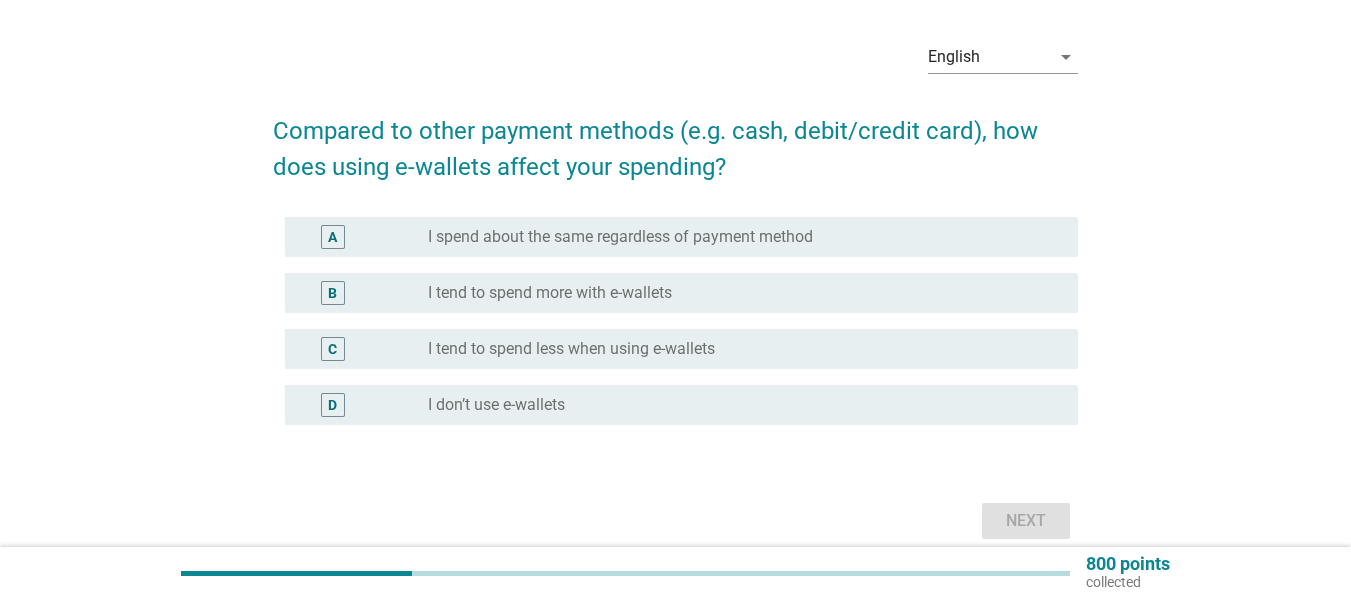 scroll, scrollTop: 100, scrollLeft: 0, axis: vertical 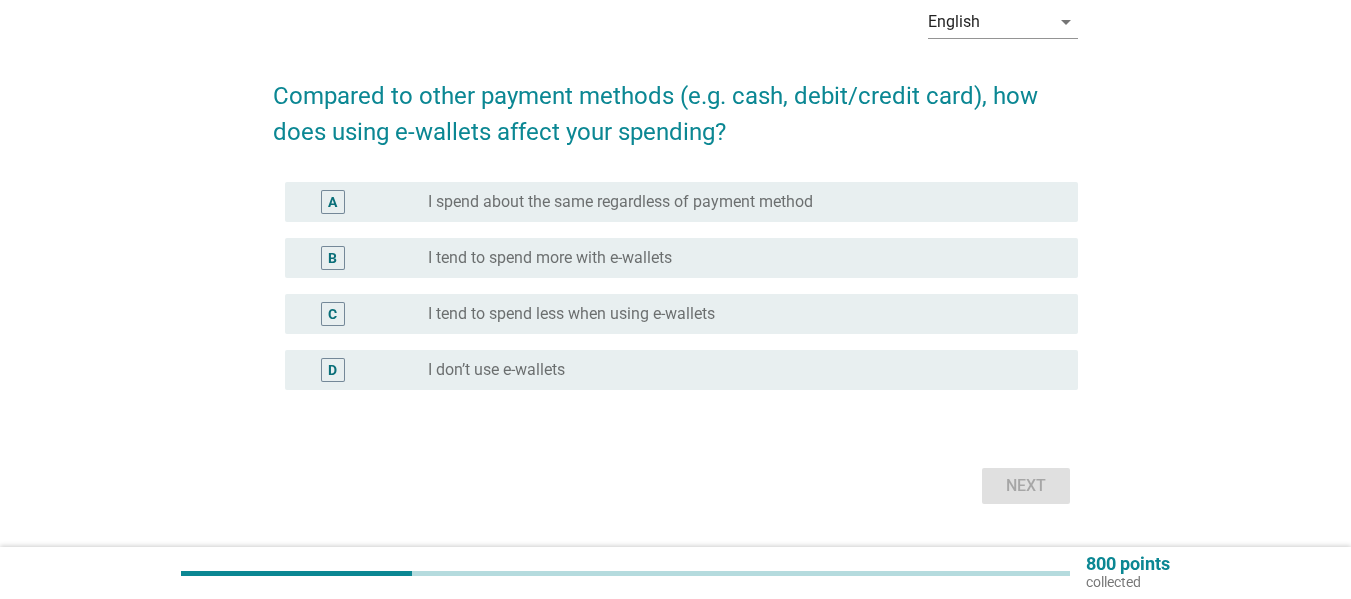 click on "radio_button_unchecked I tend to spend more with e-wallets" at bounding box center (745, 258) 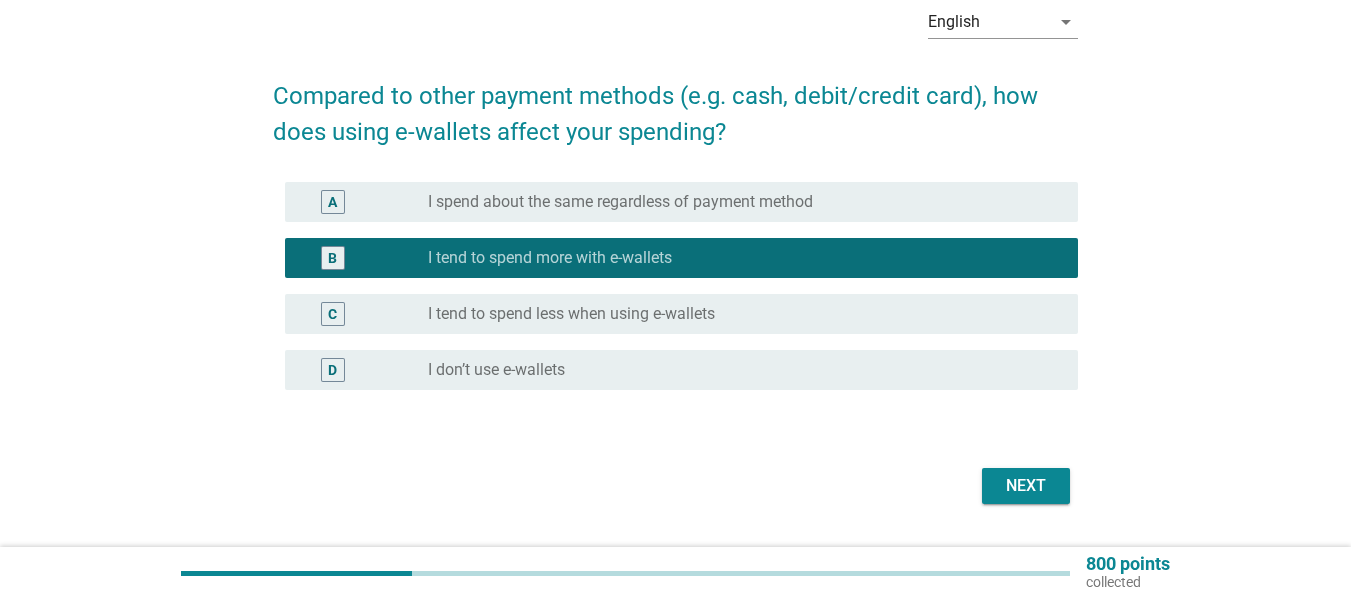 click on "I spend about the same regardless of payment method" at bounding box center [620, 202] 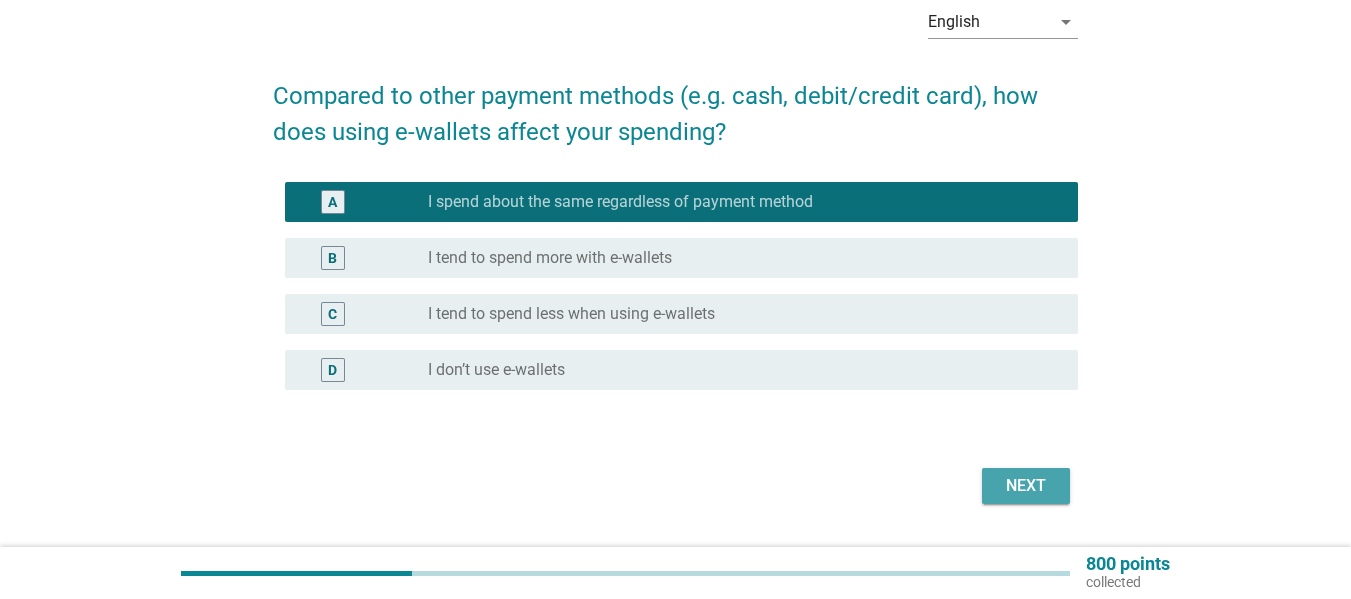 click on "Next" at bounding box center [1026, 486] 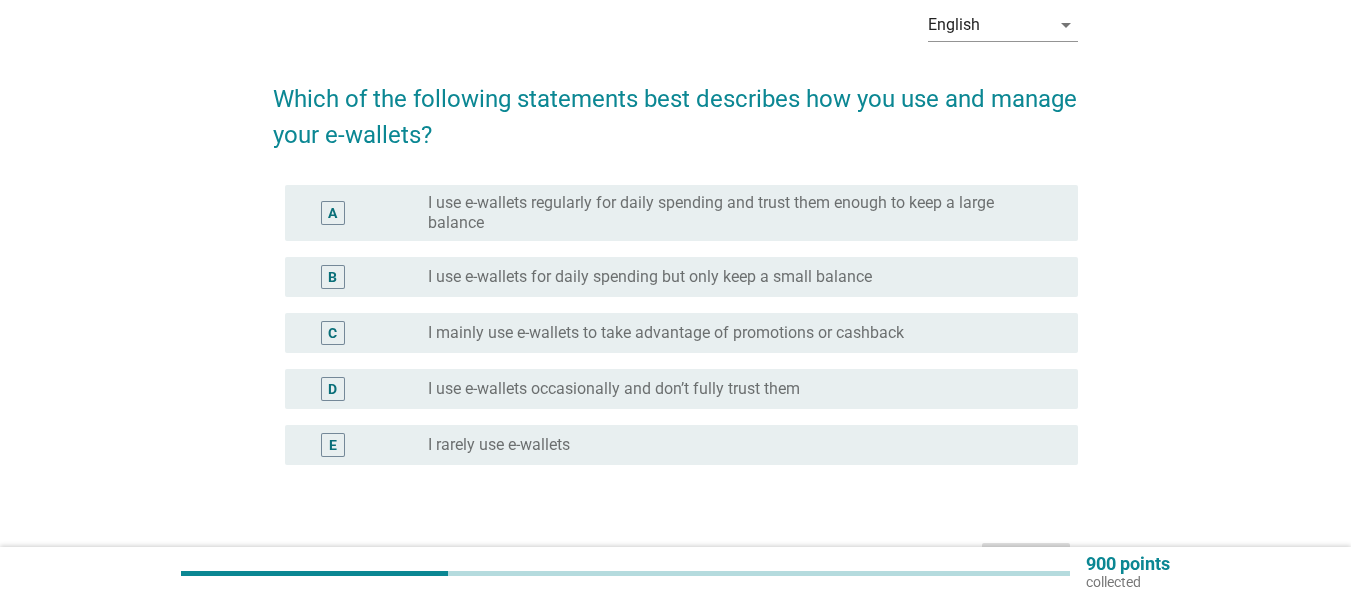 scroll, scrollTop: 100, scrollLeft: 0, axis: vertical 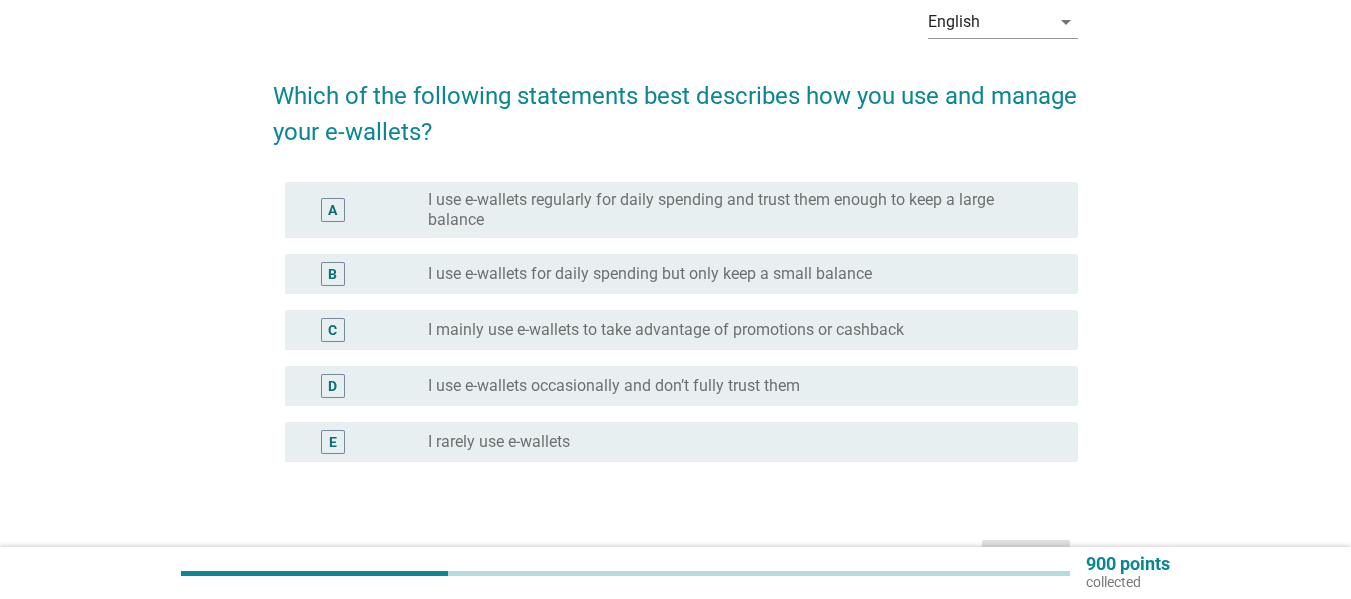 click on "I use e-wallets regularly for daily spending and trust them enough to keep a large balance" at bounding box center [737, 210] 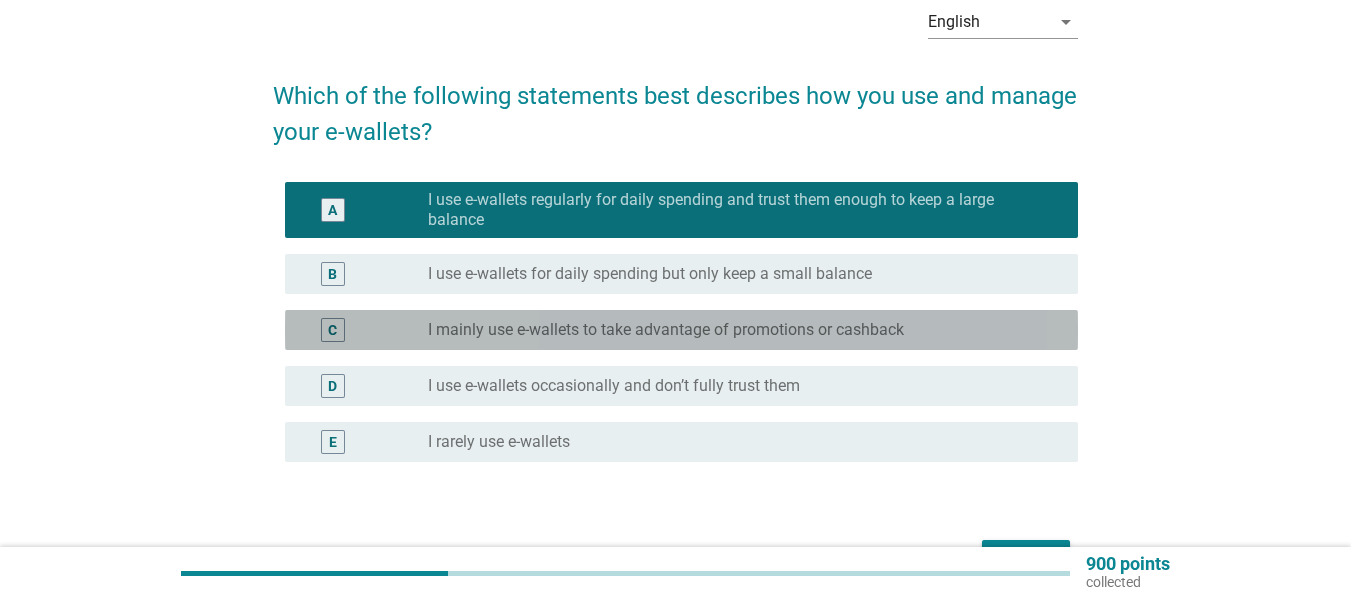 click on "I mainly use e-wallets to take advantage of promotions or cashback" at bounding box center [666, 330] 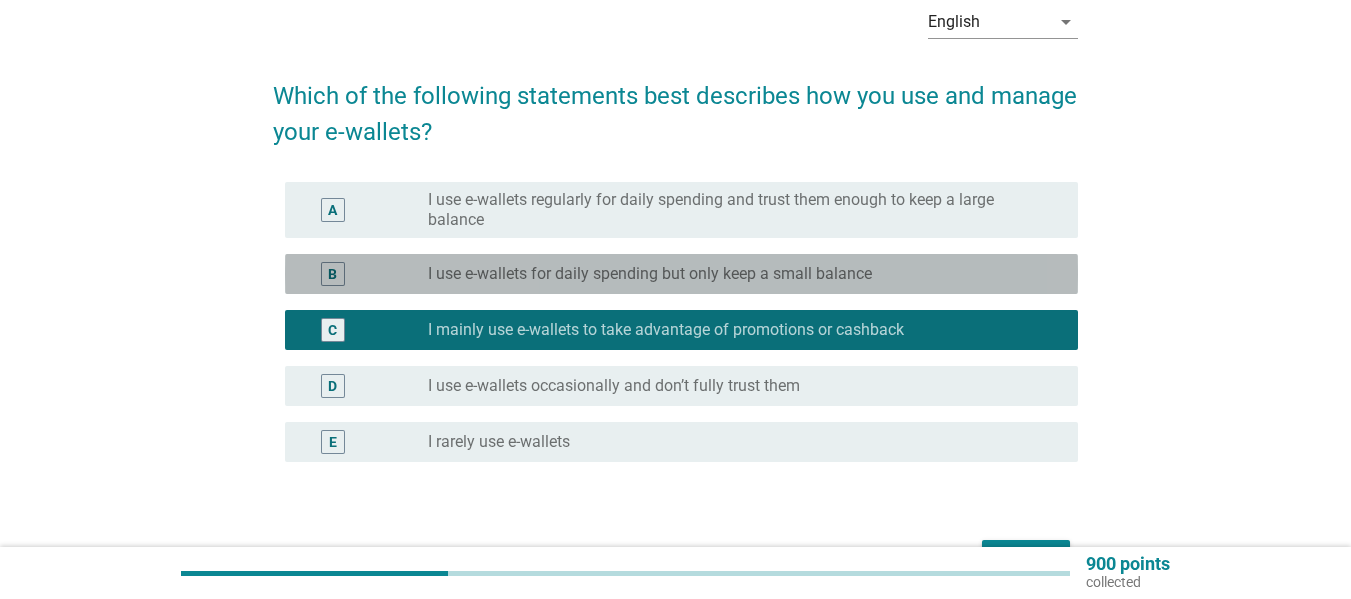 click on "I use e-wallets for daily spending but only keep a small balance" at bounding box center [650, 274] 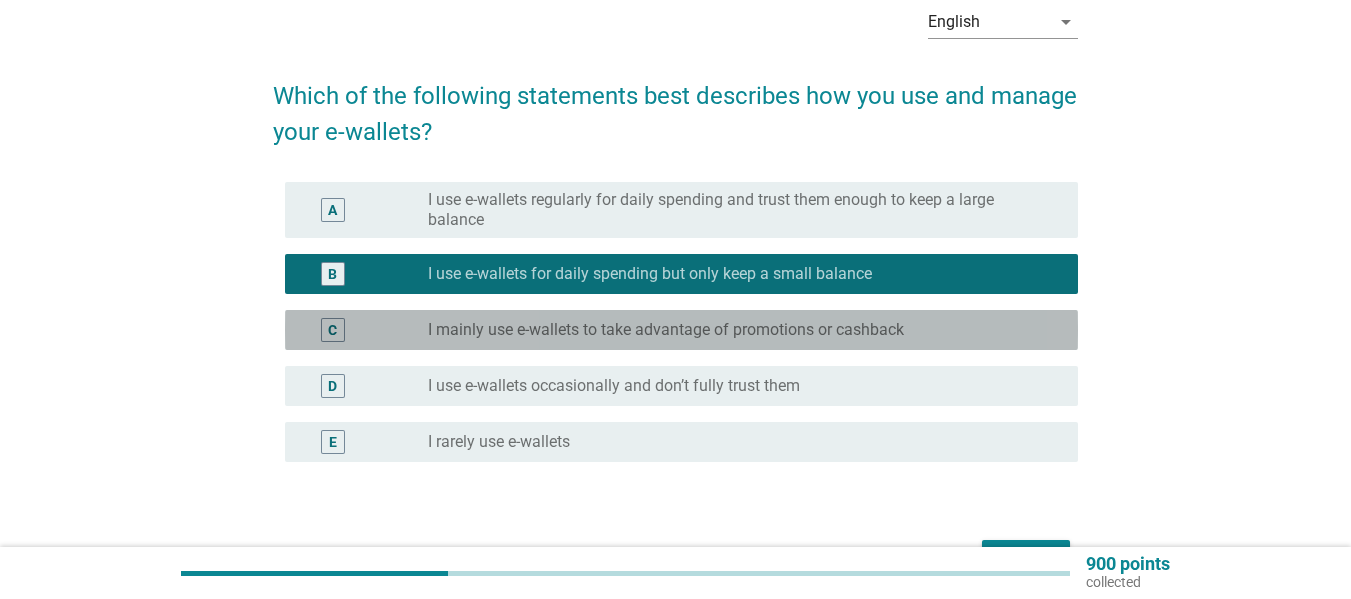 click on "radio_button_unchecked I mainly use e-wallets to take advantage of promotions or cashback" at bounding box center (745, 330) 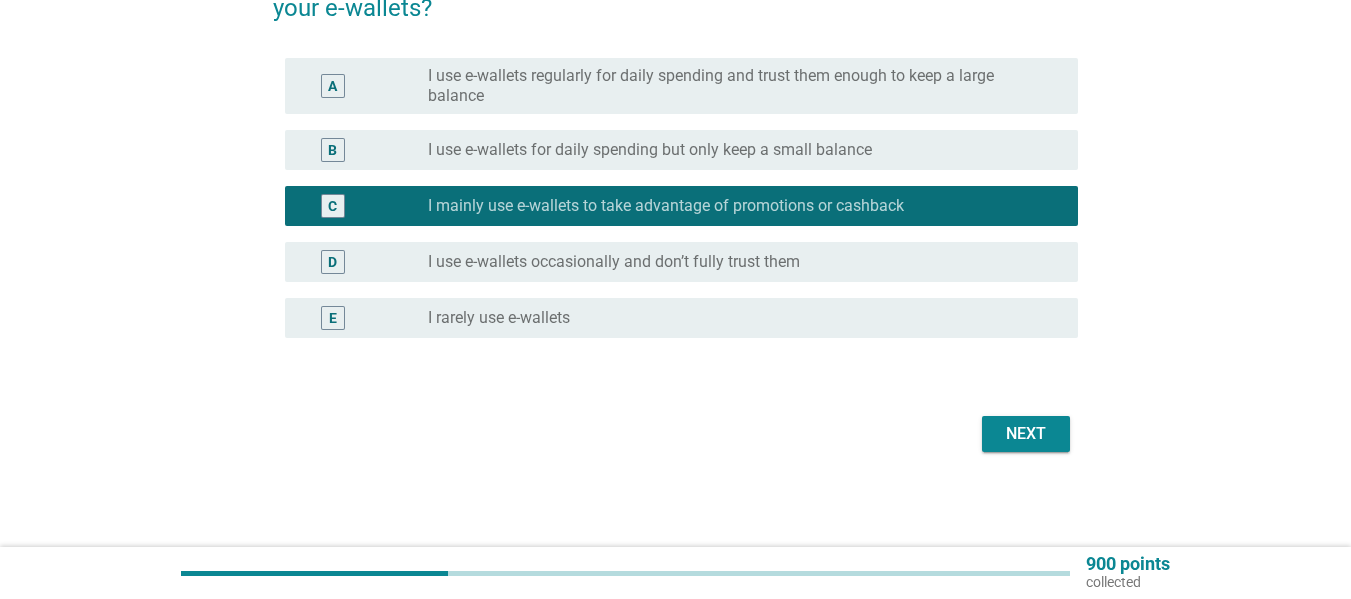 scroll, scrollTop: 225, scrollLeft: 0, axis: vertical 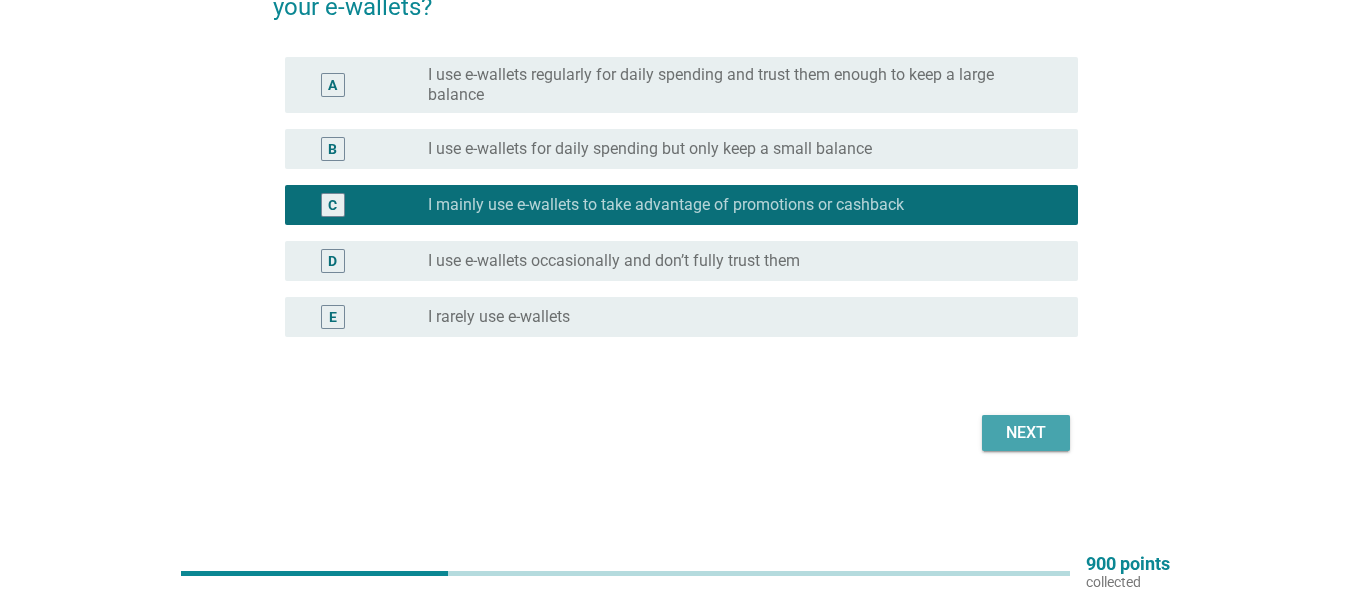 click on "Next" at bounding box center [1026, 433] 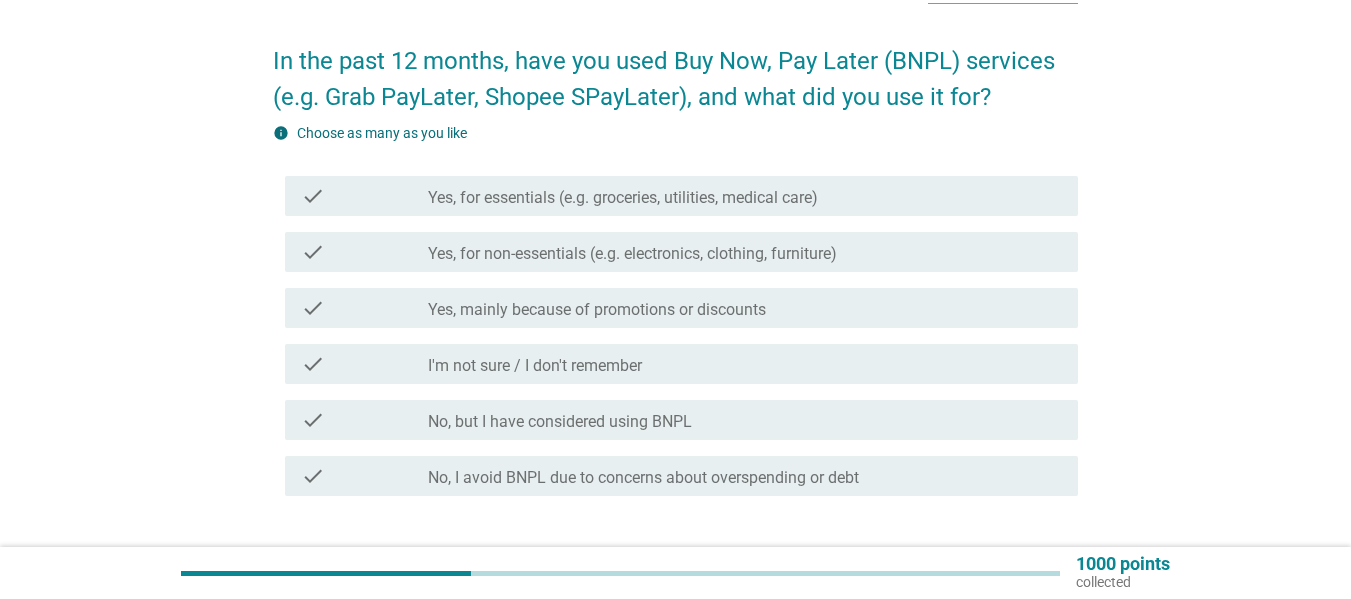 scroll, scrollTop: 100, scrollLeft: 0, axis: vertical 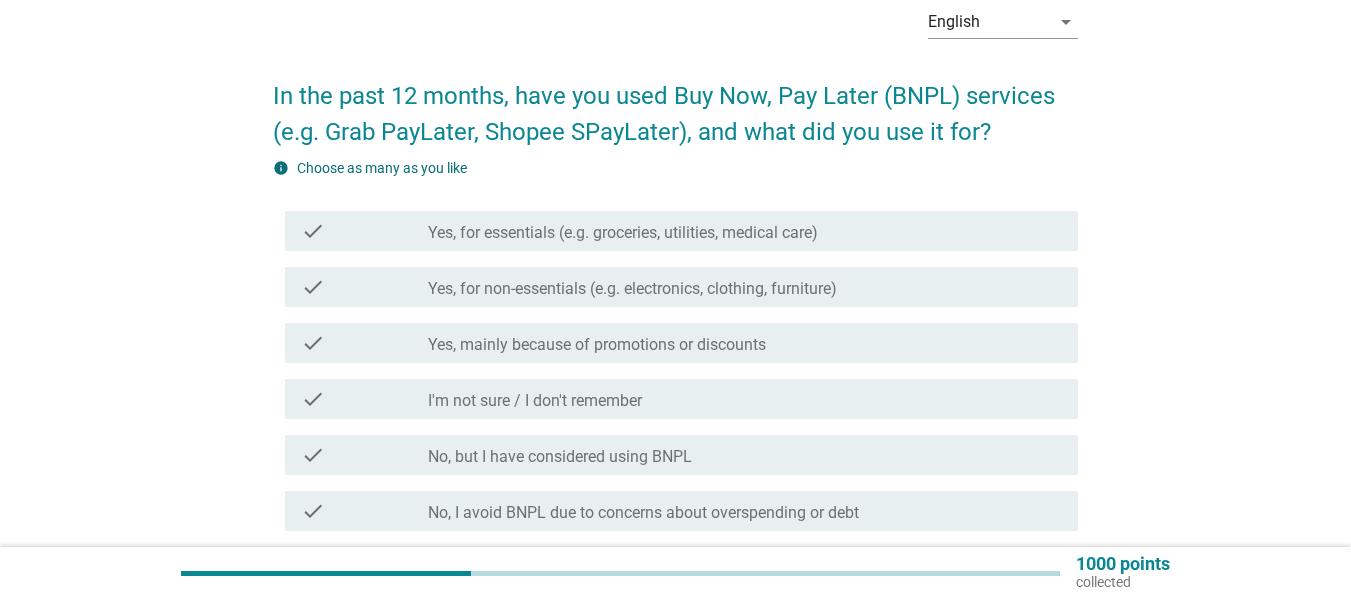click on "check_box_outline_blank Yes, for essentials (e.g. groceries, utilities, medical care)" at bounding box center (745, 231) 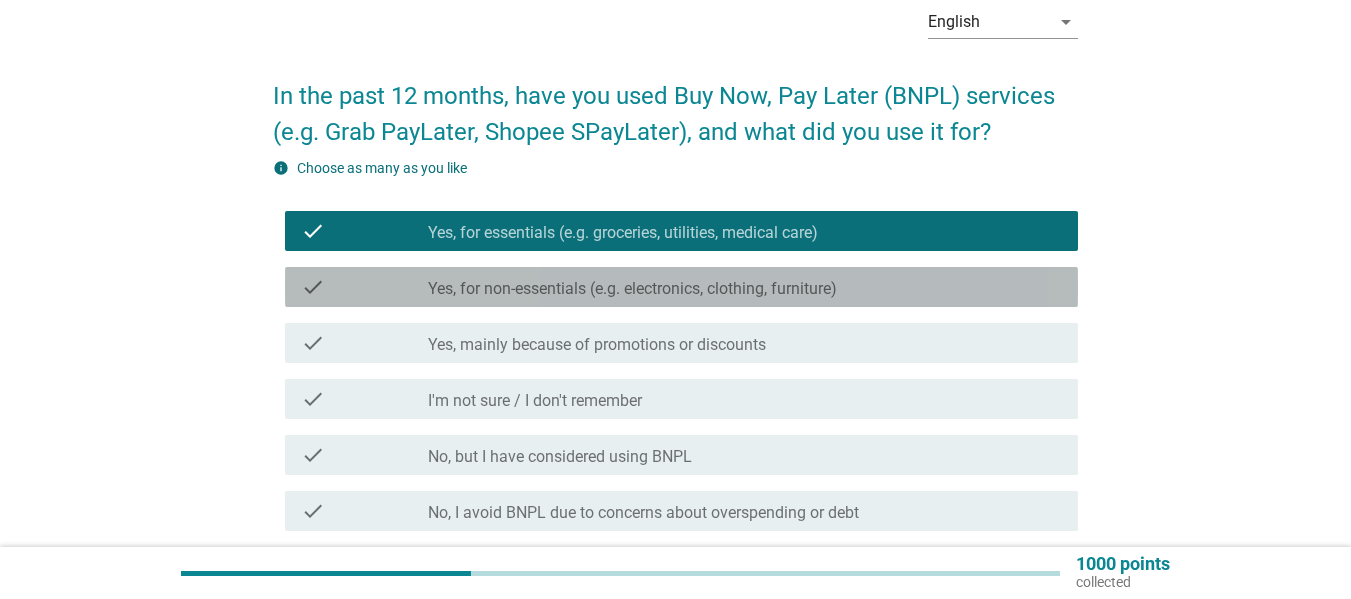 click on "check_box_outline_blank Yes, for non-essentials (e.g. electronics, clothing, furniture)" at bounding box center (745, 287) 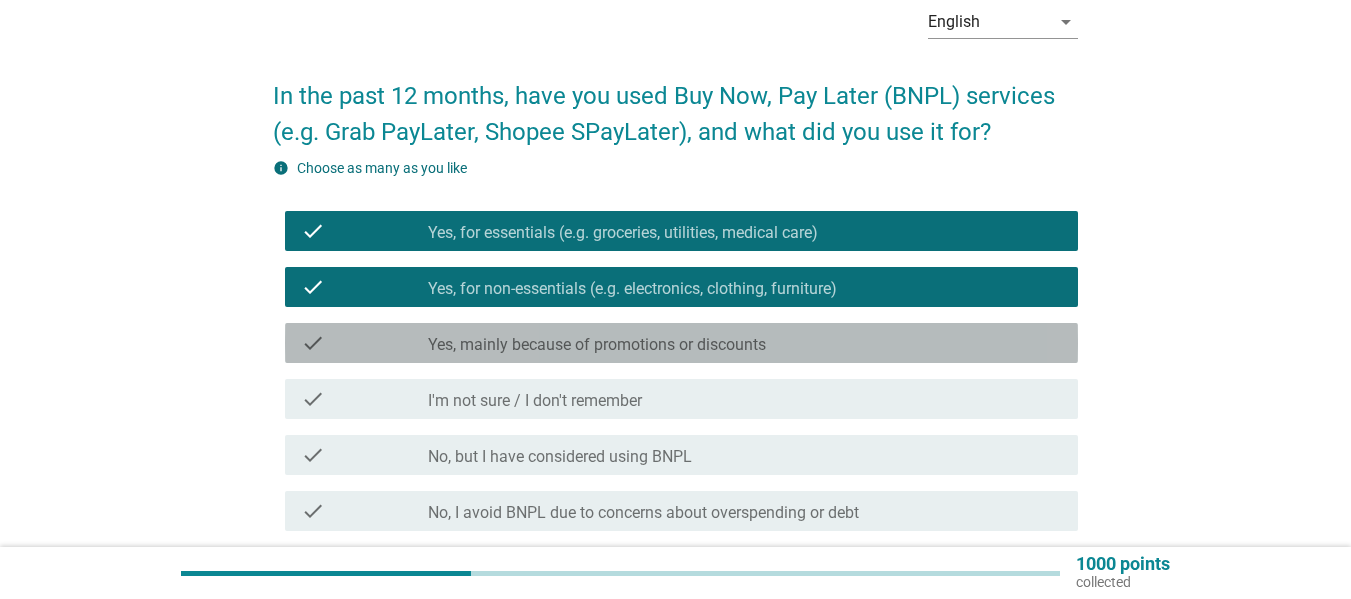 click on "Yes, mainly because of promotions or discounts" at bounding box center (597, 345) 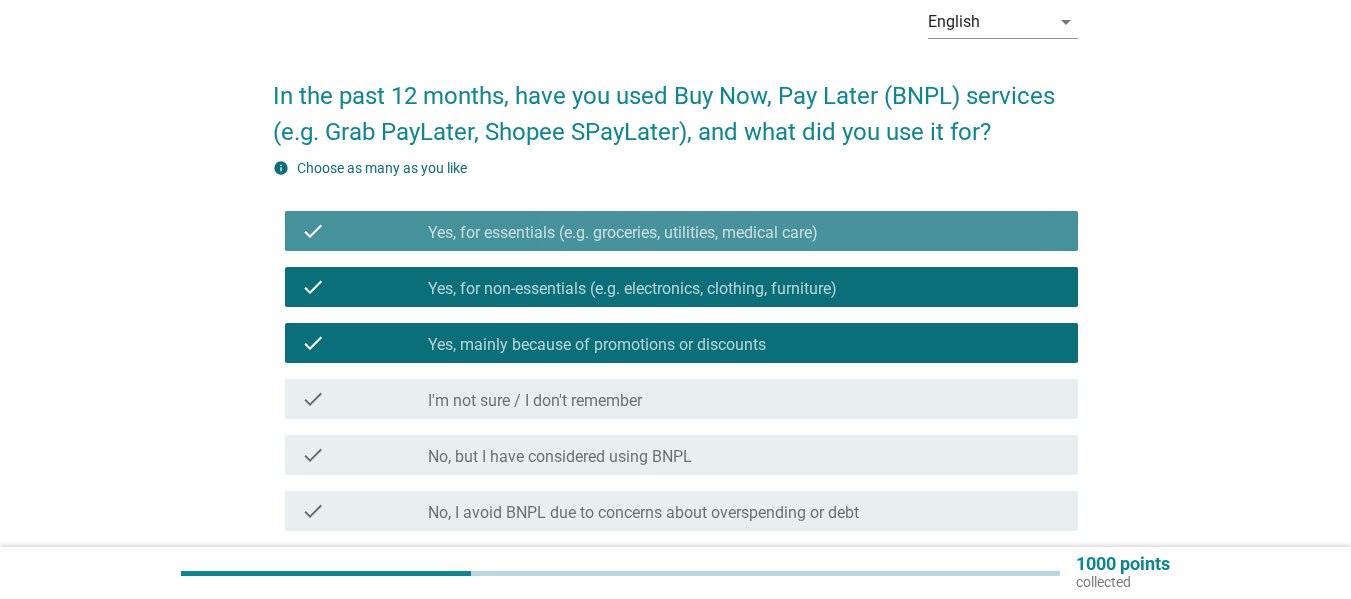 click on "Yes, for essentials (e.g. groceries, utilities, medical care)" at bounding box center (623, 233) 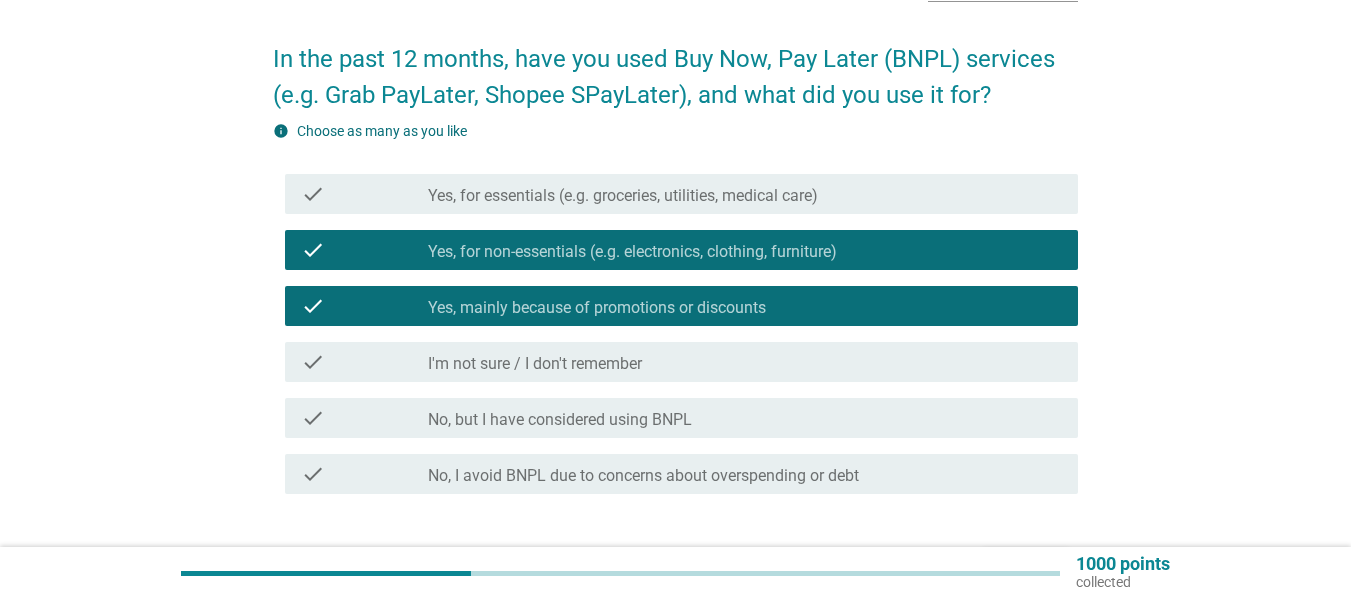 scroll, scrollTop: 200, scrollLeft: 0, axis: vertical 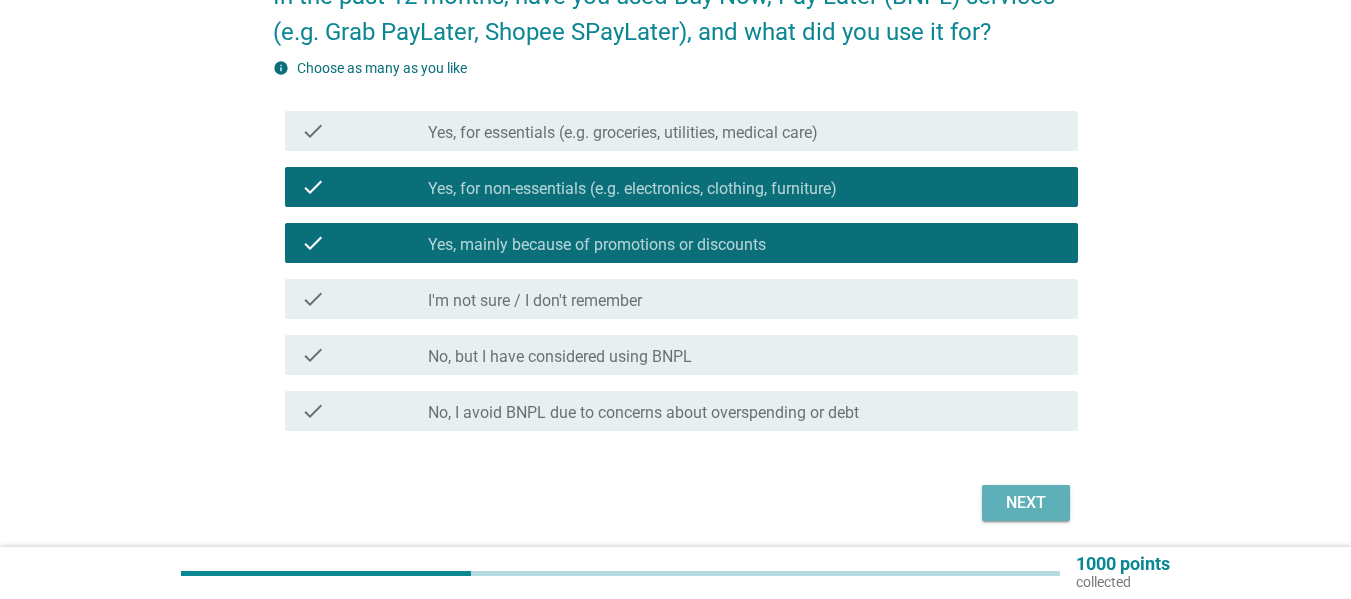 click on "Next" at bounding box center (1026, 503) 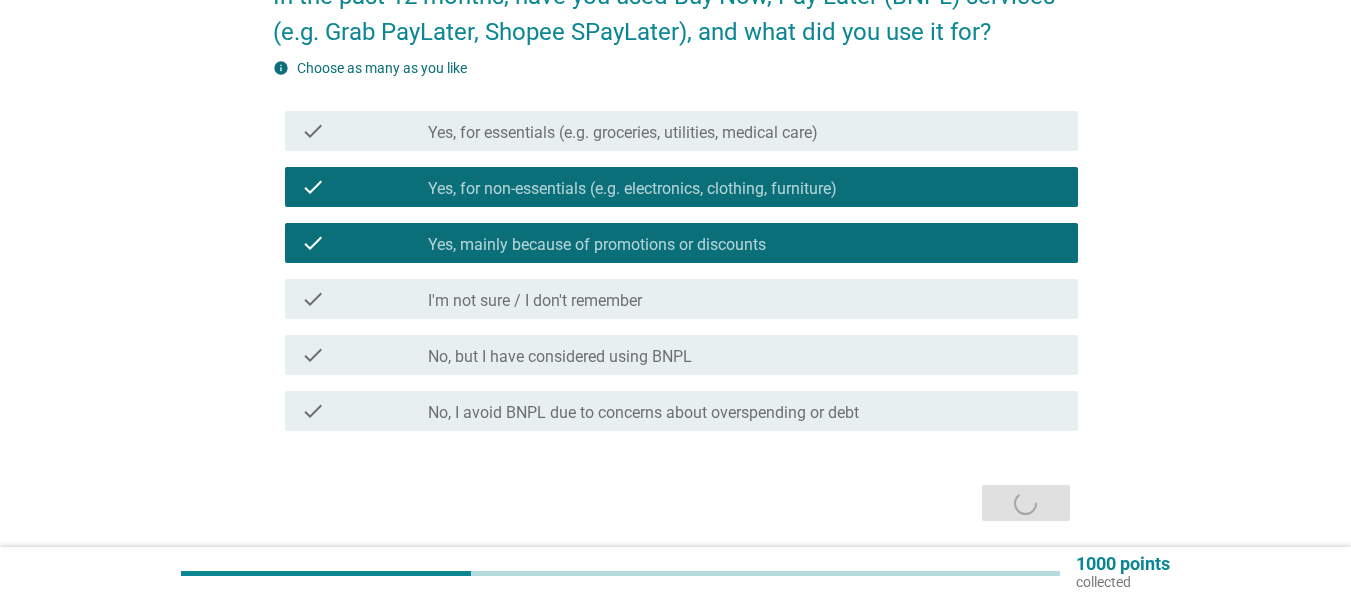 scroll, scrollTop: 0, scrollLeft: 0, axis: both 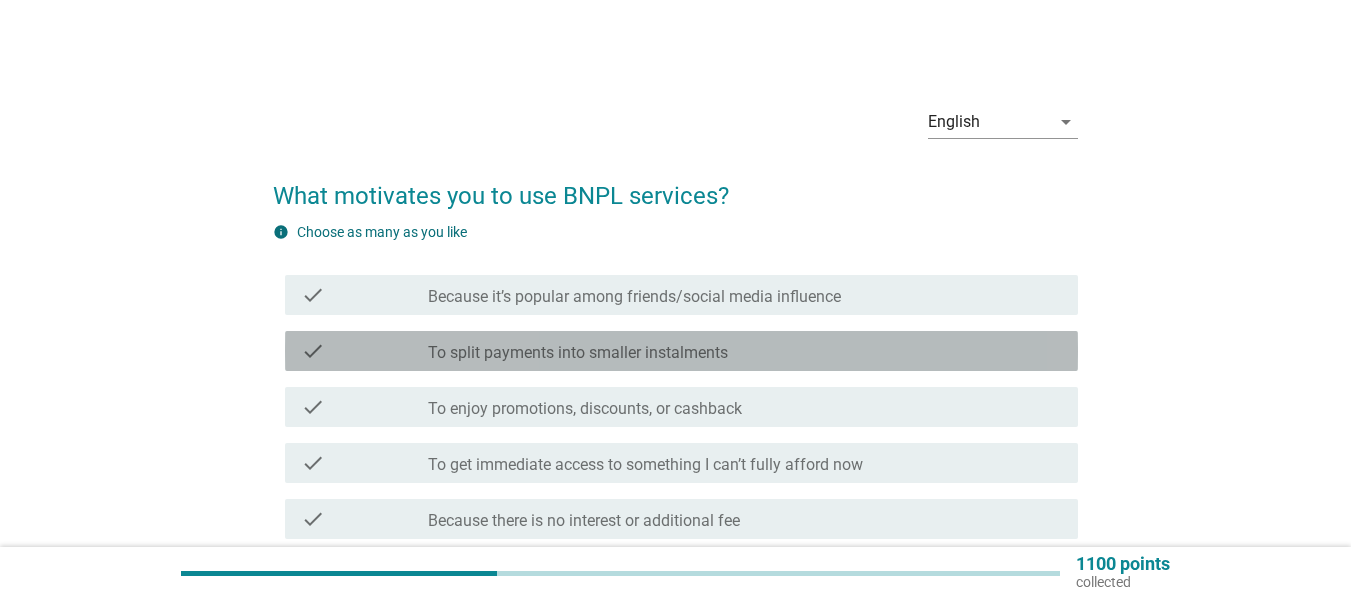 click on "check_box_outline_blank To split payments into smaller instalments" at bounding box center [745, 351] 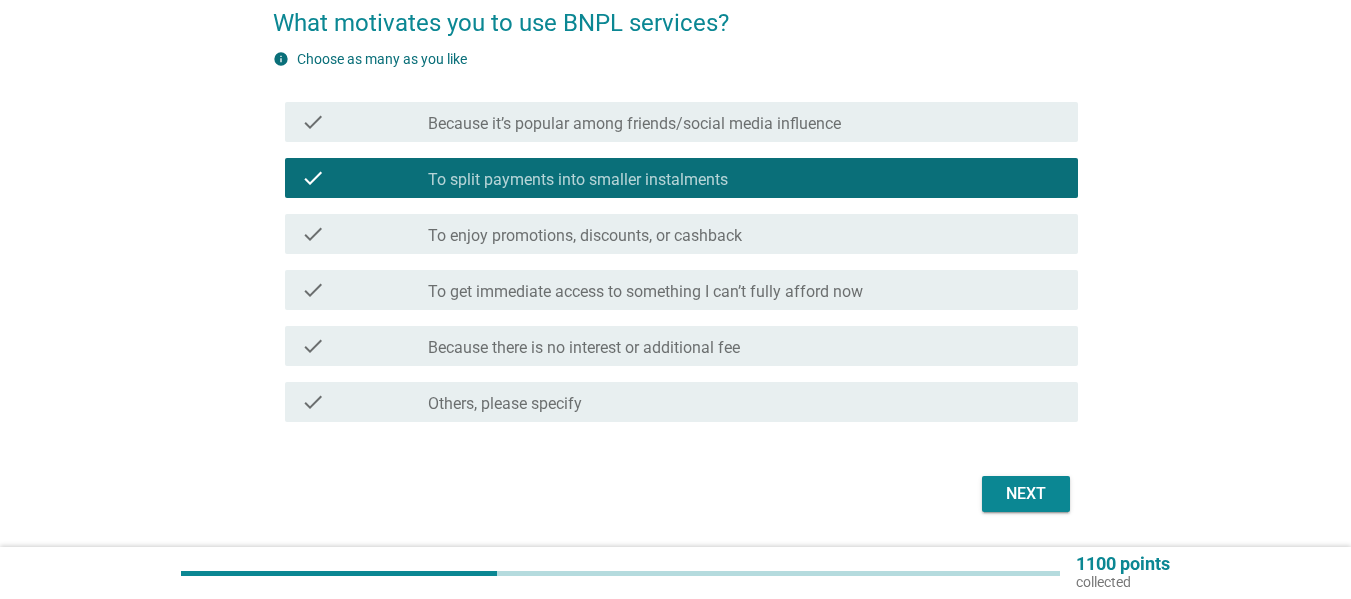 scroll, scrollTop: 200, scrollLeft: 0, axis: vertical 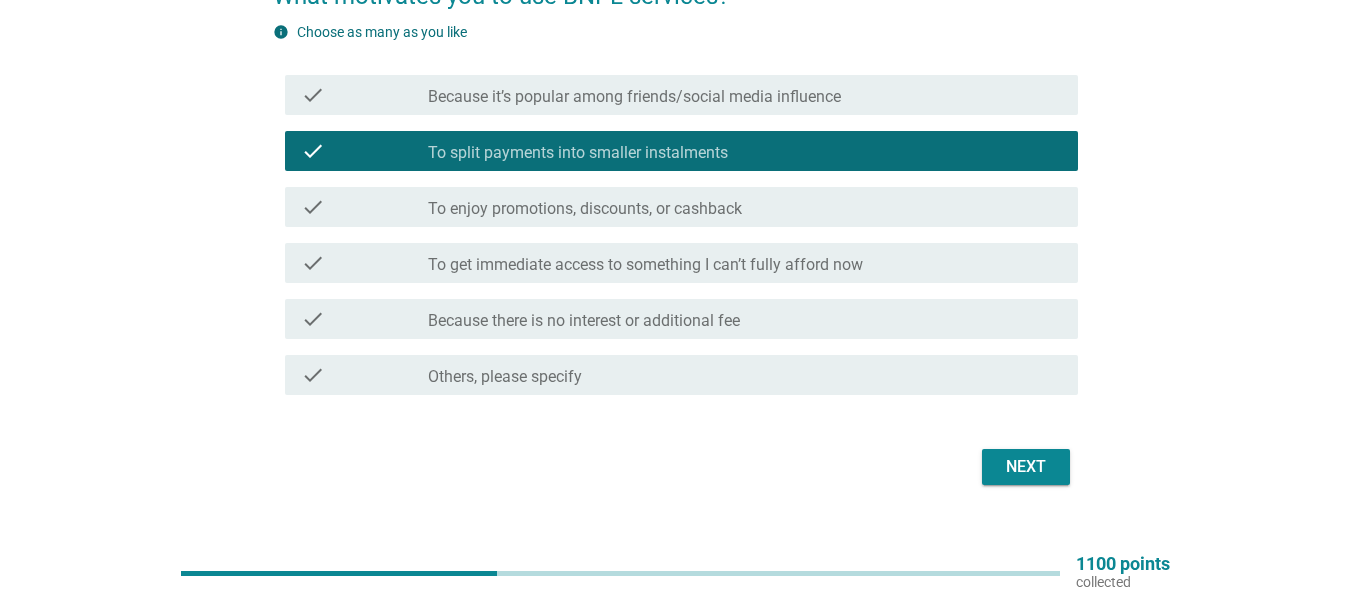 click on "Next" at bounding box center [1026, 467] 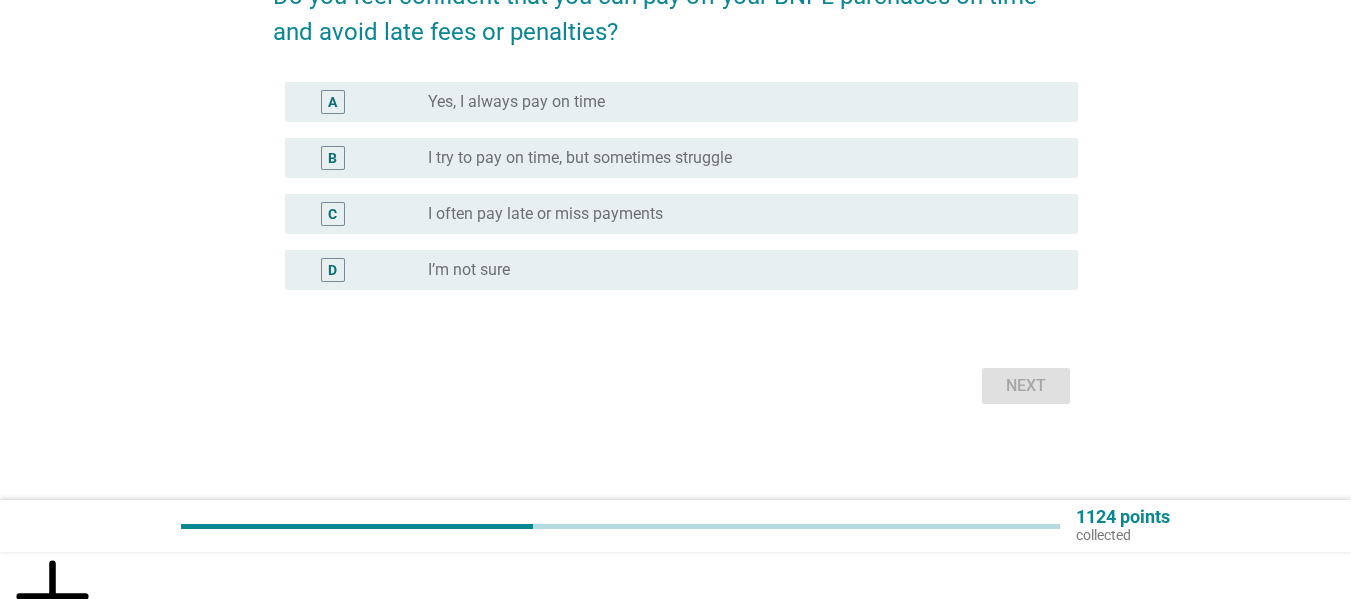 scroll, scrollTop: 0, scrollLeft: 0, axis: both 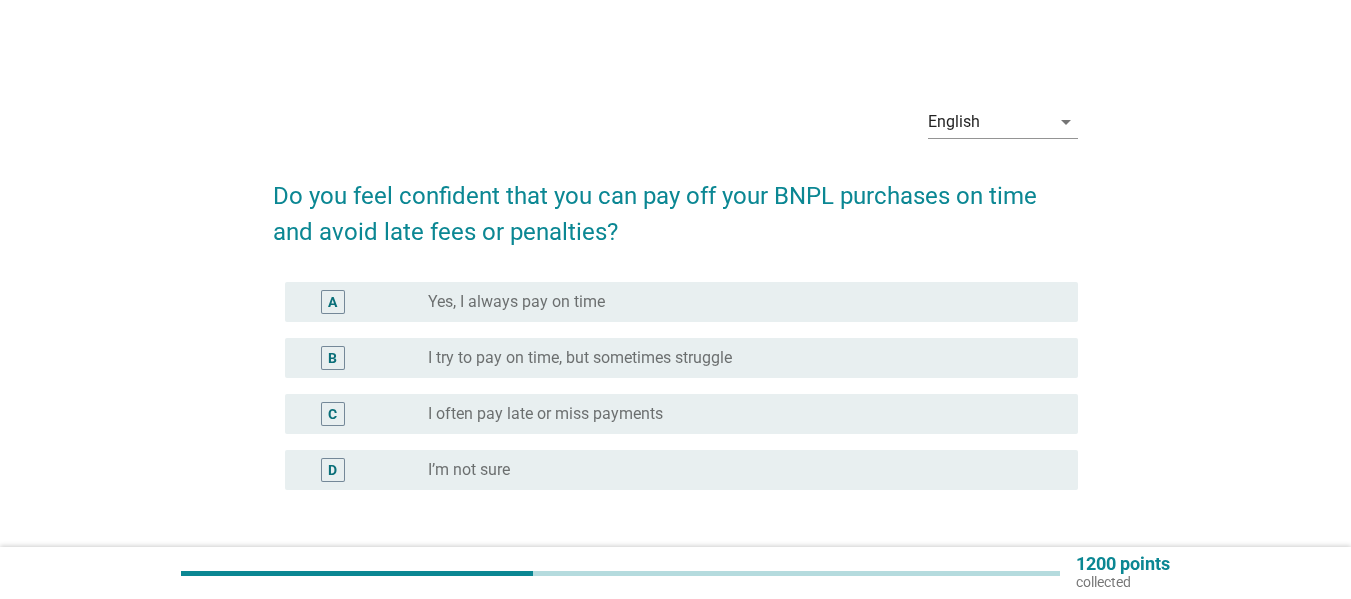 click on "radio_button_unchecked Yes, I always pay on time" at bounding box center [737, 302] 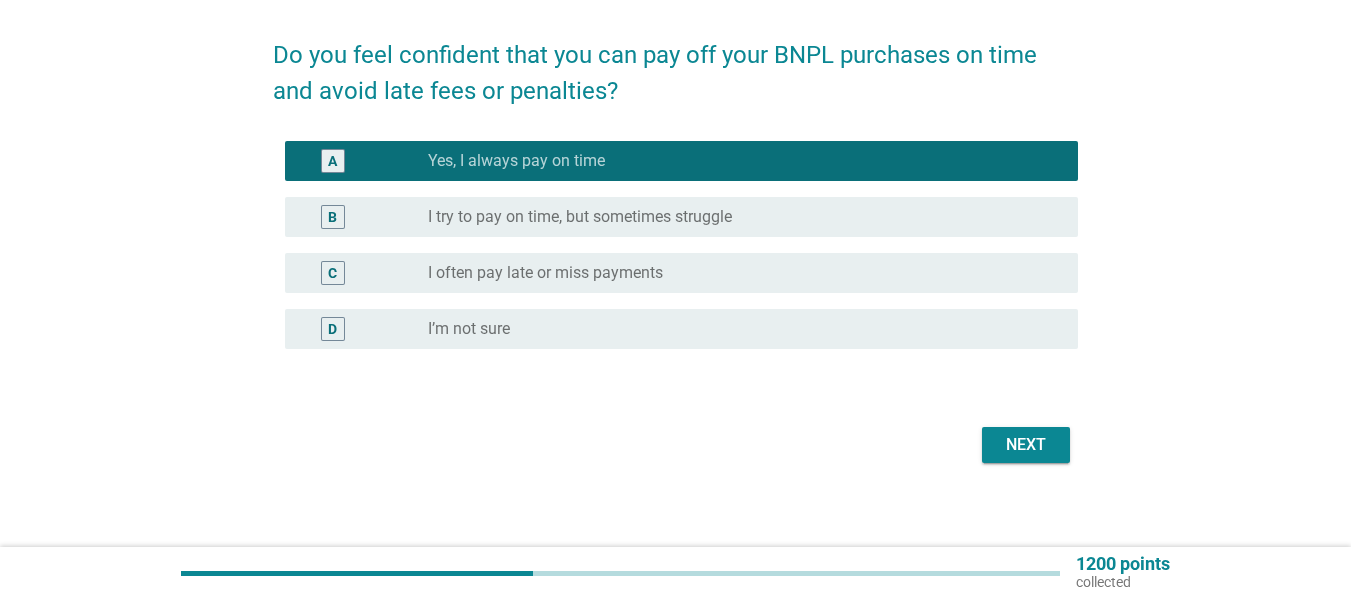 scroll, scrollTop: 153, scrollLeft: 0, axis: vertical 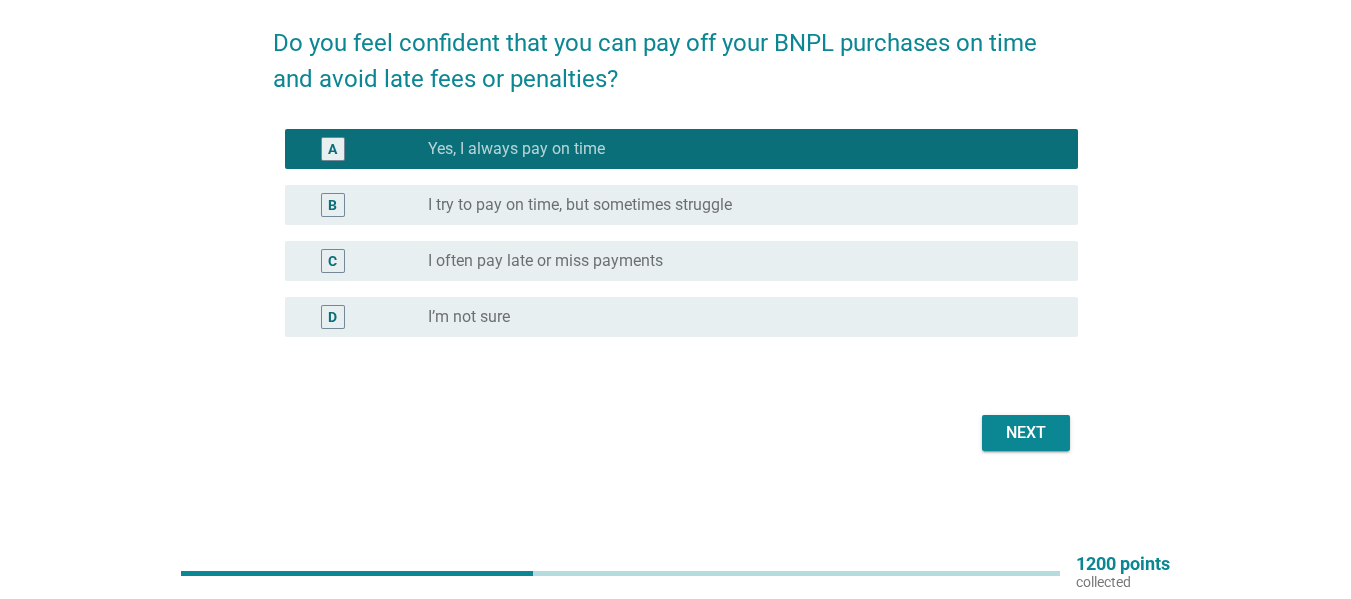 click on "Next" at bounding box center [1026, 433] 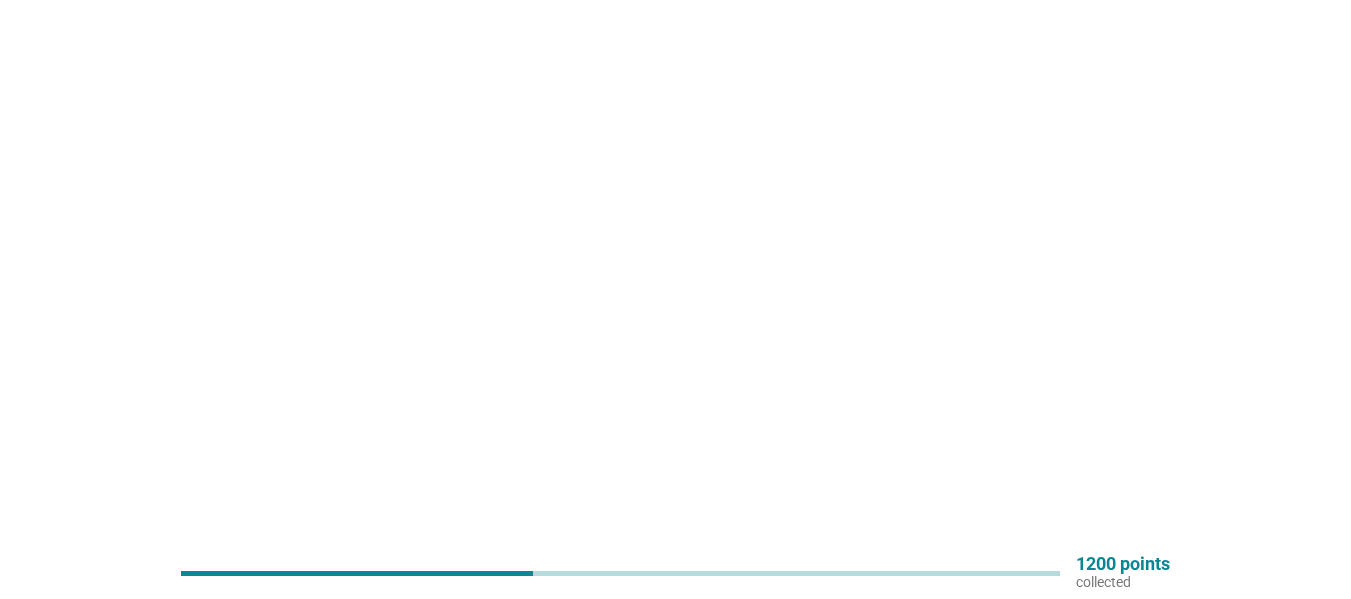 scroll, scrollTop: 0, scrollLeft: 0, axis: both 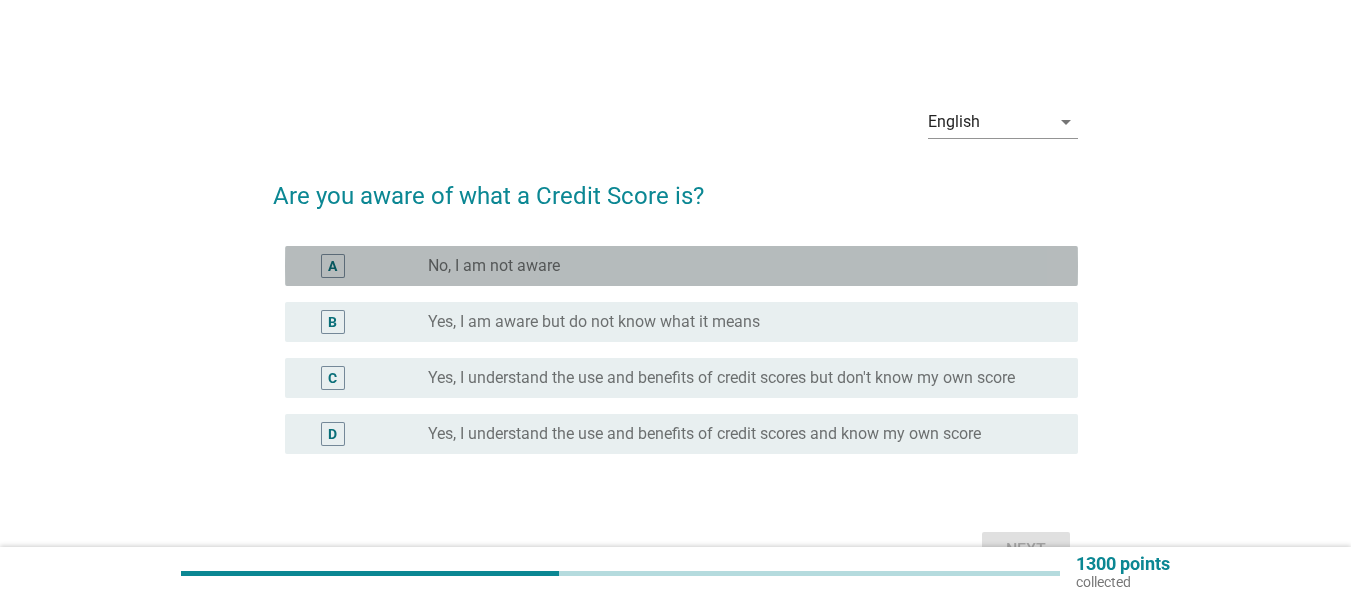 click on "A     radio_button_unchecked No, I am not aware" at bounding box center (681, 266) 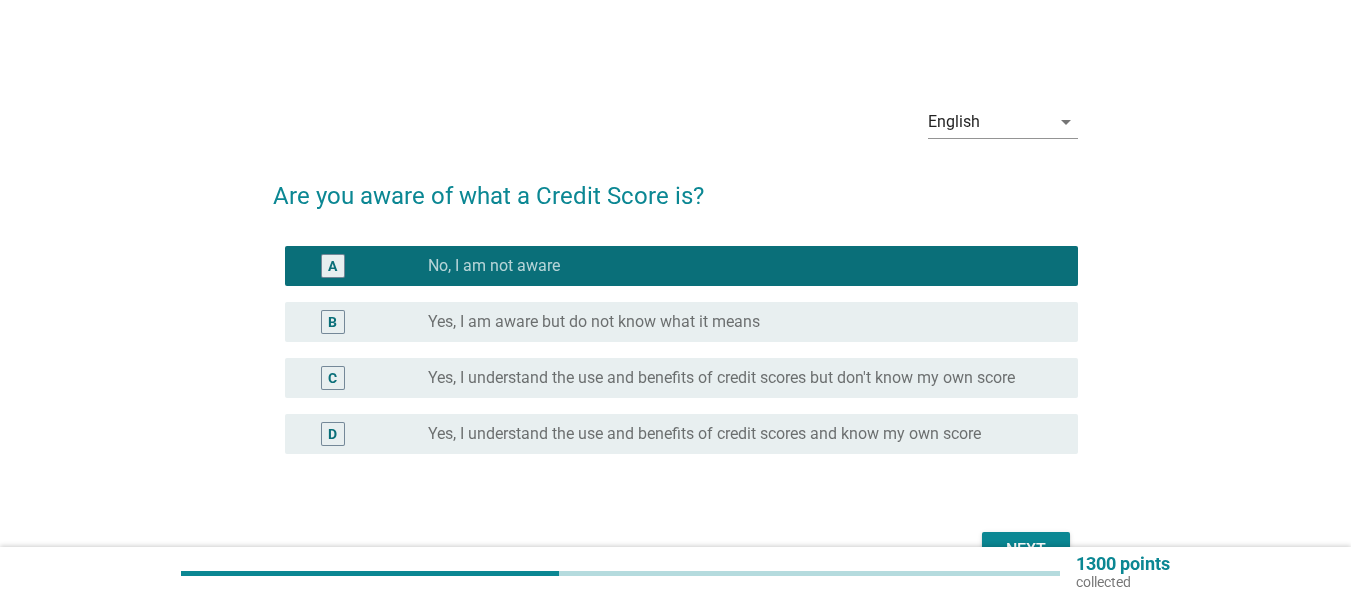 click on "C     radio_button_unchecked Yes, I understand the use and benefits of credit scores but don't know my own score" at bounding box center (681, 378) 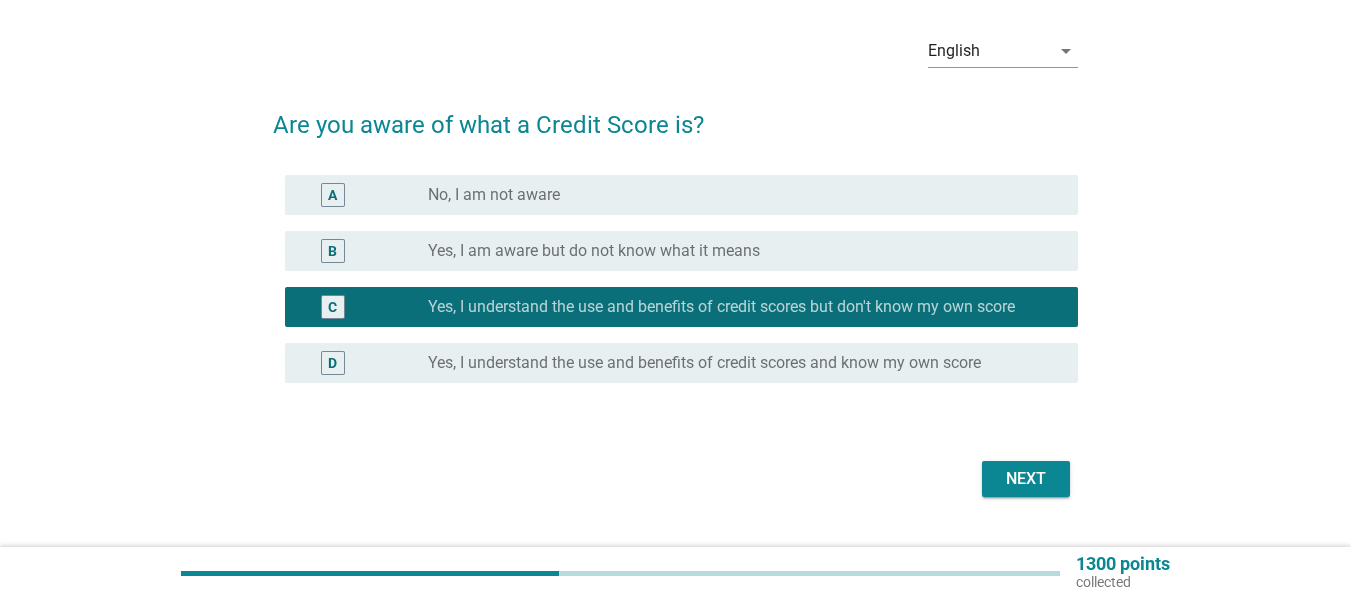 scroll, scrollTop: 100, scrollLeft: 0, axis: vertical 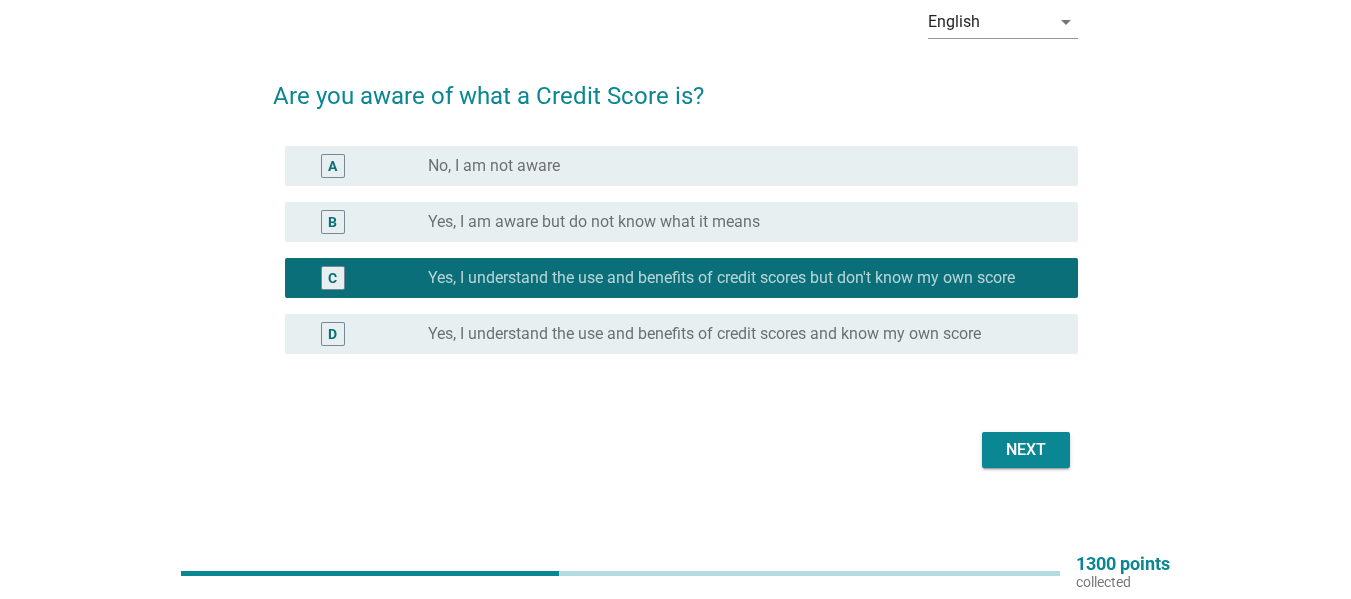 click on "D     radio_button_unchecked Yes, I understand the use and benefits of credit scores and know my own score" at bounding box center (681, 334) 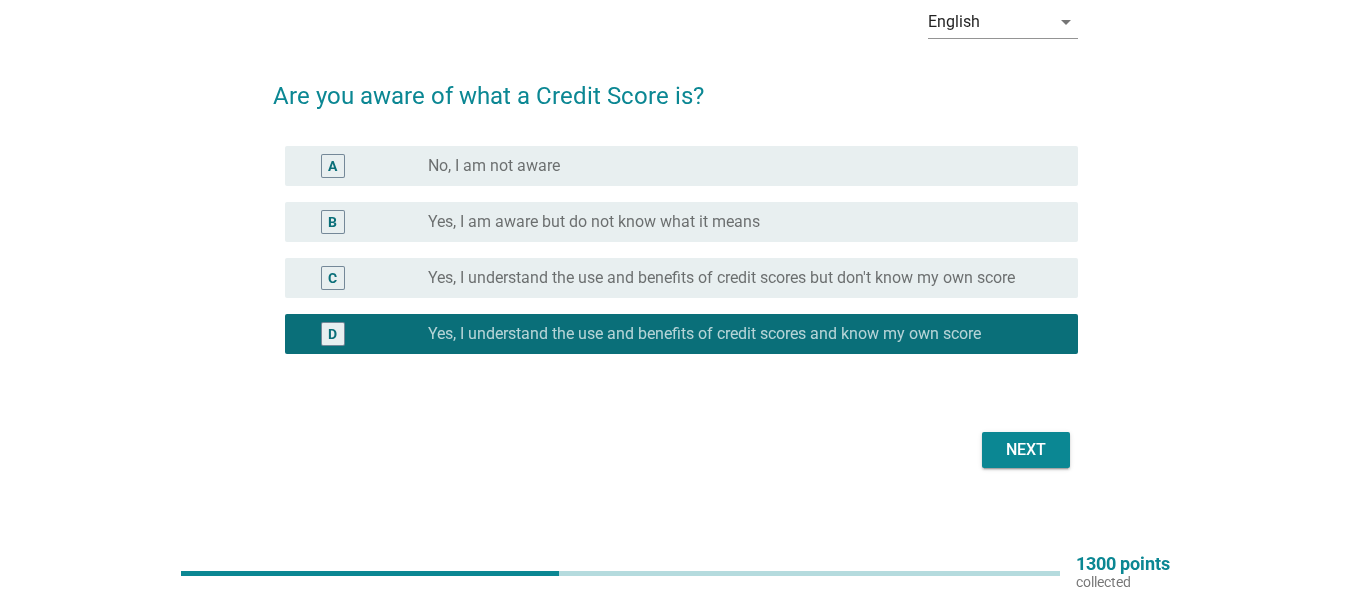 click on "C     radio_button_unchecked Yes, I understand the use and benefits of credit scores but don't know my own score" at bounding box center [681, 278] 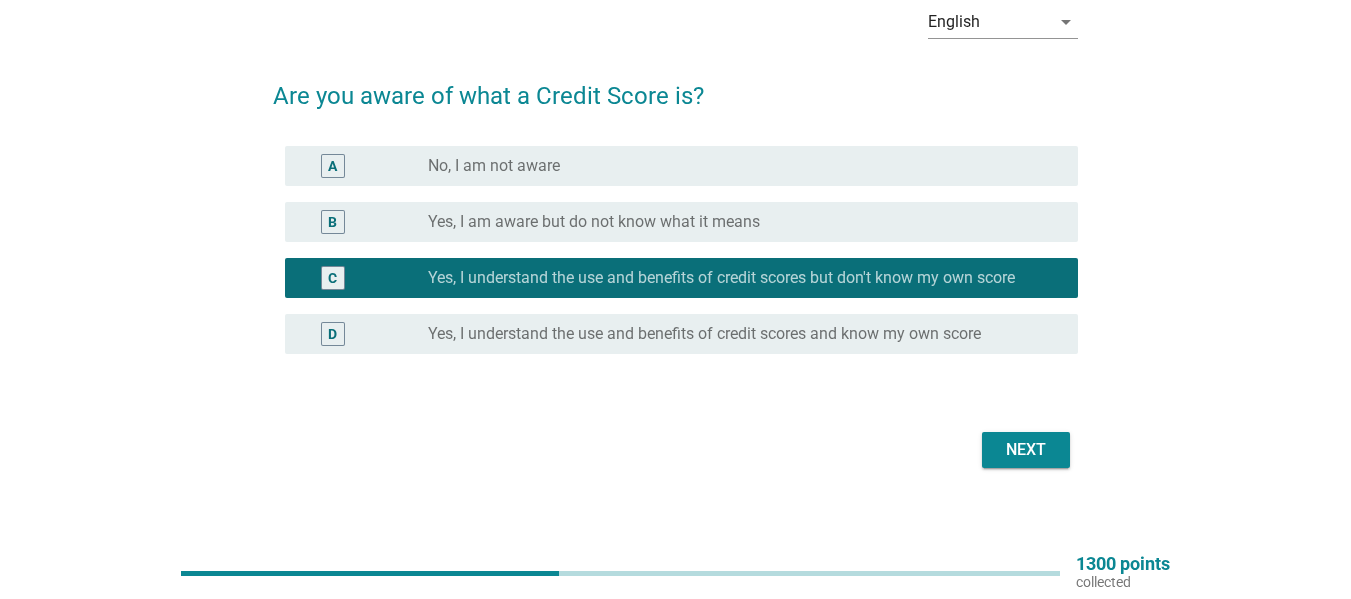 click on "Next" at bounding box center (1026, 450) 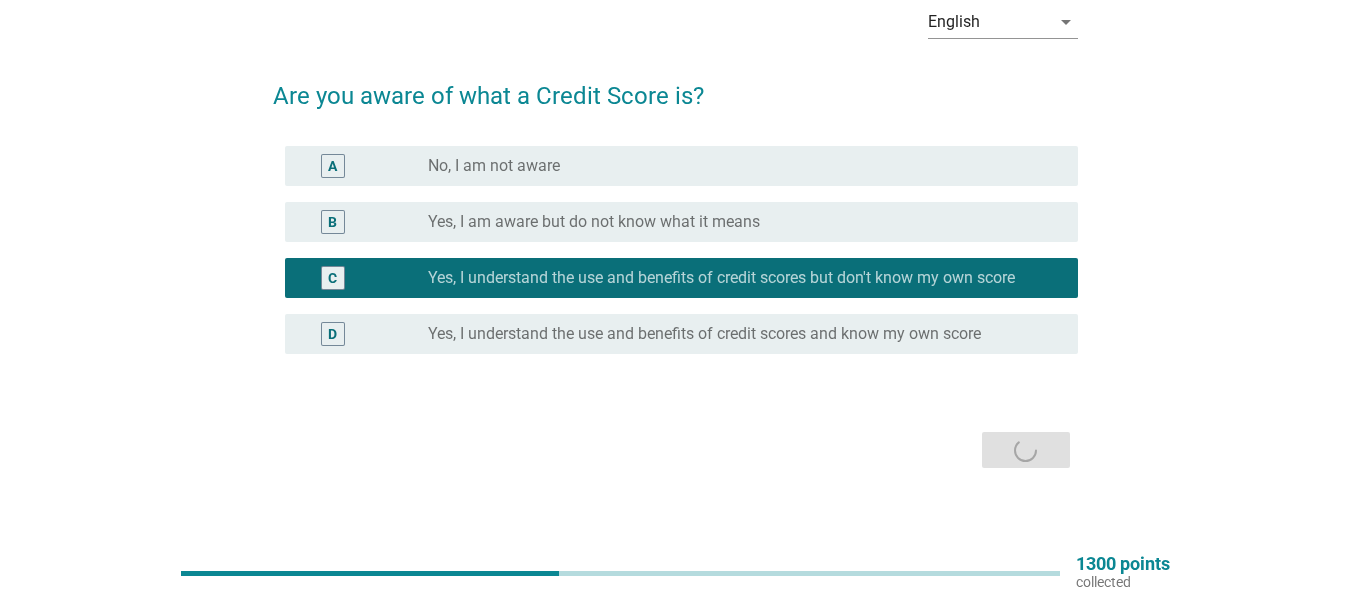 scroll, scrollTop: 0, scrollLeft: 0, axis: both 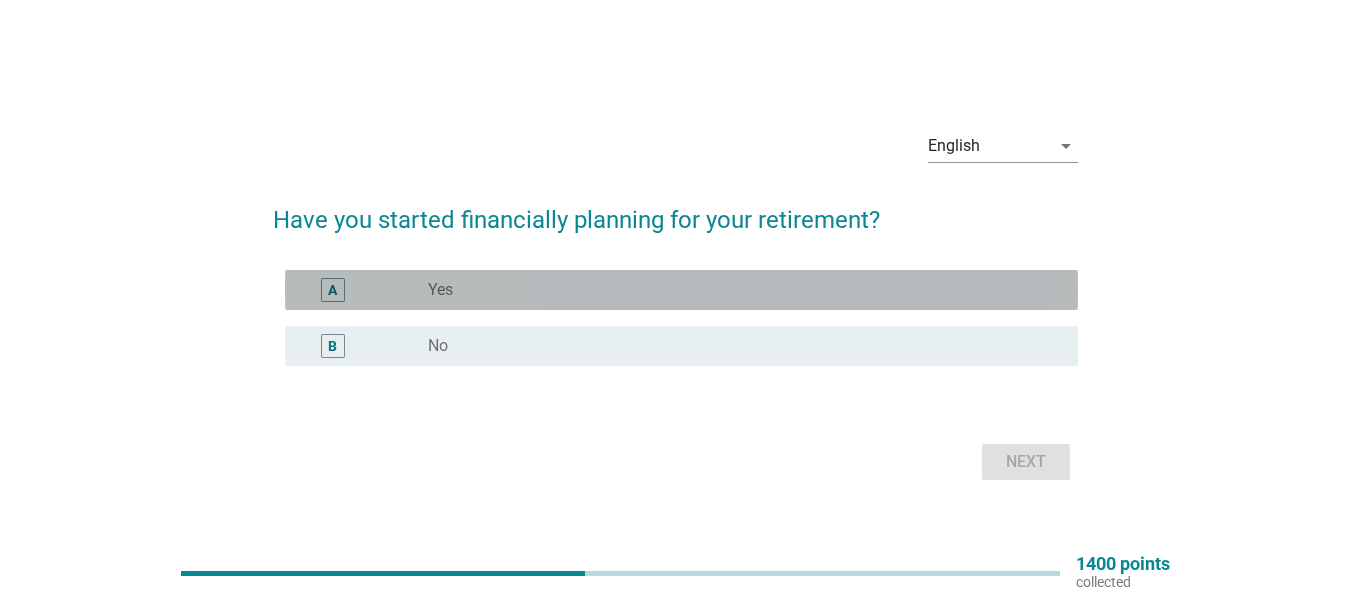 click on "radio_button_unchecked Yes" at bounding box center (737, 290) 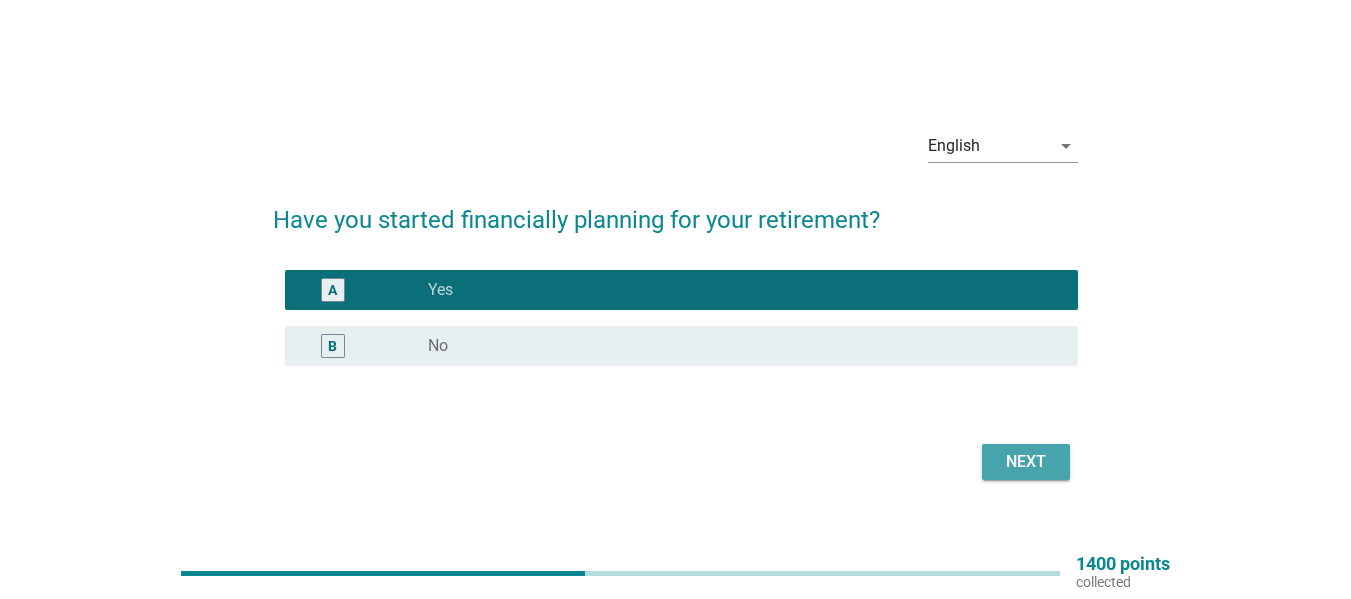 click on "Next" at bounding box center (1026, 462) 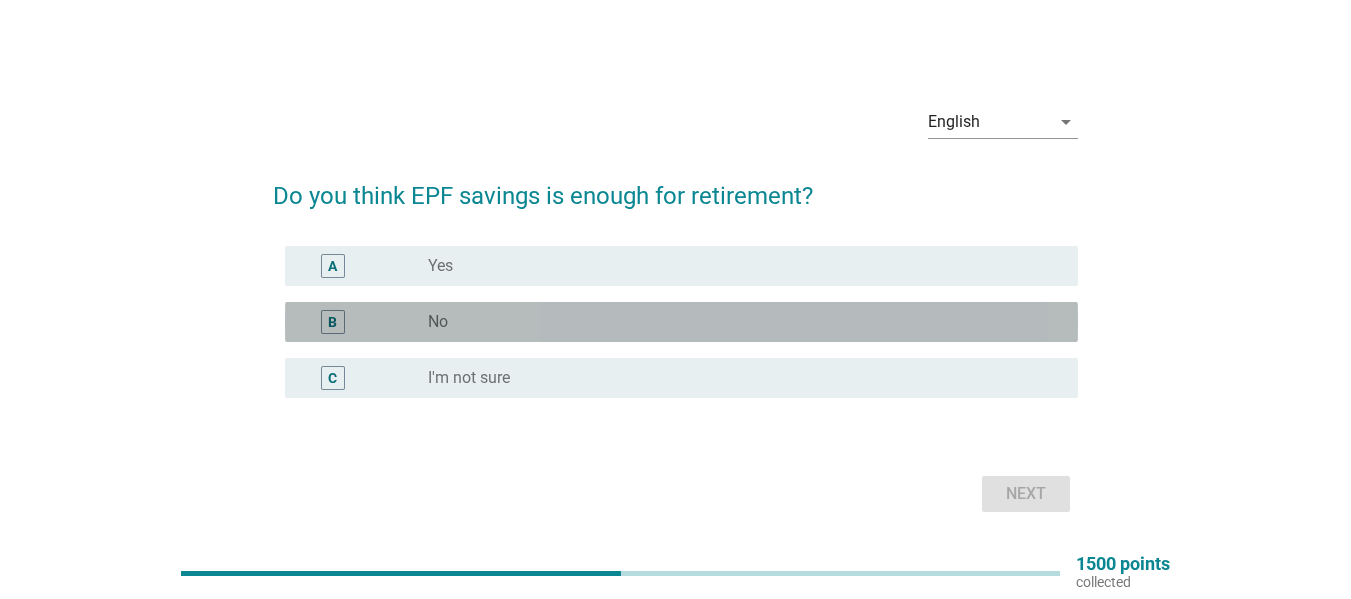 click on "radio_button_unchecked No" at bounding box center [737, 322] 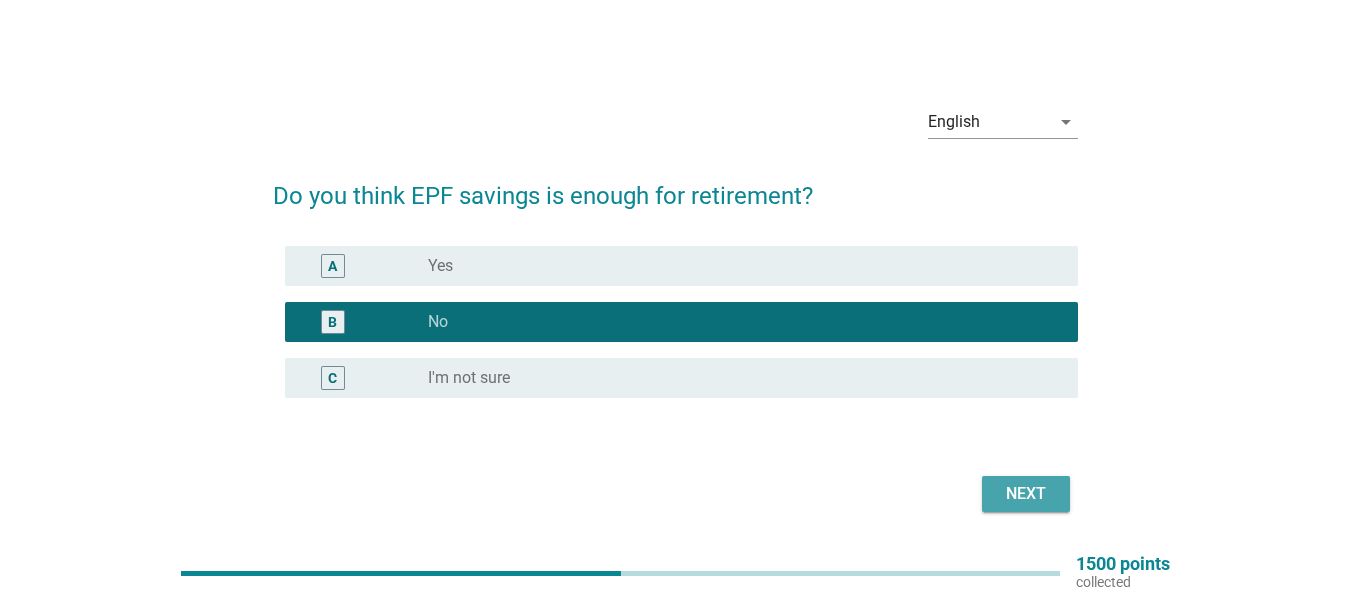 click on "Next" at bounding box center (1026, 494) 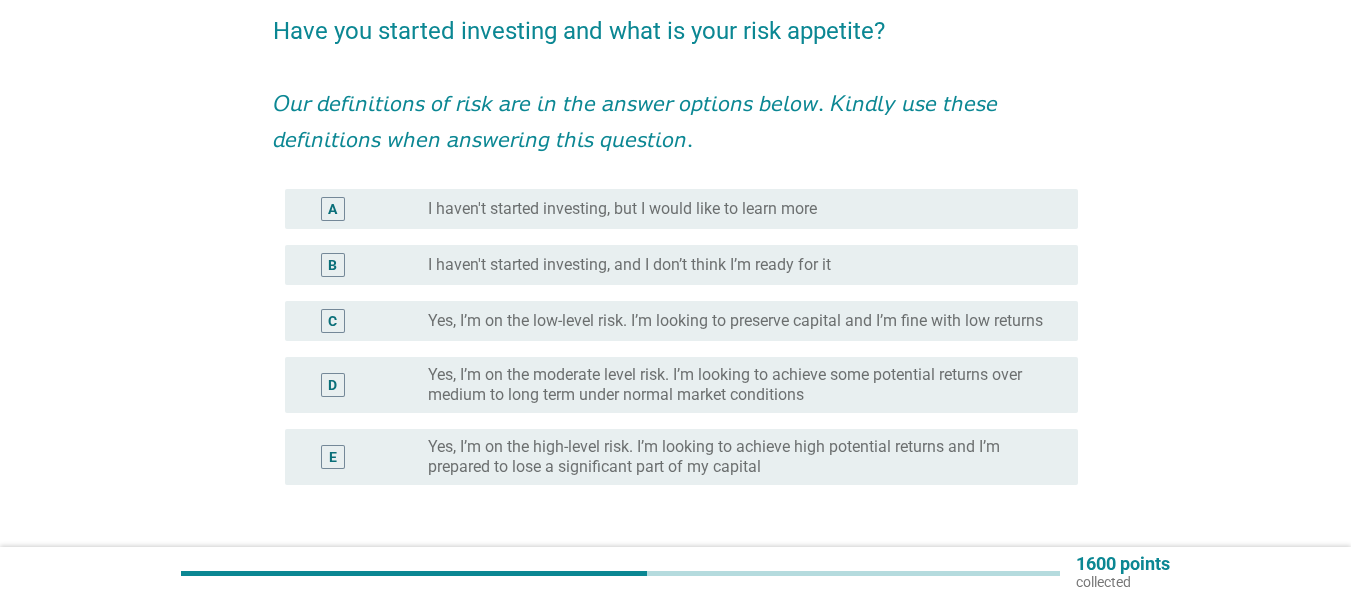 scroll, scrollTop: 200, scrollLeft: 0, axis: vertical 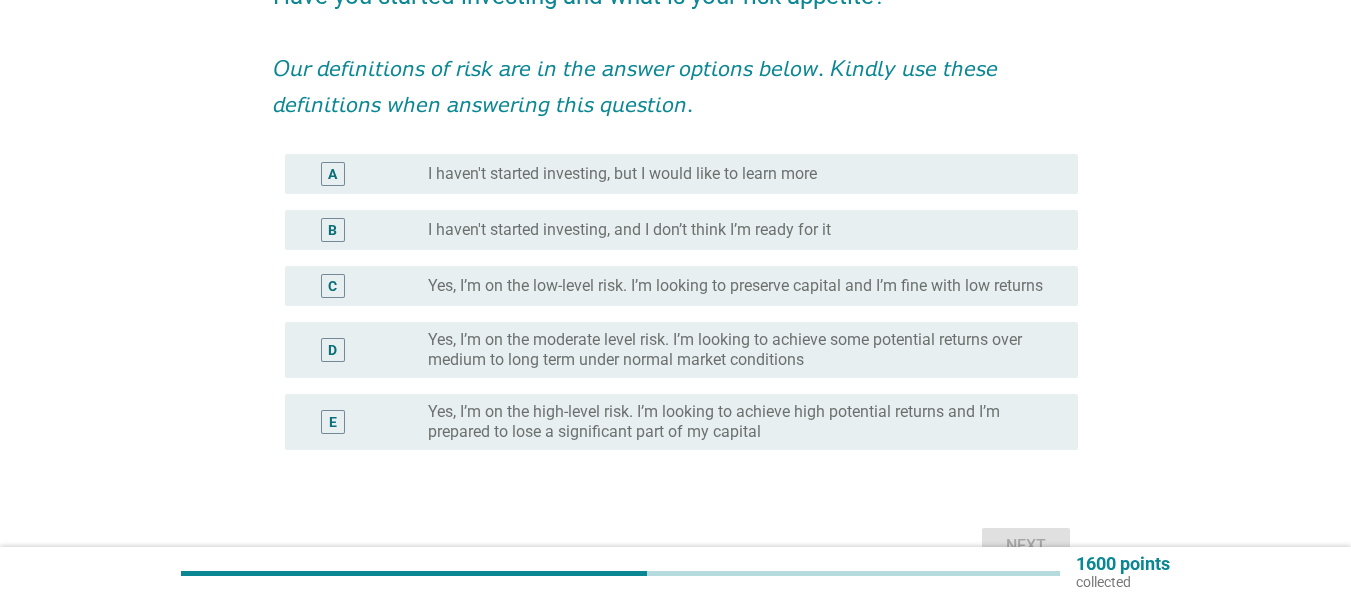 click on "I haven't started investing, but I would like to learn more" at bounding box center (622, 174) 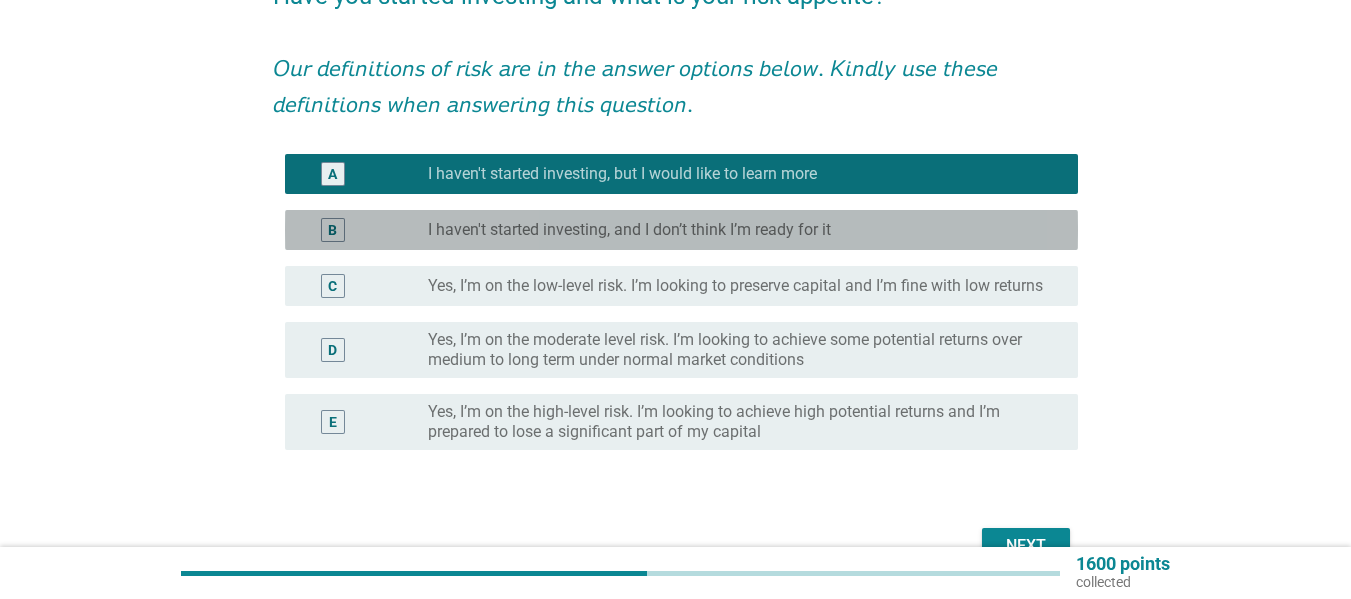click on "radio_button_unchecked I haven't started investing, and I don’t think I’m ready for it" at bounding box center (737, 230) 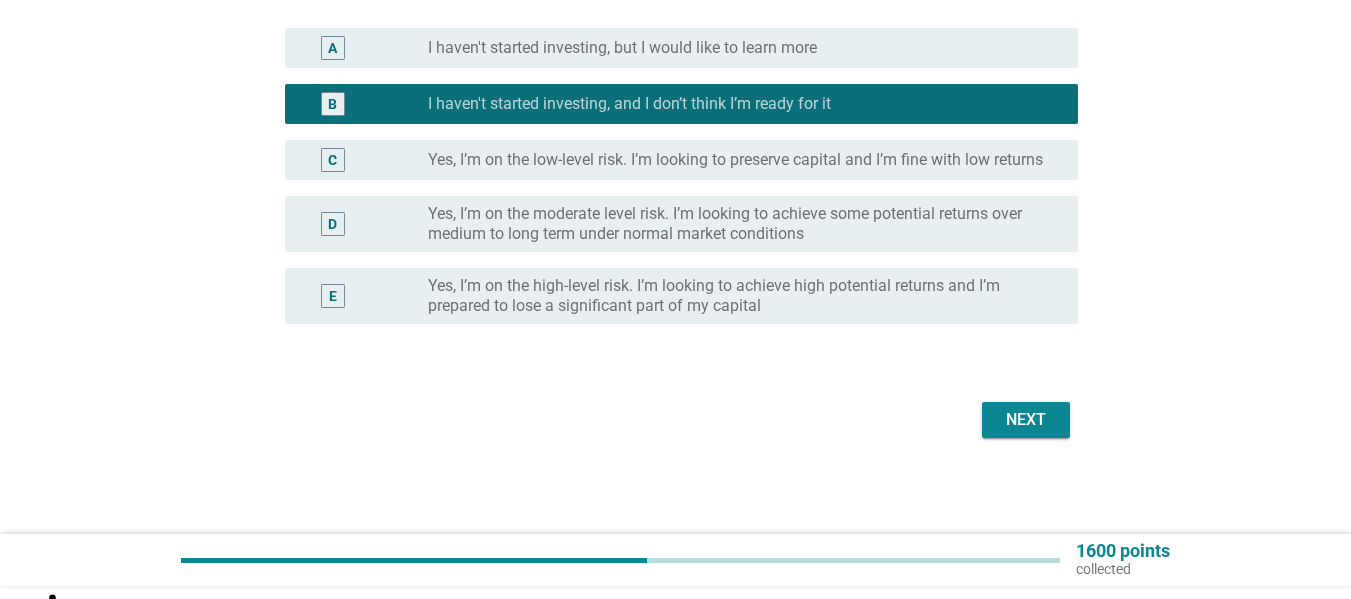 scroll, scrollTop: 329, scrollLeft: 0, axis: vertical 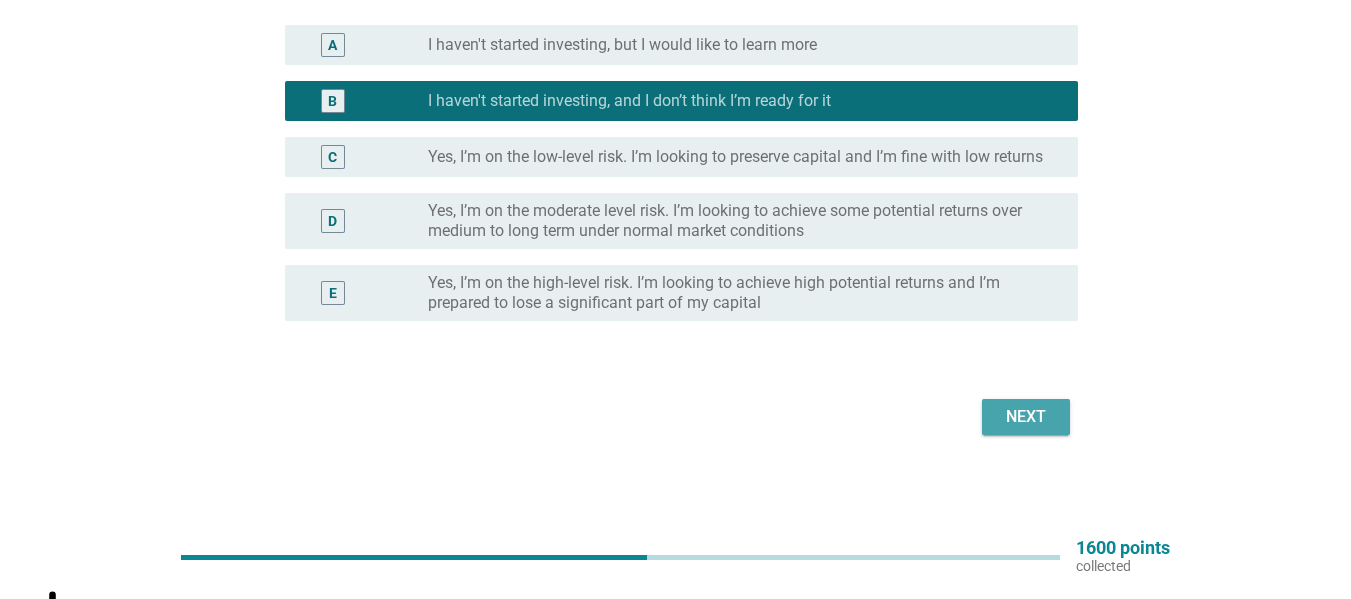 click on "Next" at bounding box center (1026, 417) 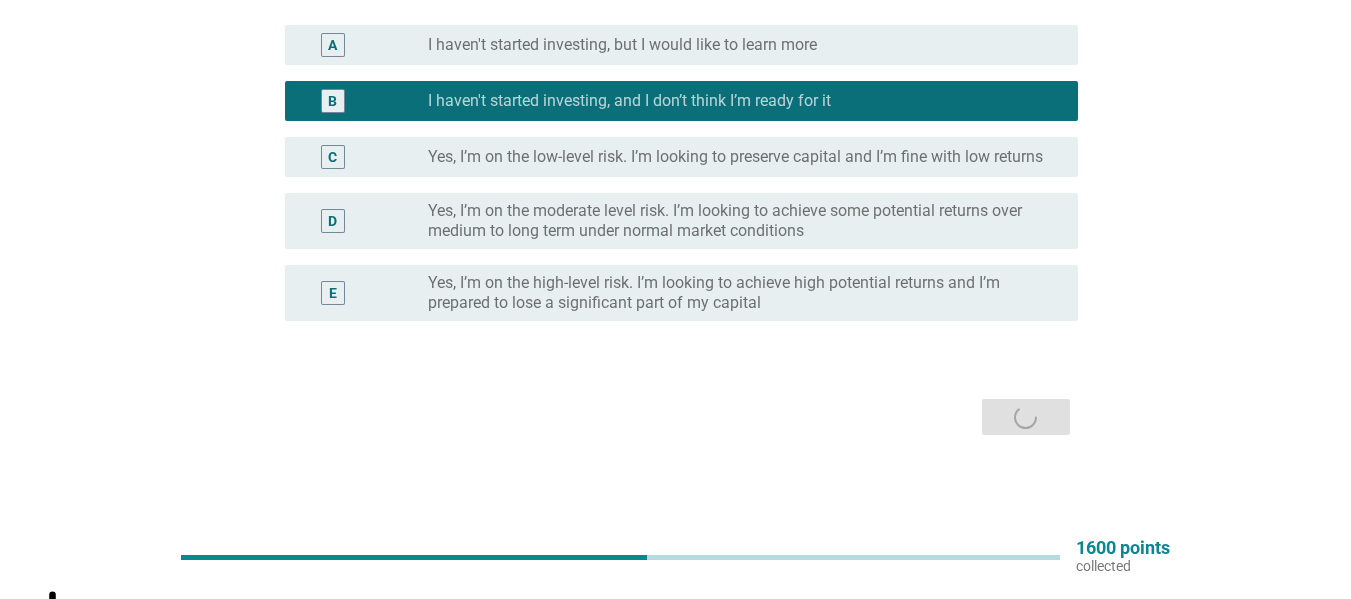 scroll, scrollTop: 0, scrollLeft: 0, axis: both 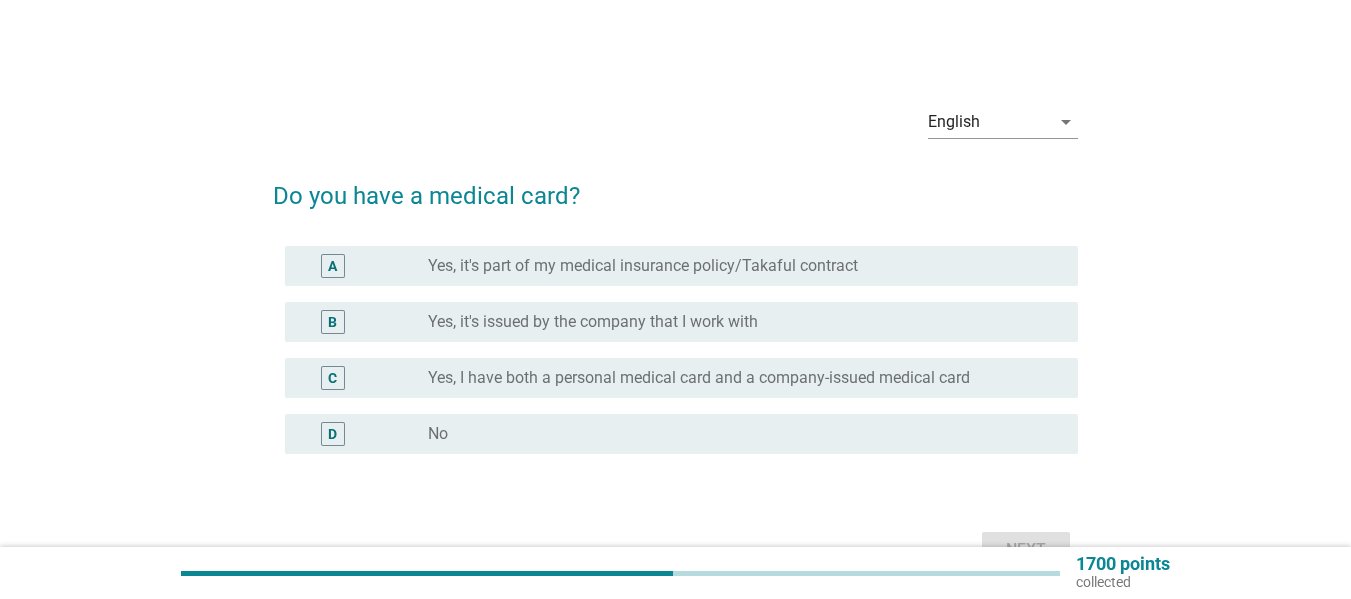 click on "Yes, it's part of my medical insurance policy/Takaful contract" at bounding box center (643, 266) 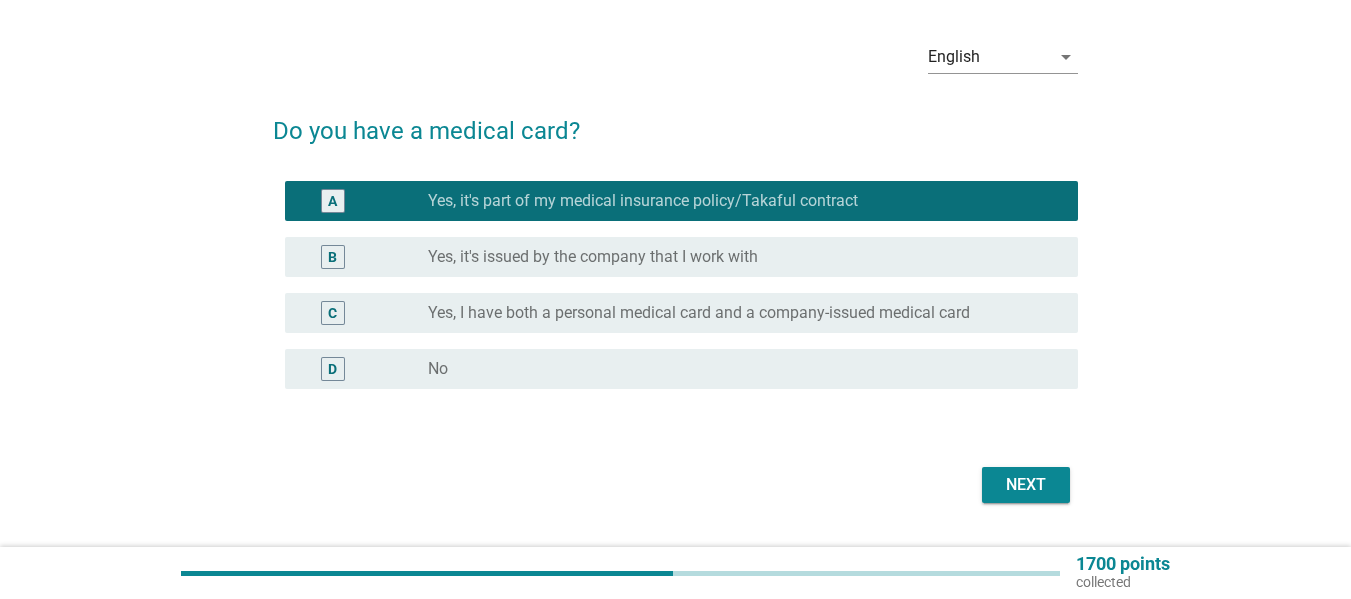scroll, scrollTop: 100, scrollLeft: 0, axis: vertical 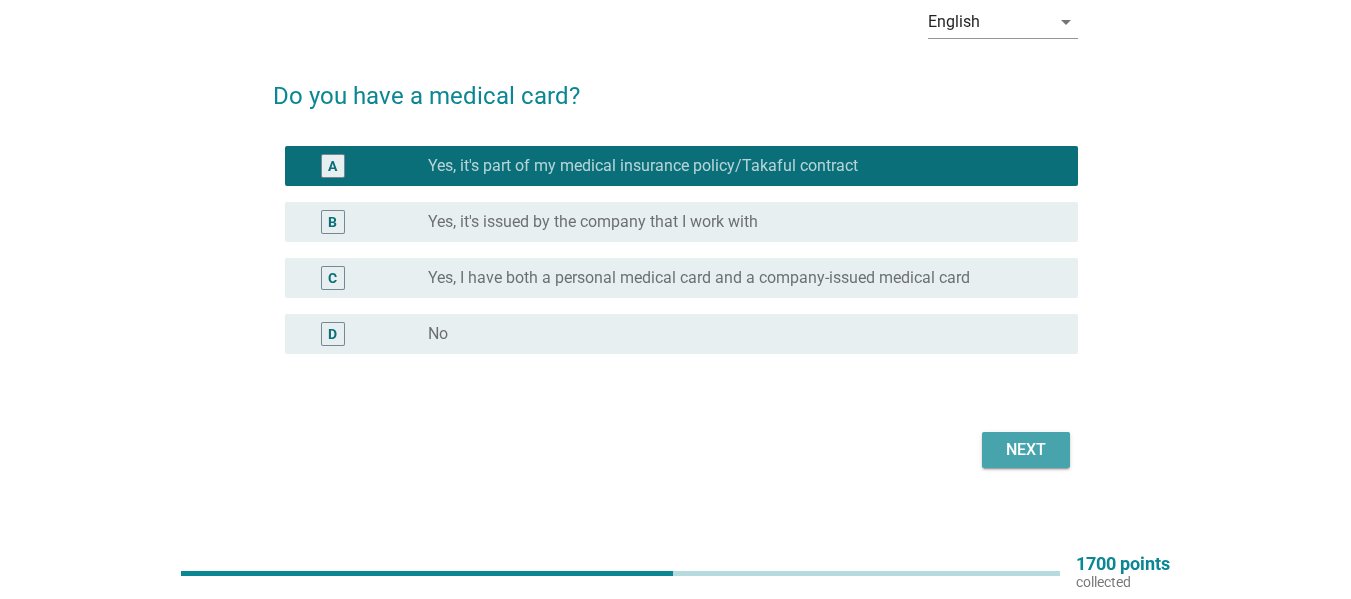 click on "Next" at bounding box center (1026, 450) 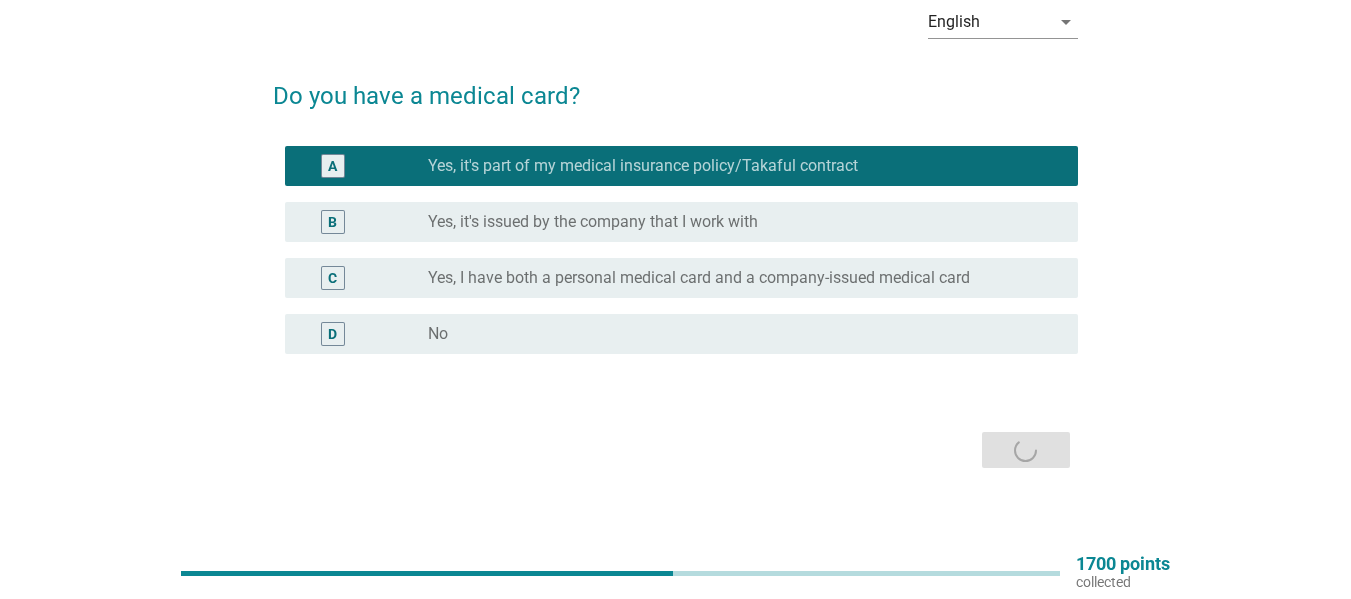 scroll, scrollTop: 0, scrollLeft: 0, axis: both 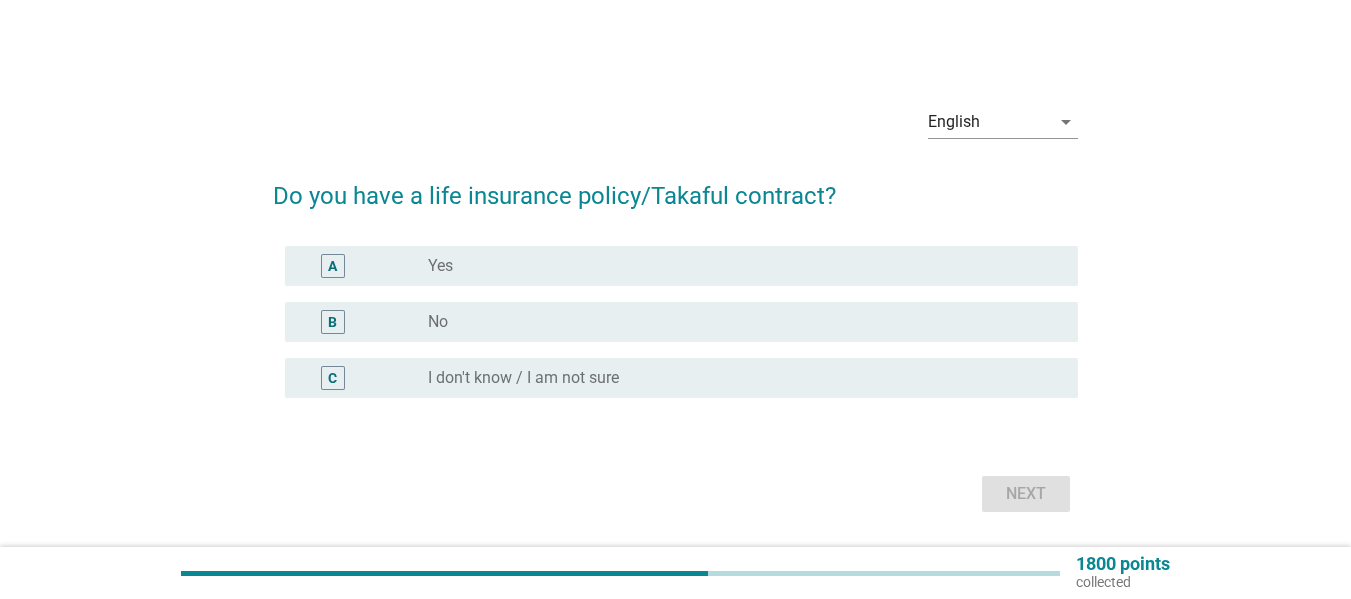 click on "radio_button_unchecked Yes" at bounding box center [737, 266] 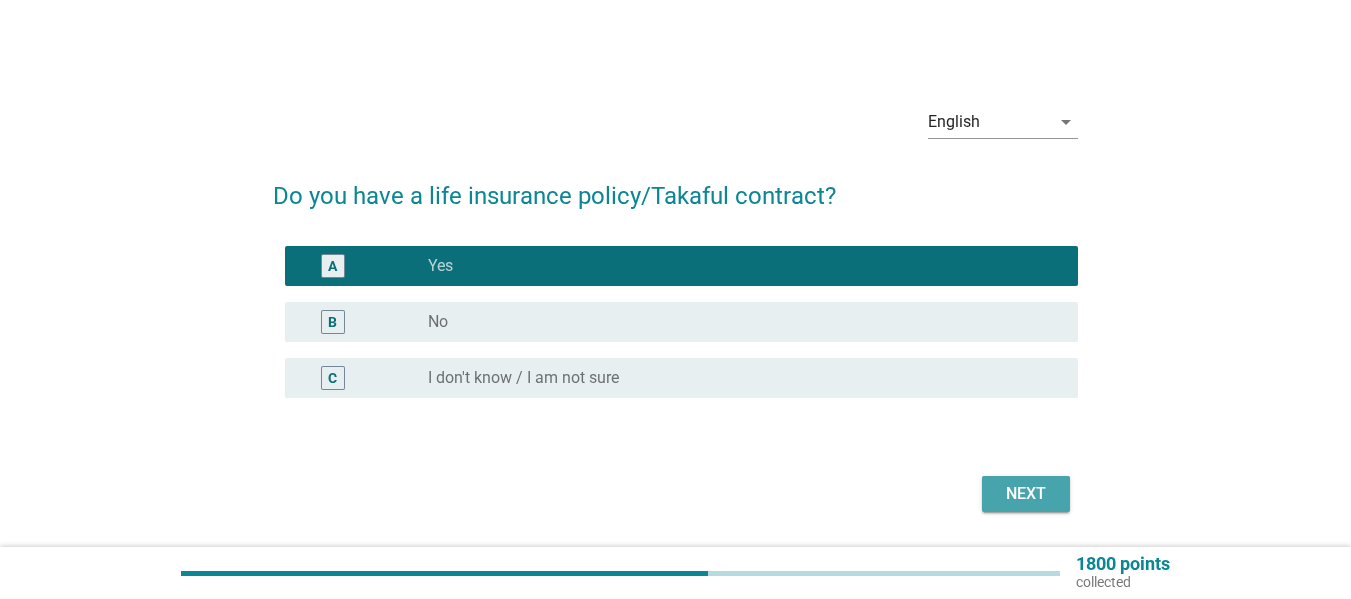 click on "Next" at bounding box center (1026, 494) 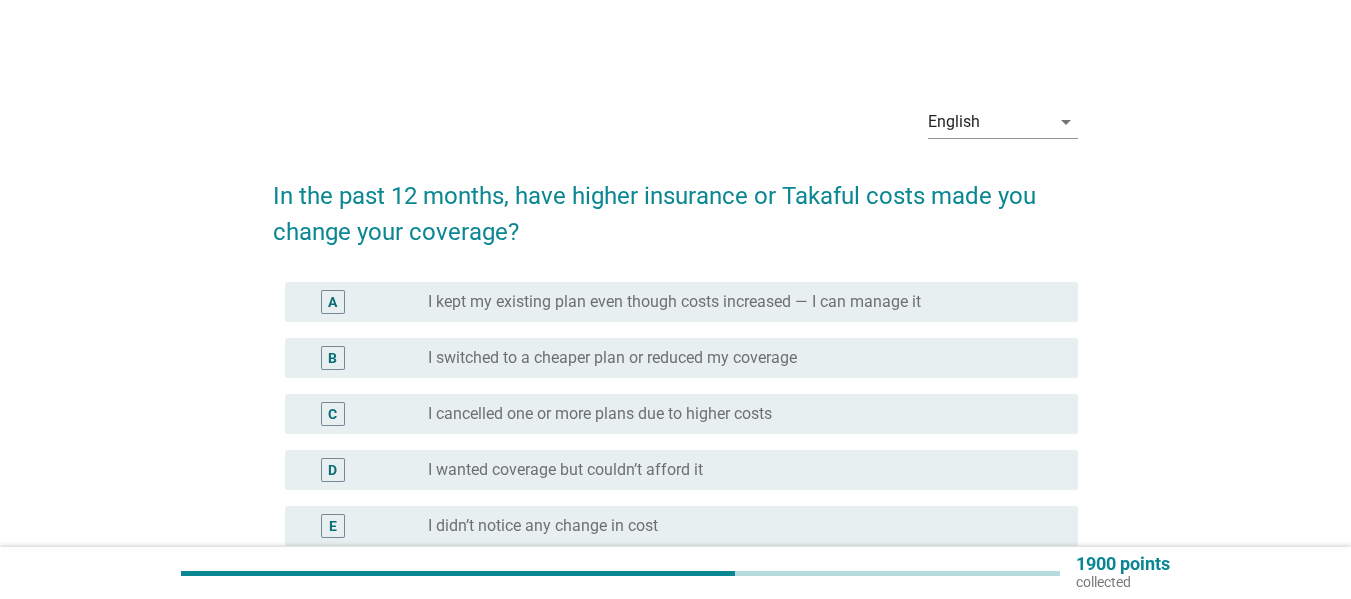 scroll, scrollTop: 100, scrollLeft: 0, axis: vertical 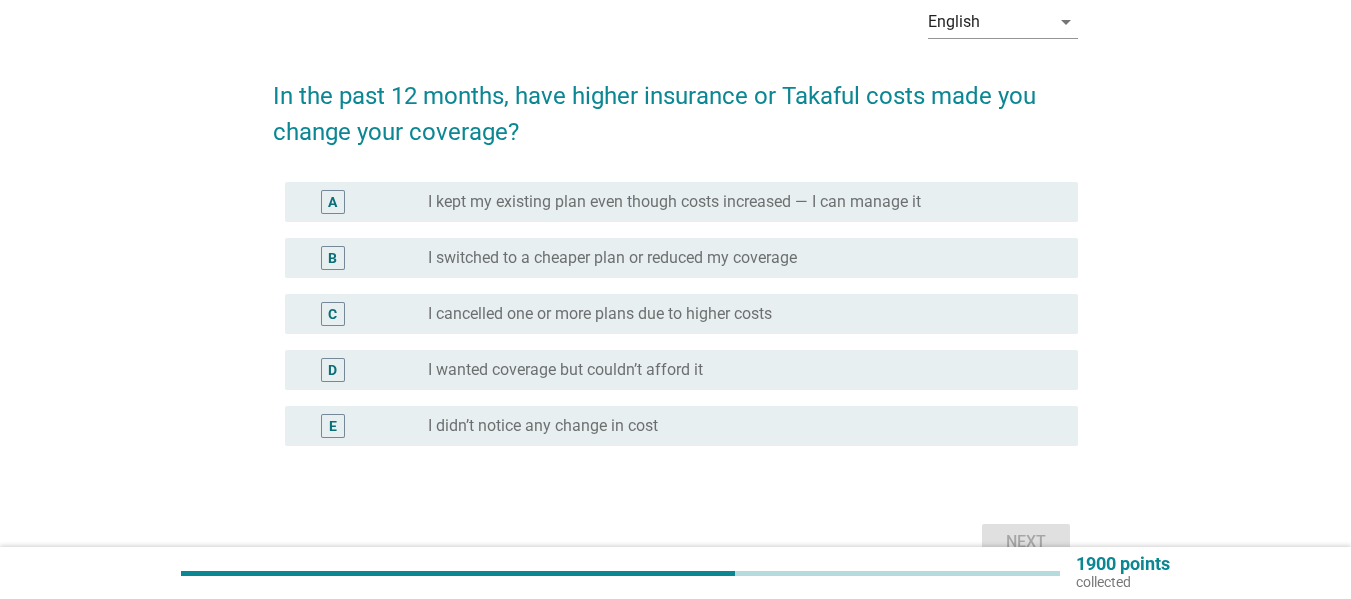 click on "radio_button_unchecked I didn’t notice any change in cost" at bounding box center (745, 426) 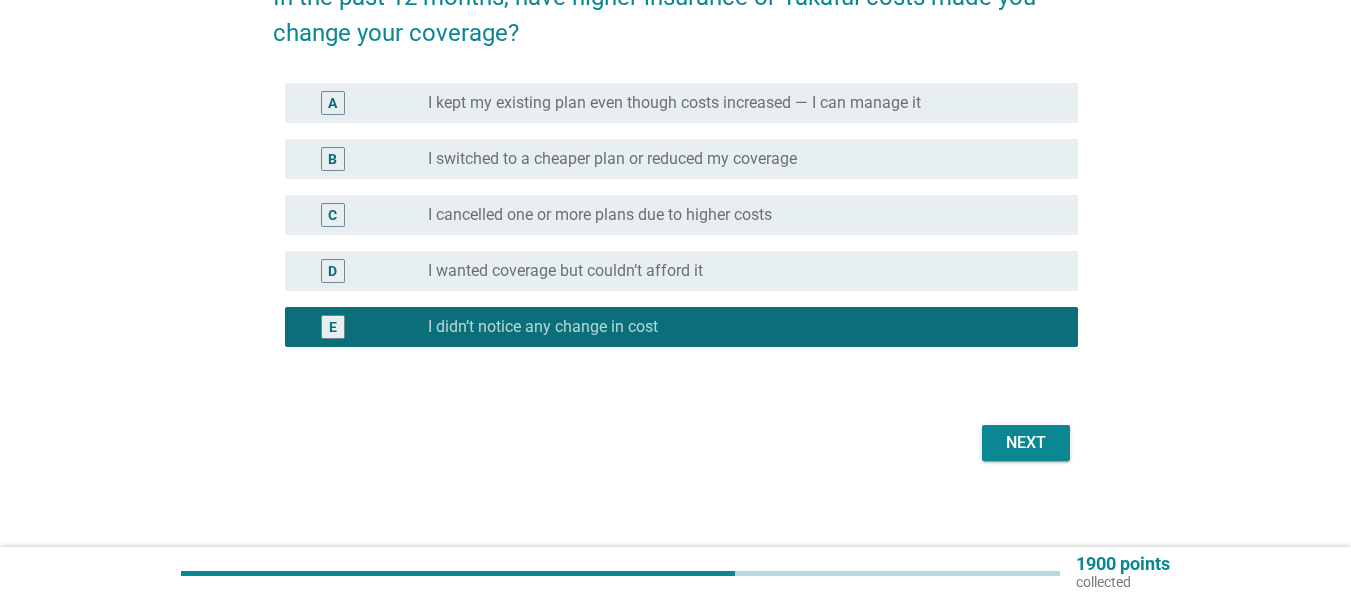 scroll, scrollTop: 200, scrollLeft: 0, axis: vertical 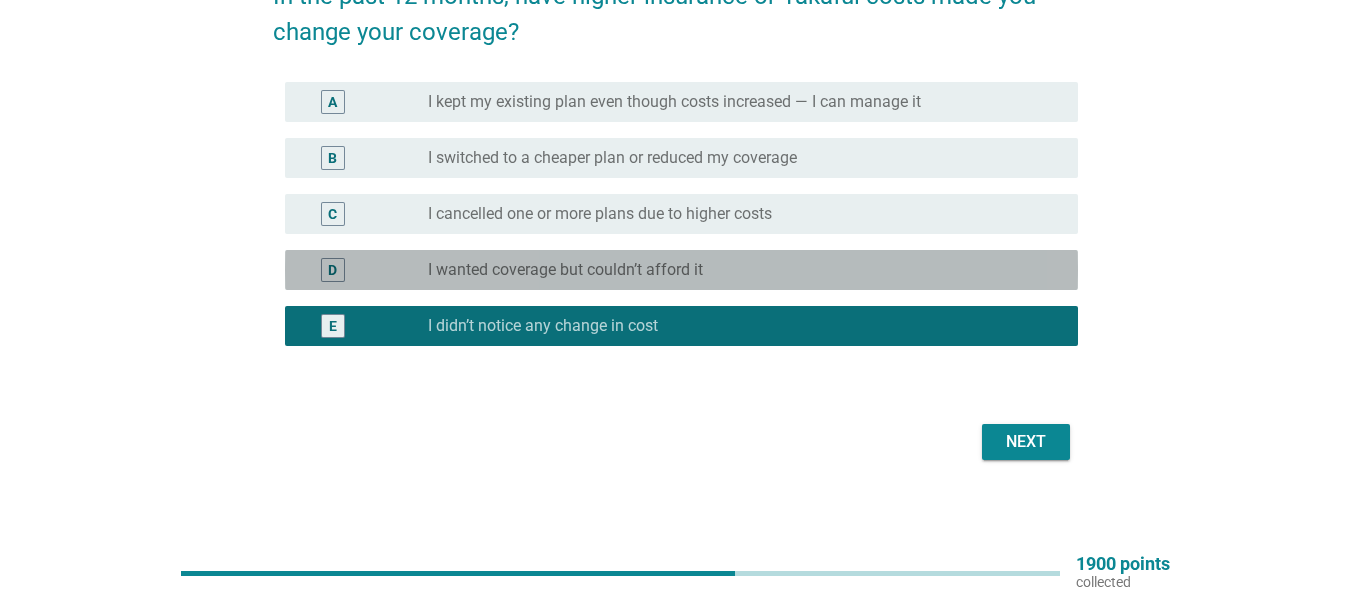 click on "I wanted coverage but couldn’t afford it" at bounding box center (565, 270) 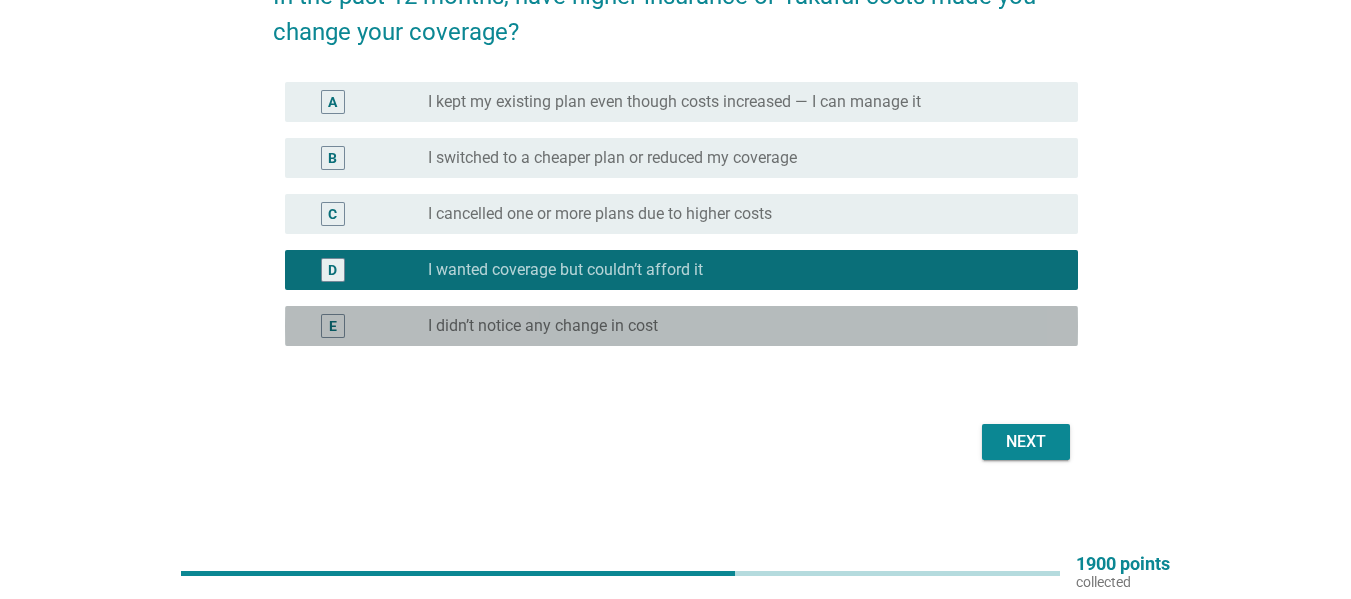 click on "radio_button_unchecked I didn’t notice any change in cost" at bounding box center [745, 326] 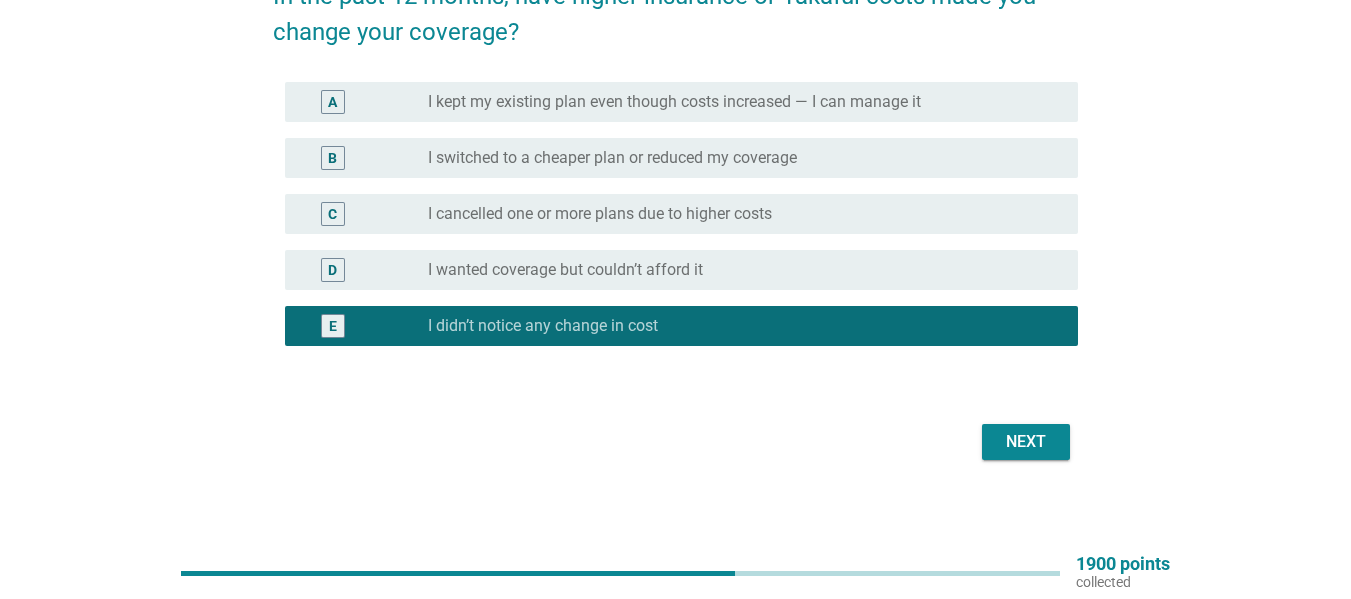 click on "I kept my existing plan even though costs increased — I can manage it" at bounding box center [674, 102] 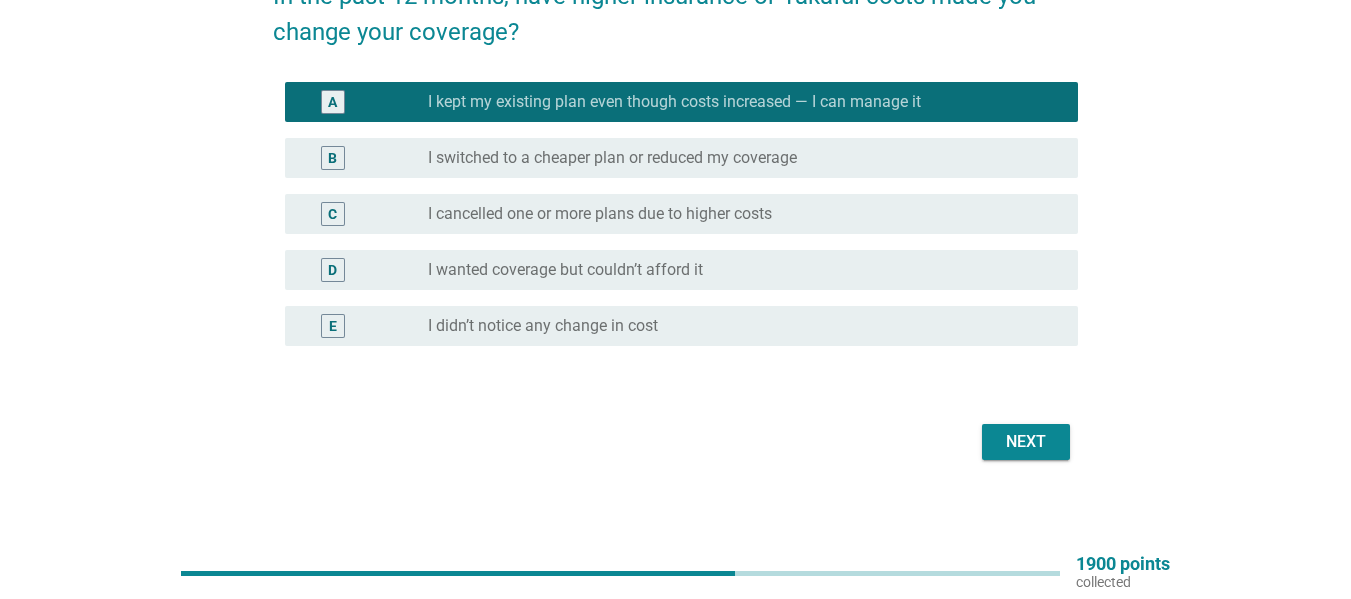 click on "radio_button_unchecked I didn’t notice any change in cost" at bounding box center (737, 326) 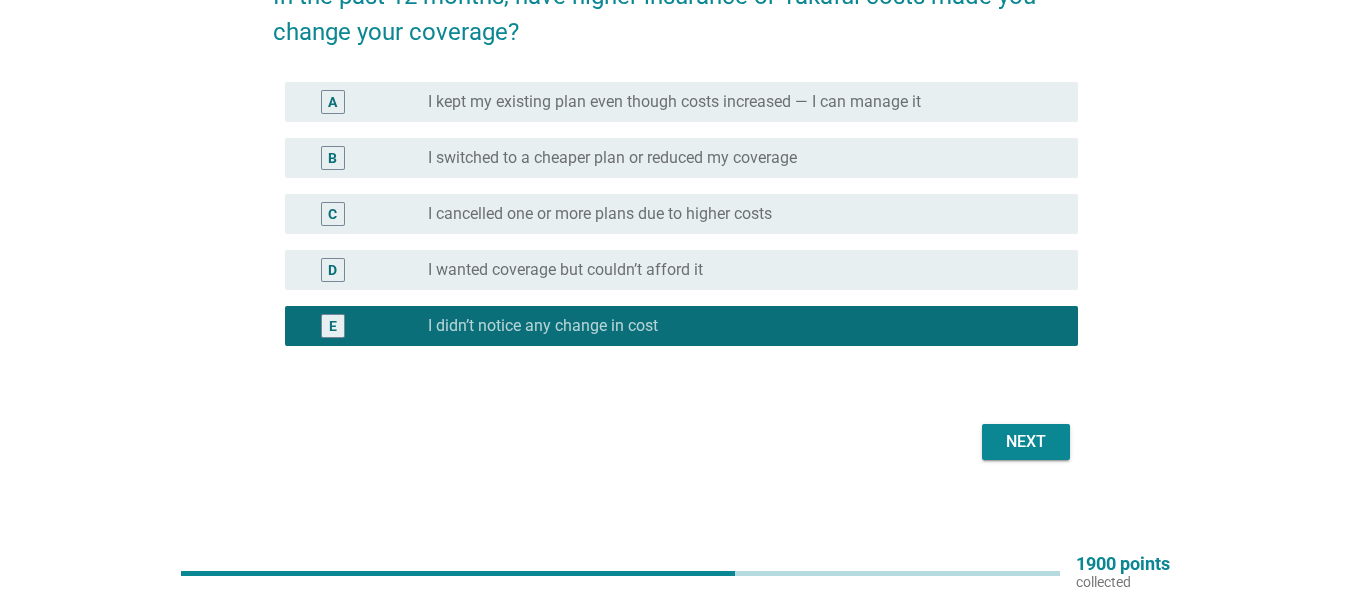click on "Next" at bounding box center [1026, 442] 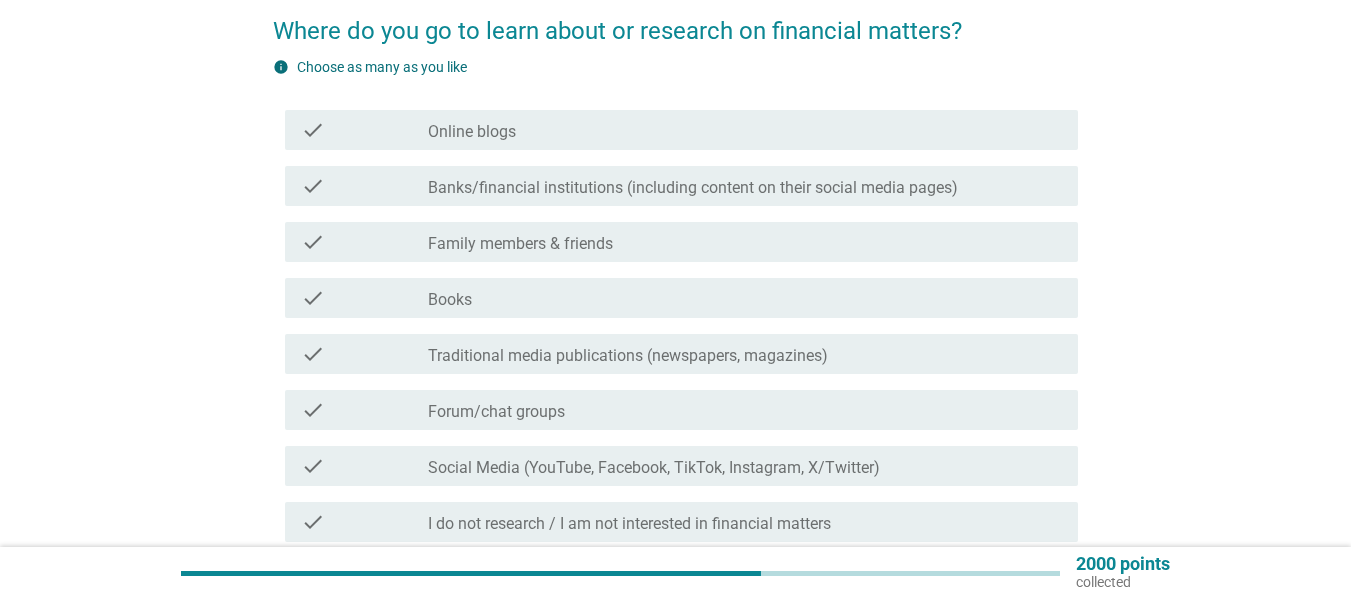 scroll, scrollTop: 200, scrollLeft: 0, axis: vertical 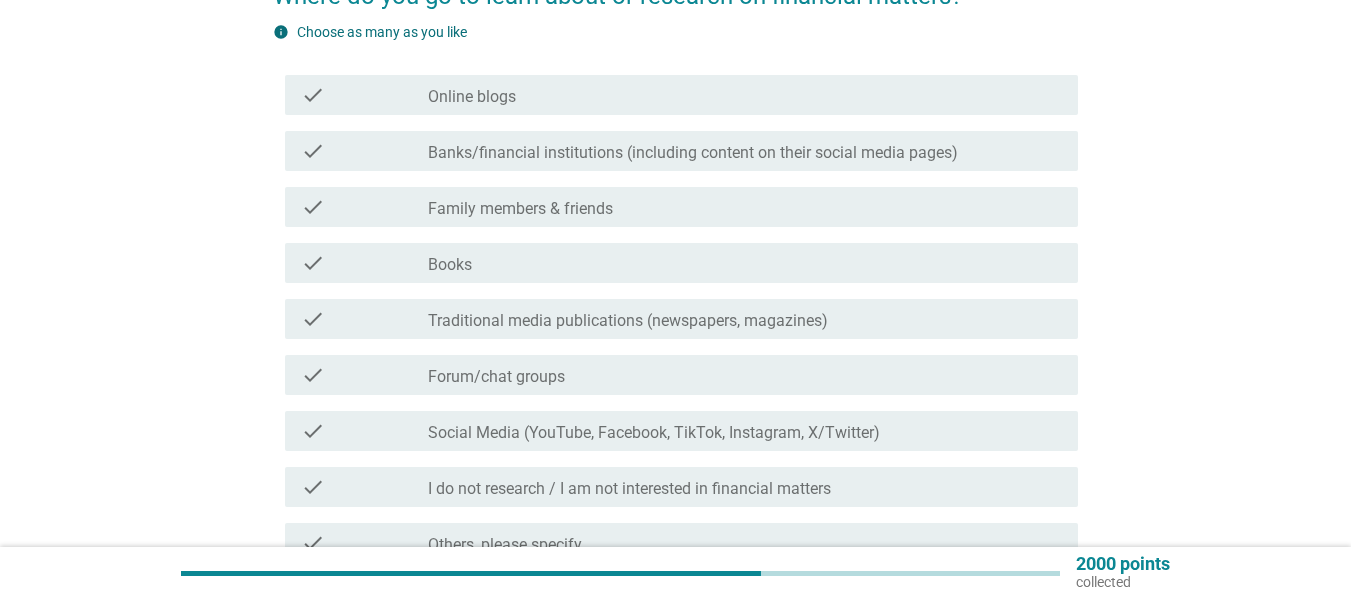 click on "check_box_outline_blank Family members & friends" at bounding box center [745, 207] 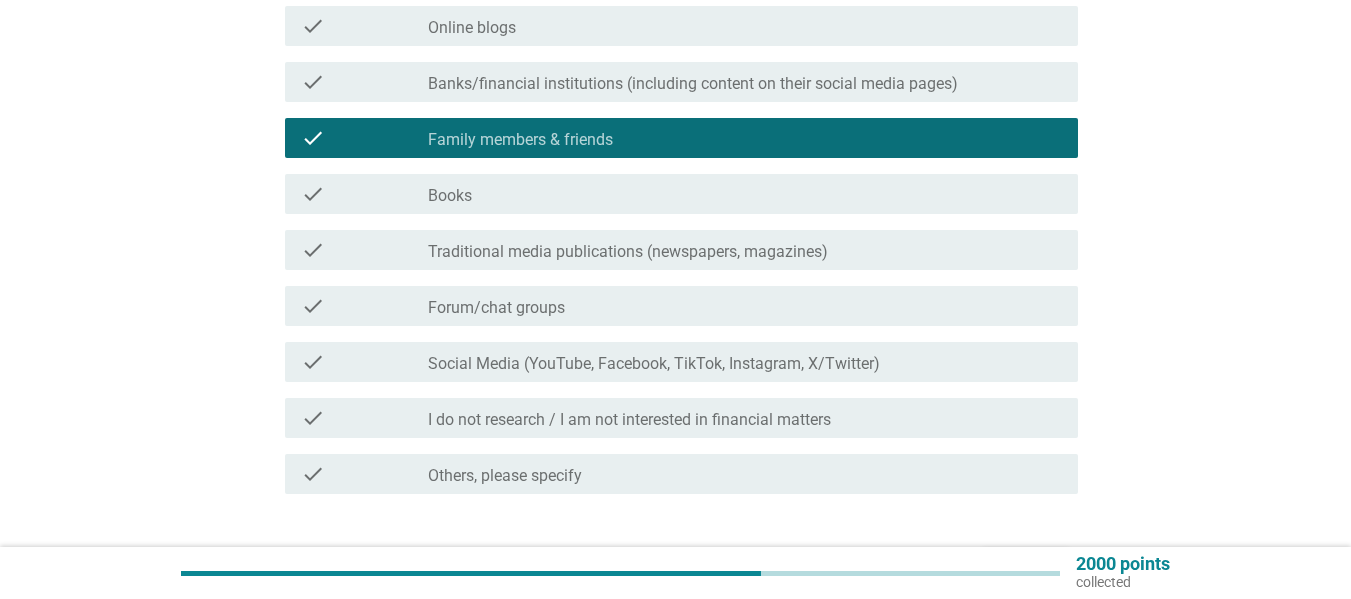scroll, scrollTop: 300, scrollLeft: 0, axis: vertical 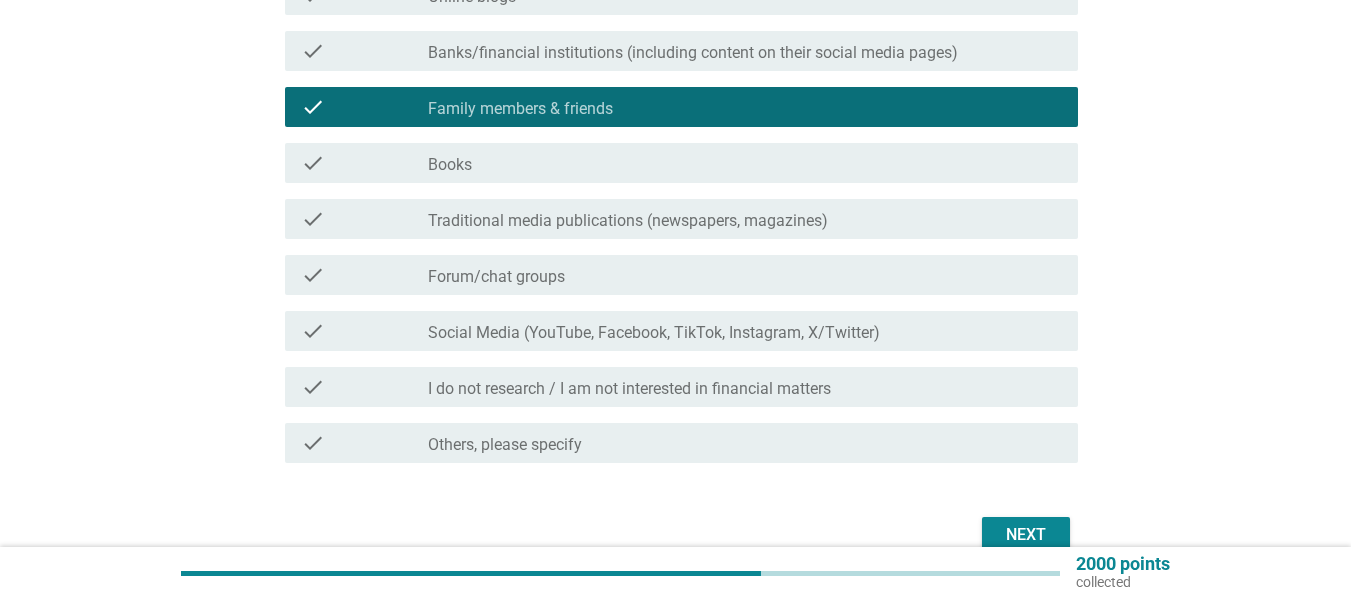 click on "I do not research / I am not interested in financial matters" at bounding box center [629, 389] 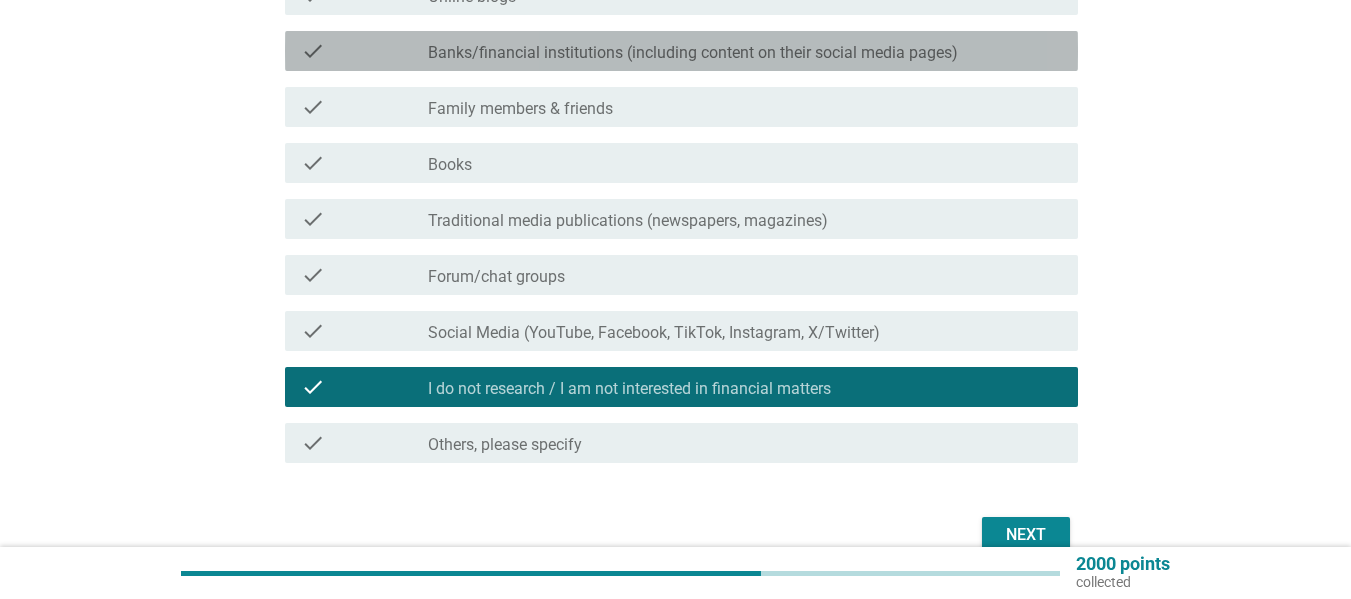 click on "Banks/financial institutions (including content on their social media pages)" at bounding box center [693, 53] 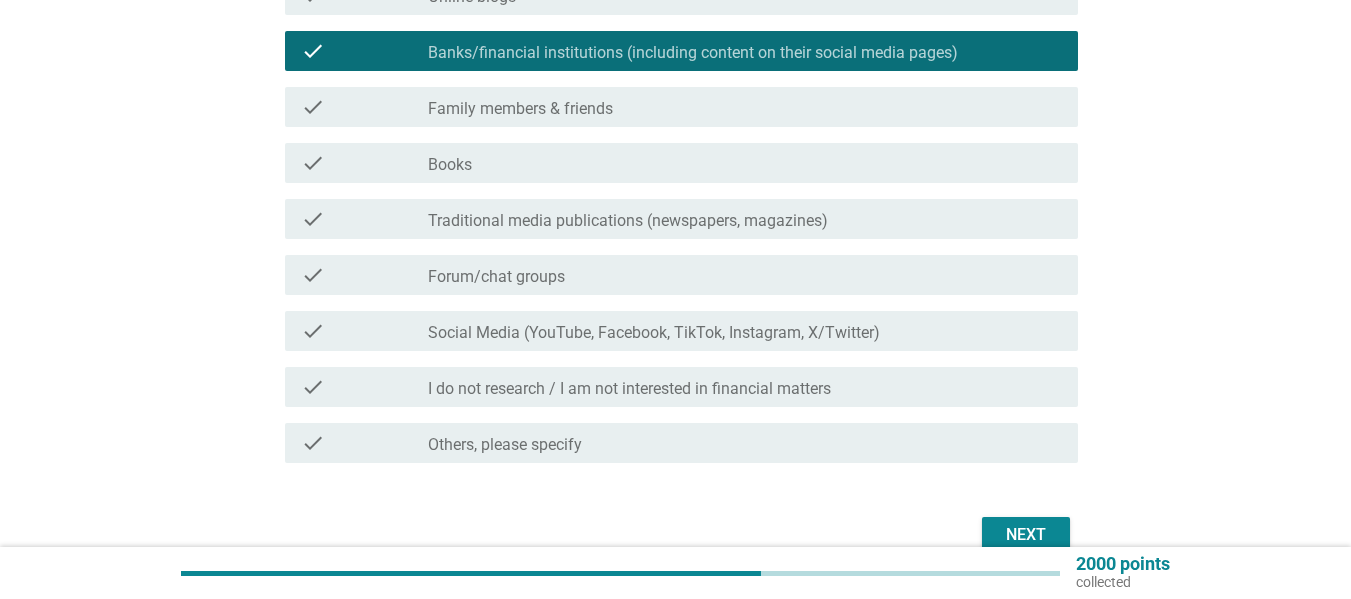 click on "Family members & friends" at bounding box center [520, 109] 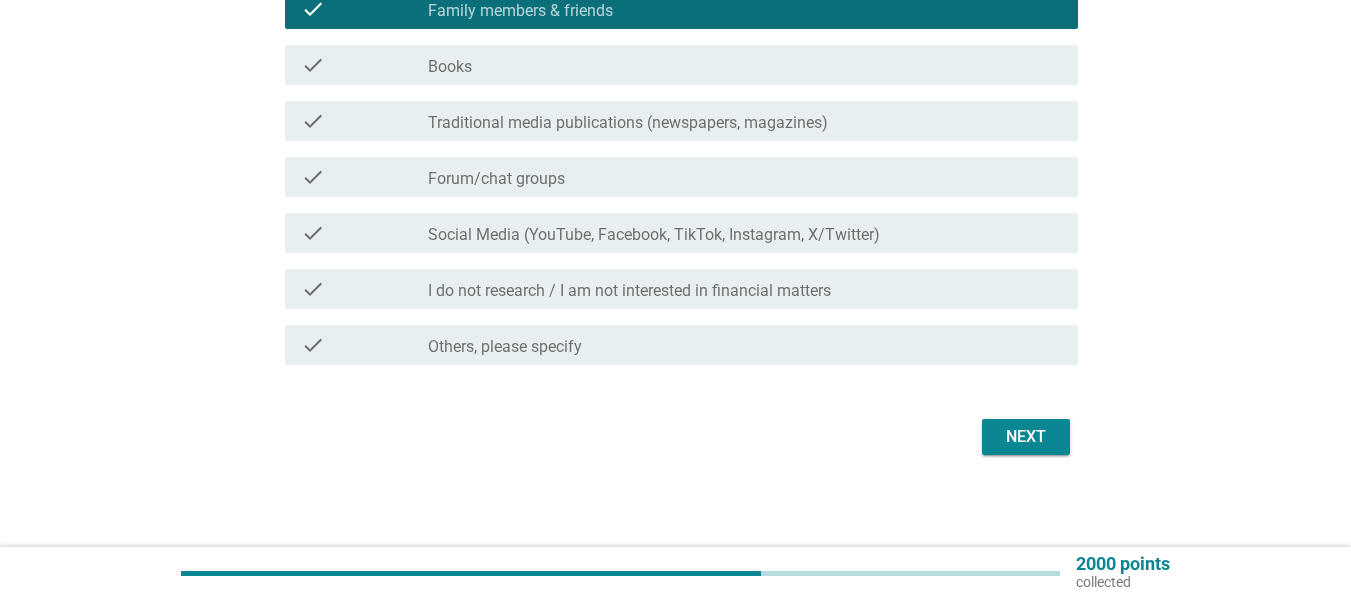 scroll, scrollTop: 400, scrollLeft: 0, axis: vertical 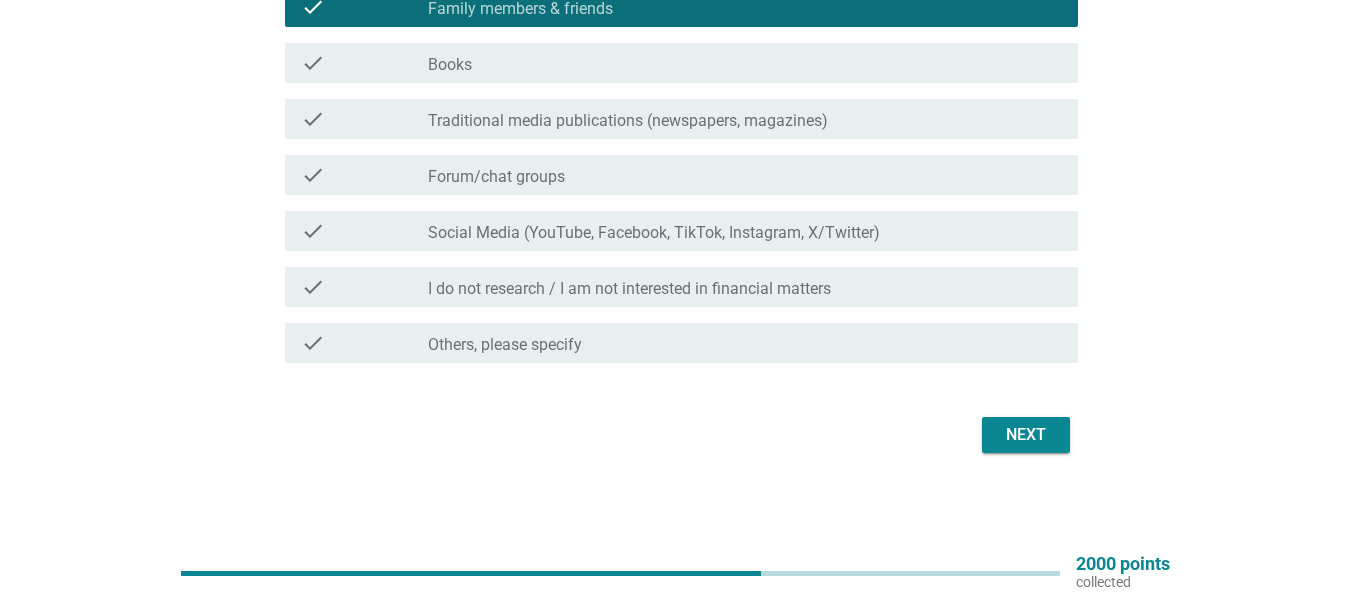click on "Next" at bounding box center (1026, 435) 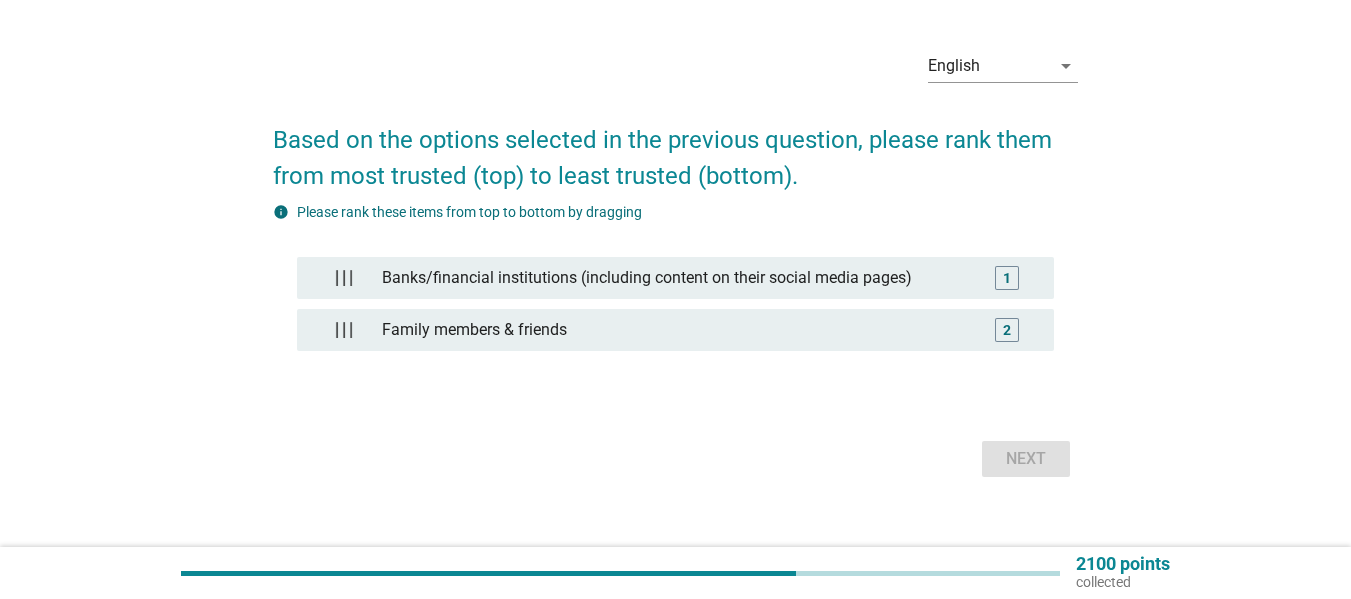scroll, scrollTop: 82, scrollLeft: 0, axis: vertical 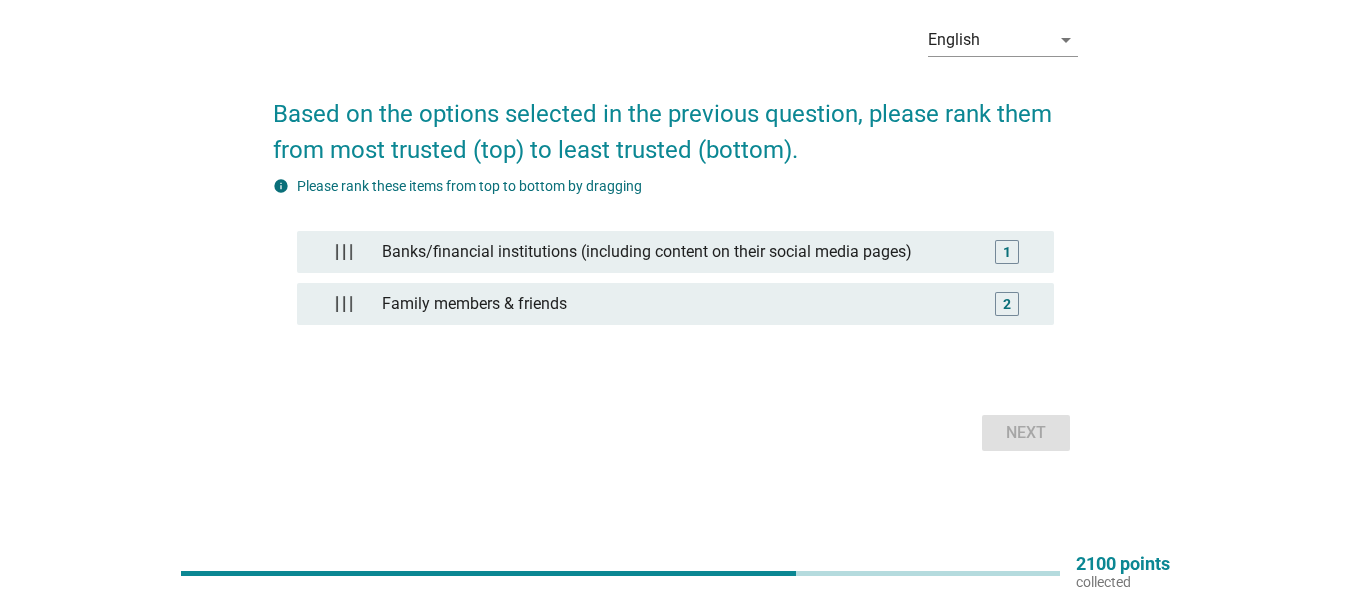 click on "Next" at bounding box center (675, 433) 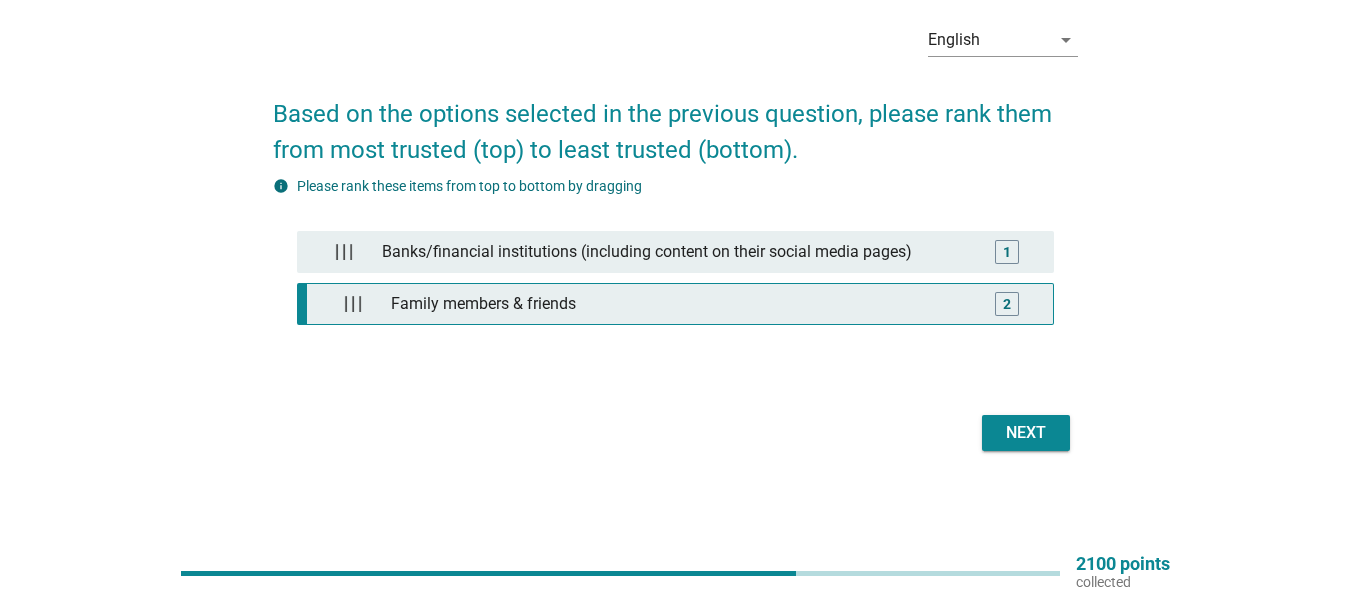 click on "Family members & friends" at bounding box center [680, 304] 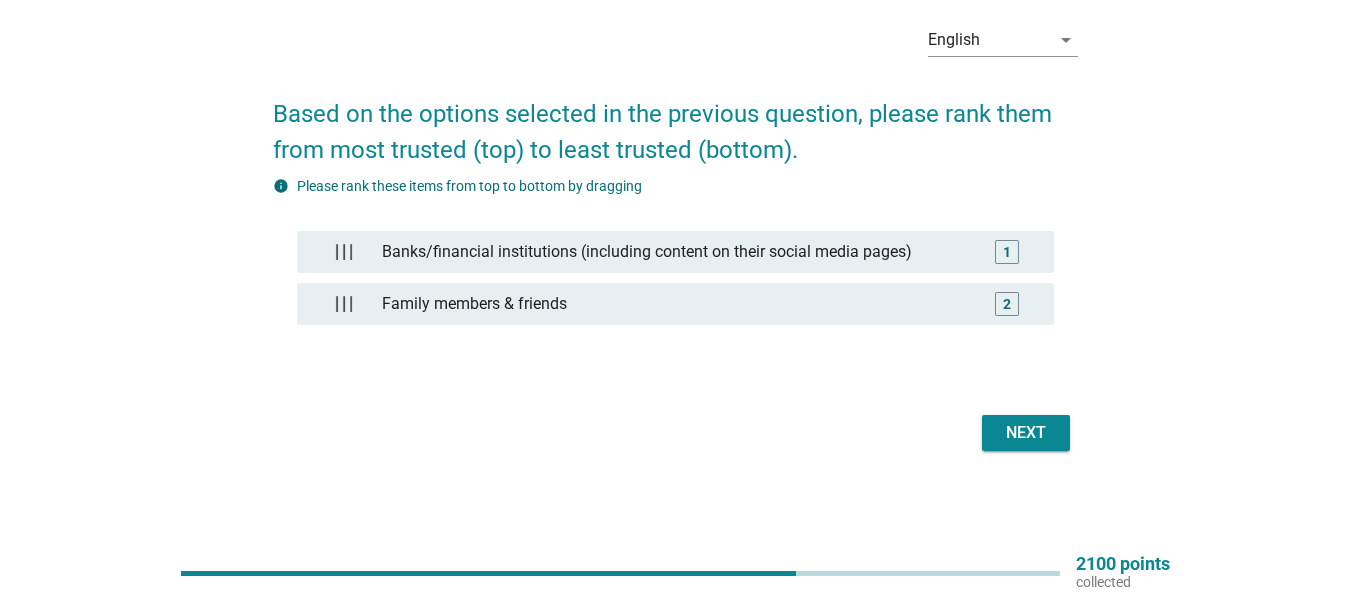 click on "Next" at bounding box center [1026, 433] 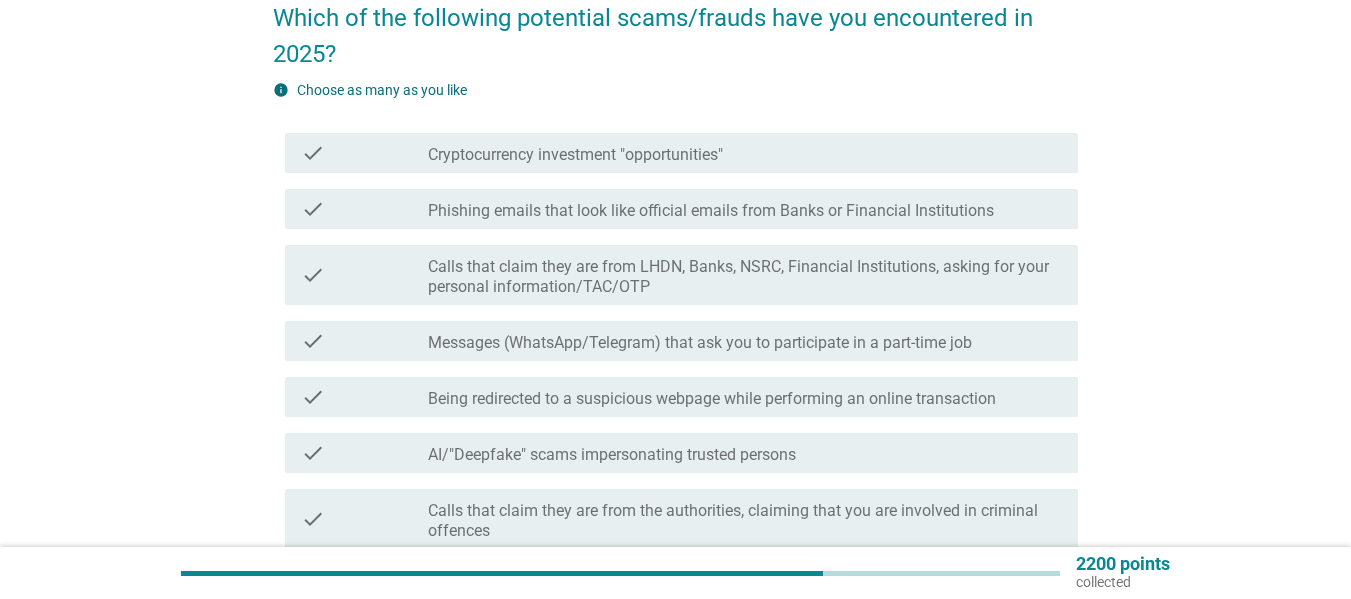 scroll, scrollTop: 200, scrollLeft: 0, axis: vertical 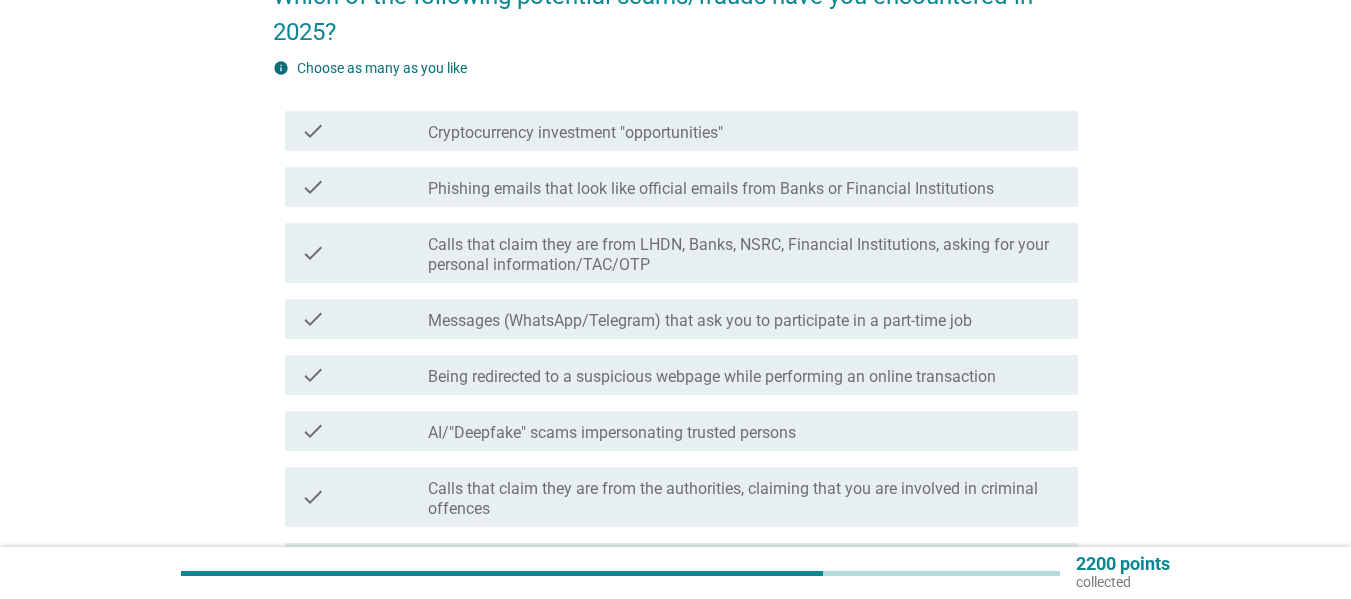 click on "AI/"Deepfake" scams impersonating trusted persons" at bounding box center (612, 433) 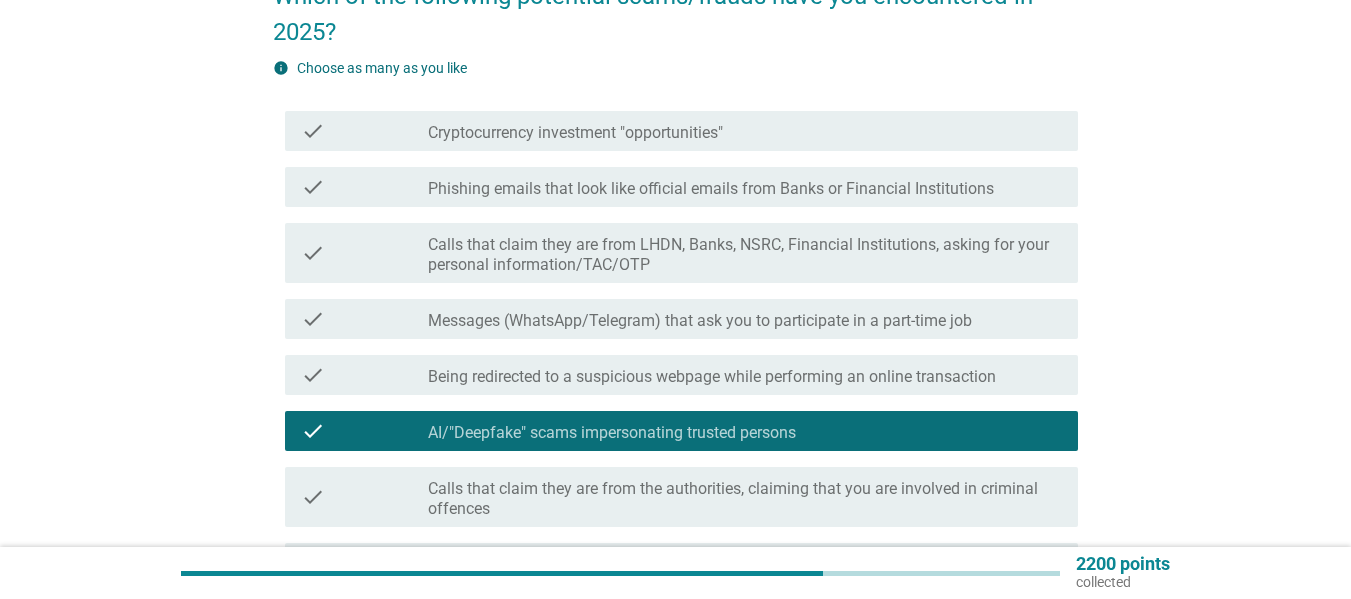 click on "check     check_box_outline_blank Phishing emails that look like official emails from Banks or Financial Institutions" at bounding box center [681, 187] 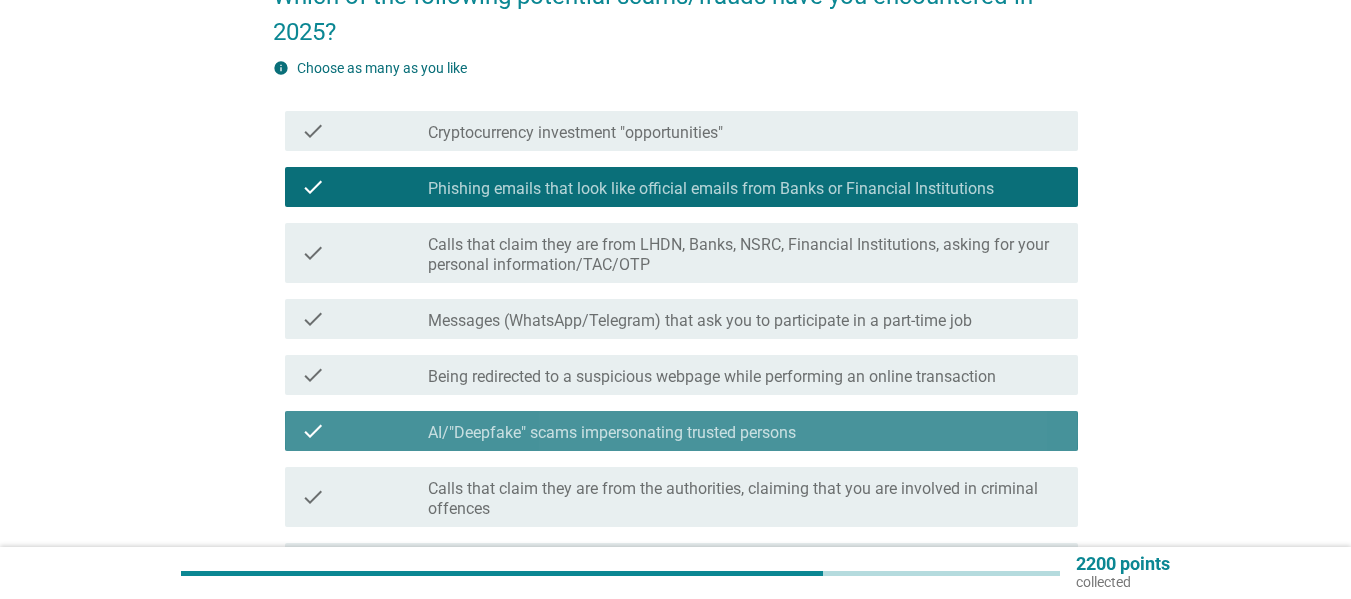 click on "AI/"Deepfake" scams impersonating trusted persons" at bounding box center (612, 433) 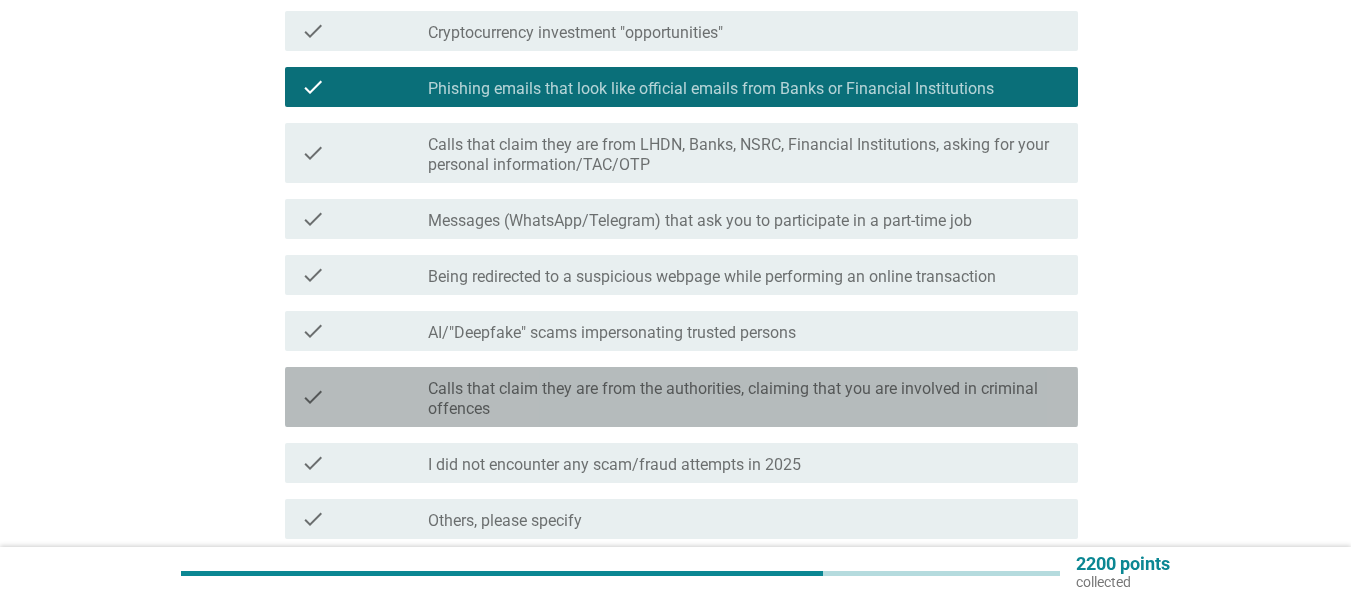 click on "Calls that claim they are from the authorities, claiming that you are involved in criminal offences" at bounding box center [745, 399] 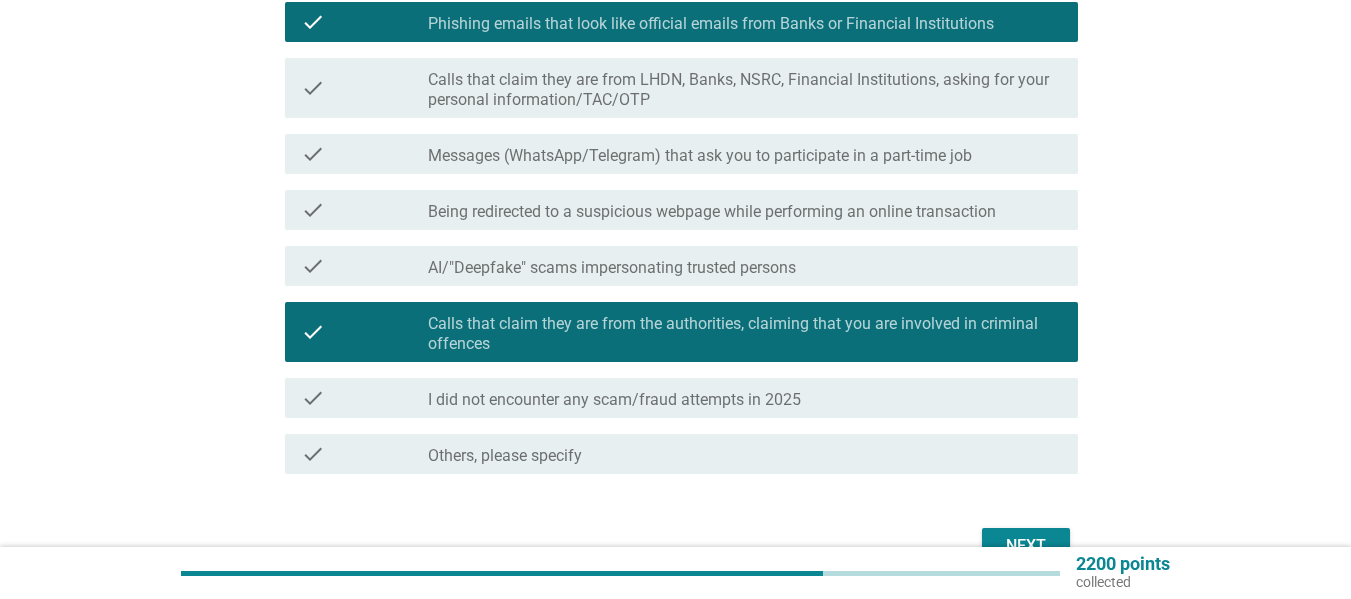 scroll, scrollTop: 400, scrollLeft: 0, axis: vertical 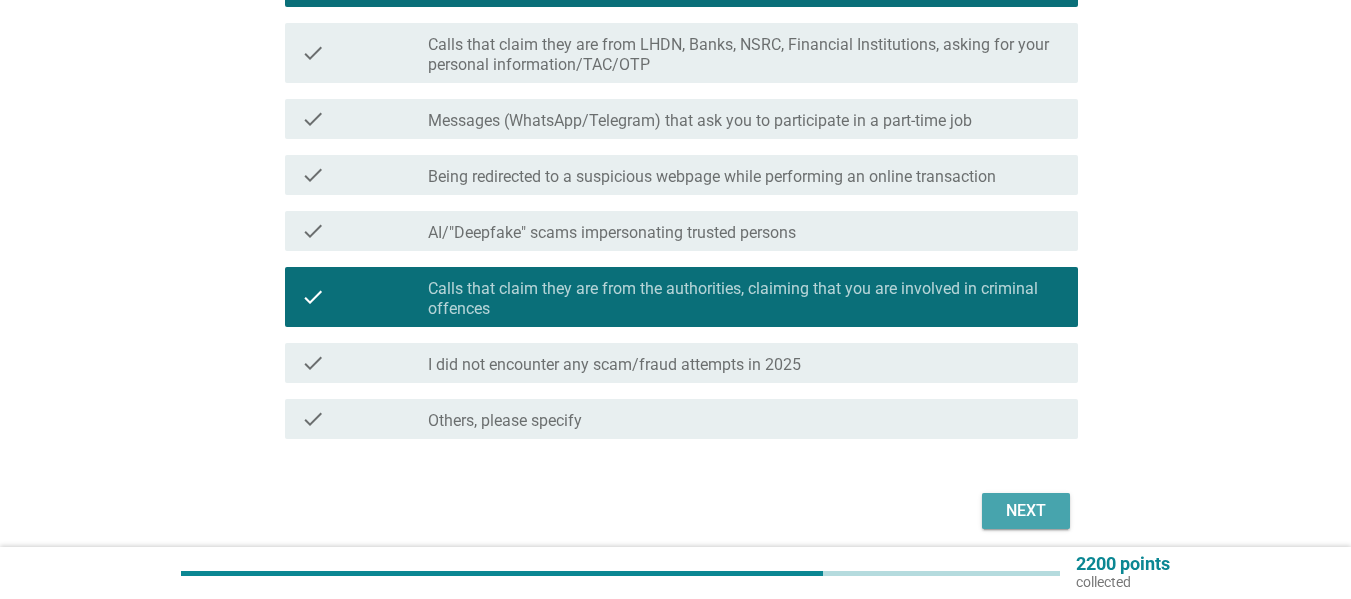 click on "Next" at bounding box center [1026, 511] 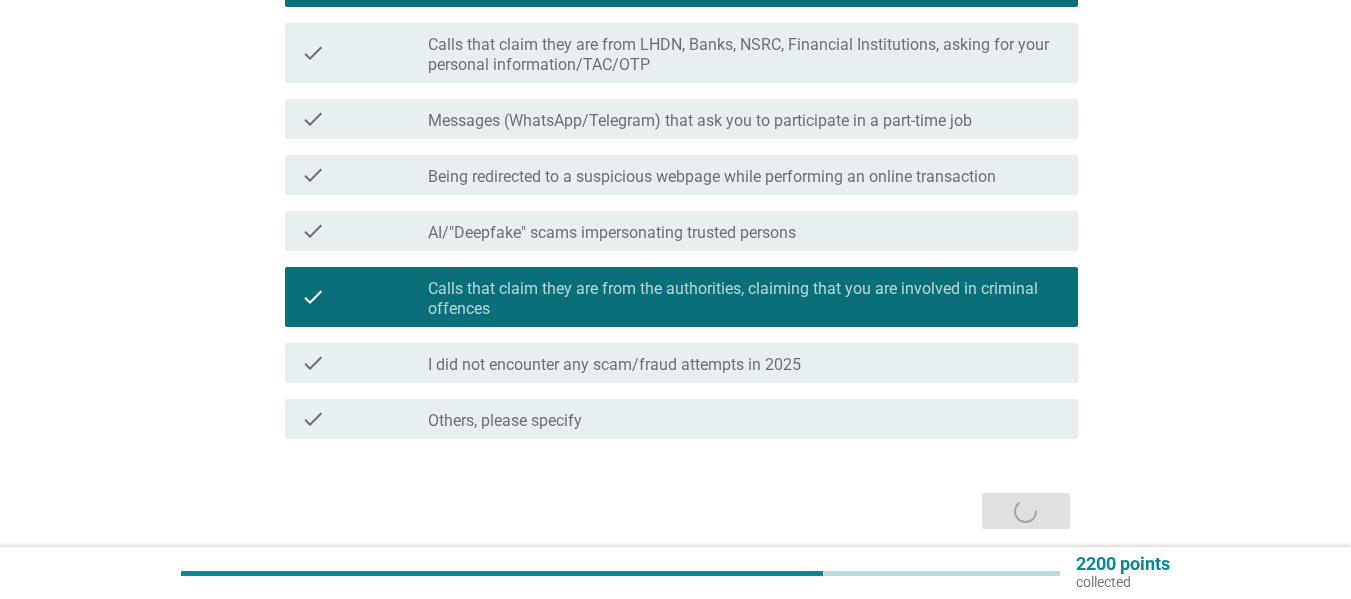 scroll, scrollTop: 0, scrollLeft: 0, axis: both 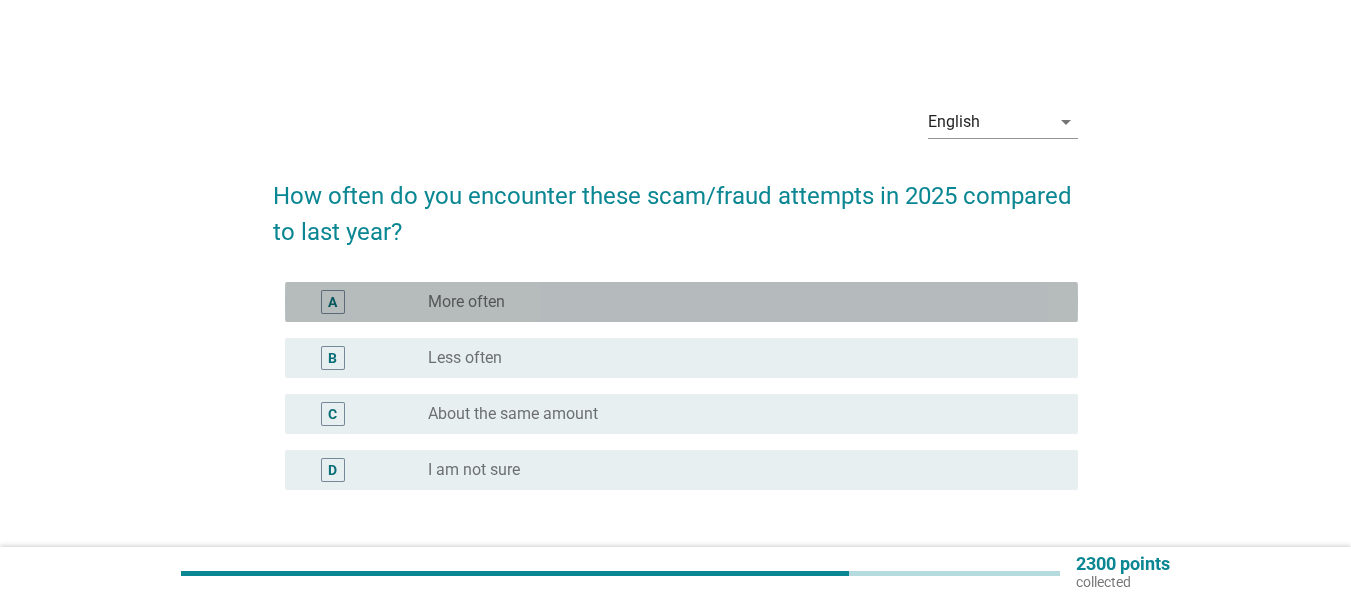 click on "A     radio_button_unchecked More often" at bounding box center (681, 302) 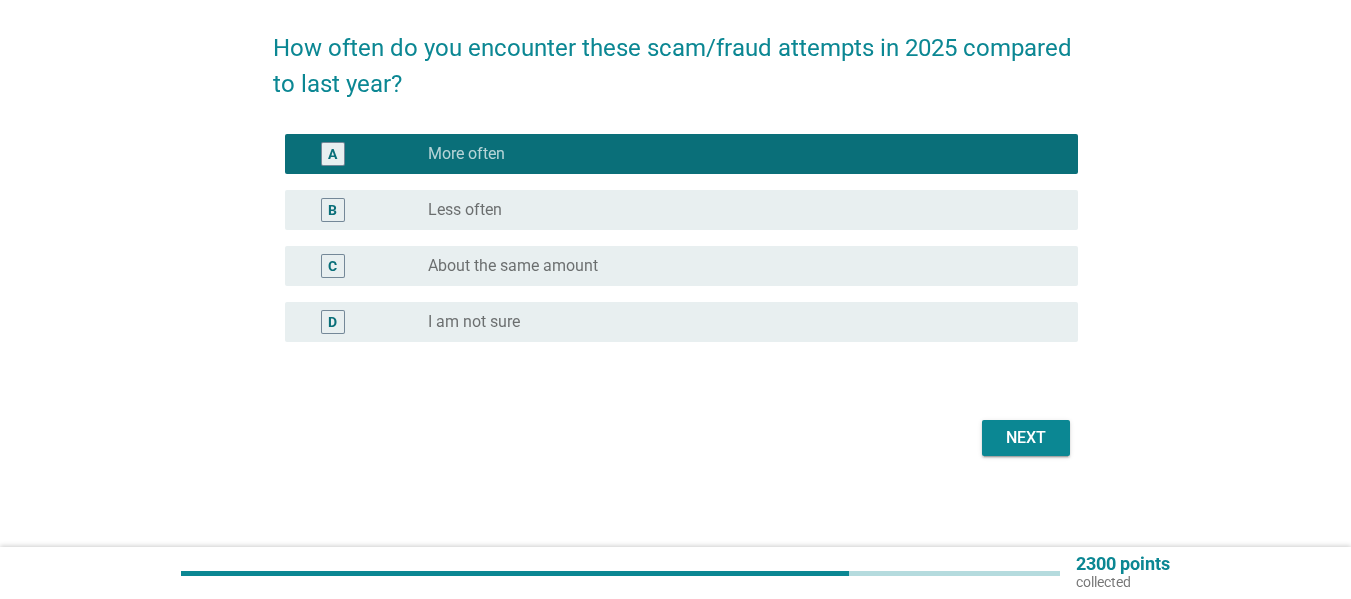 scroll, scrollTop: 153, scrollLeft: 0, axis: vertical 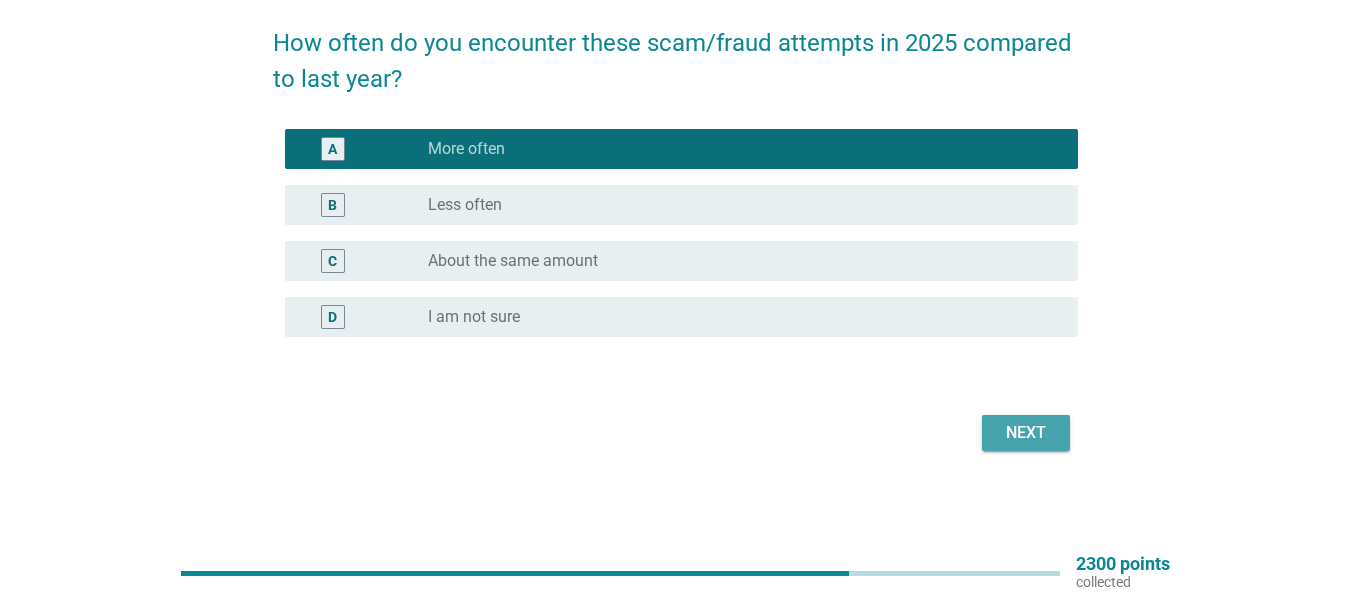click on "Next" at bounding box center [1026, 433] 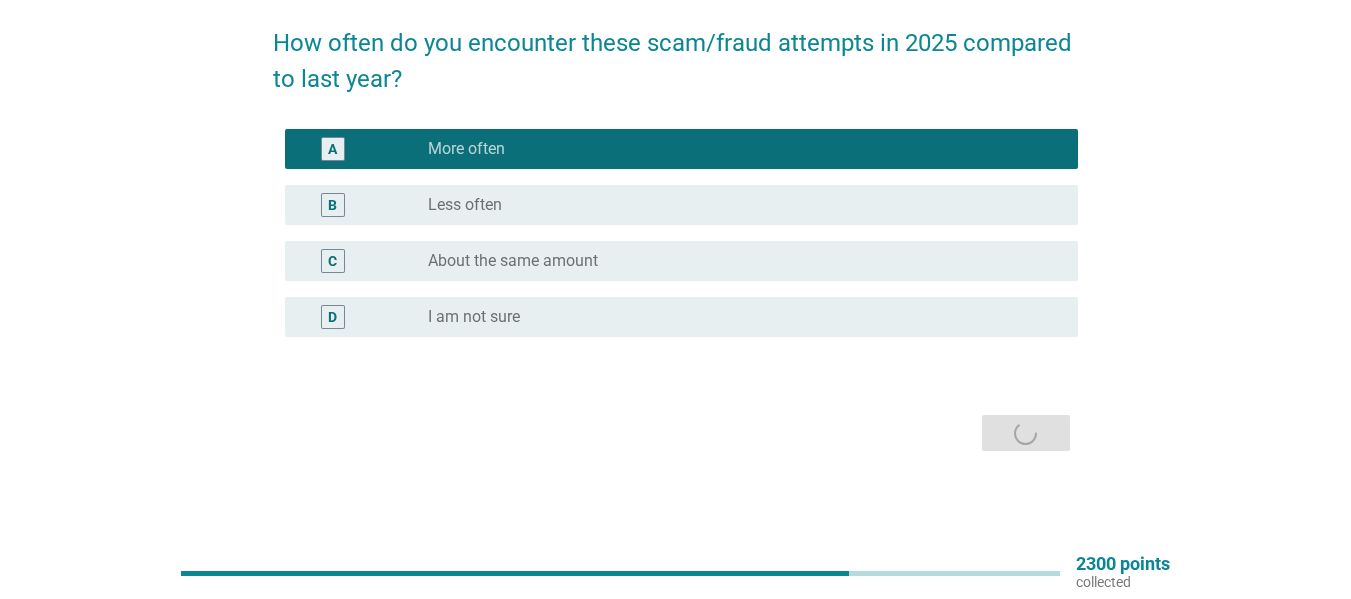 scroll, scrollTop: 0, scrollLeft: 0, axis: both 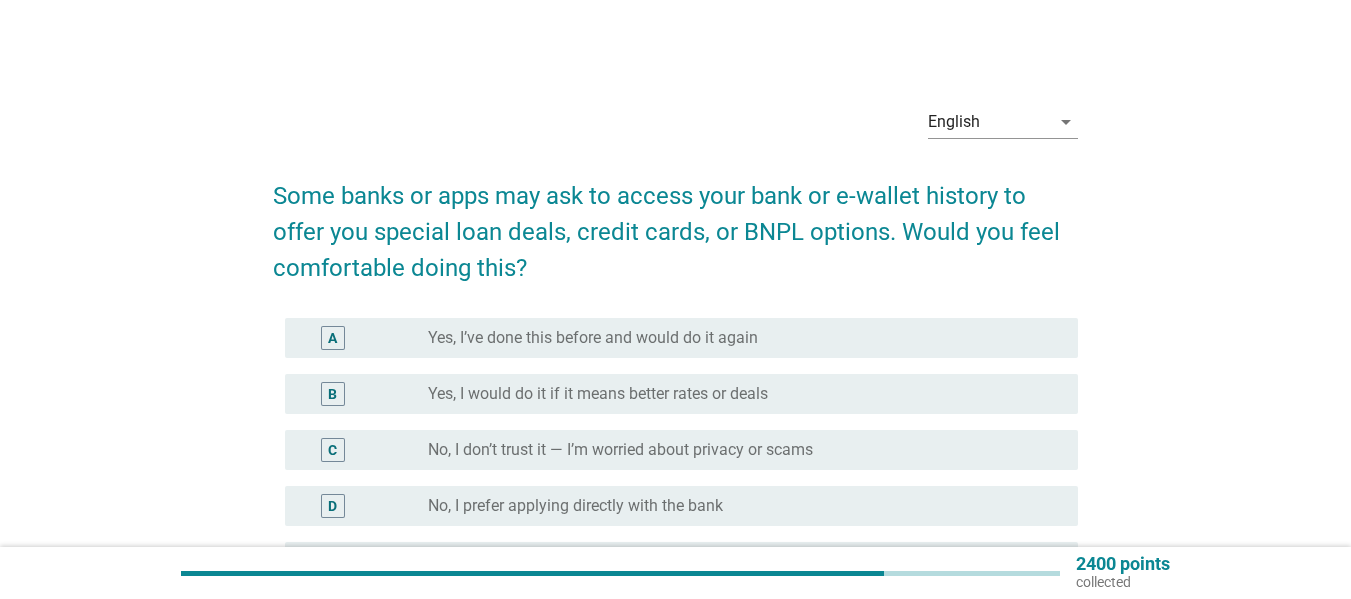 click on "radio_button_unchecked Yes, I would do it if it means better rates or deals" at bounding box center (737, 394) 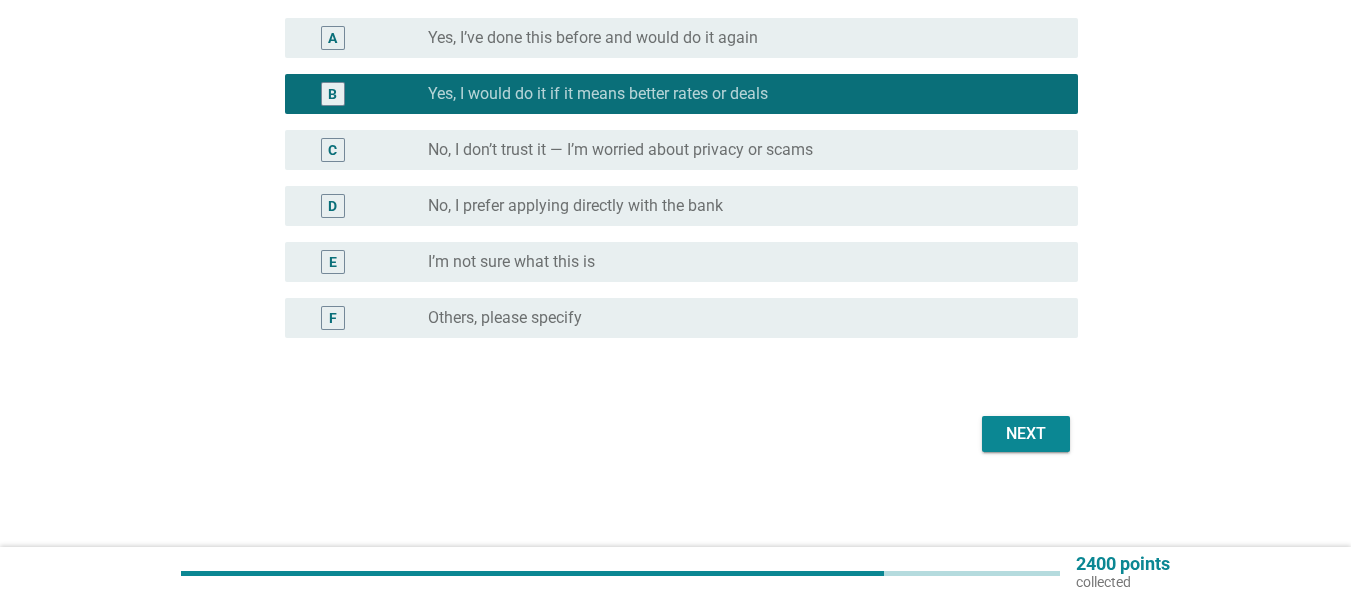 scroll, scrollTop: 301, scrollLeft: 0, axis: vertical 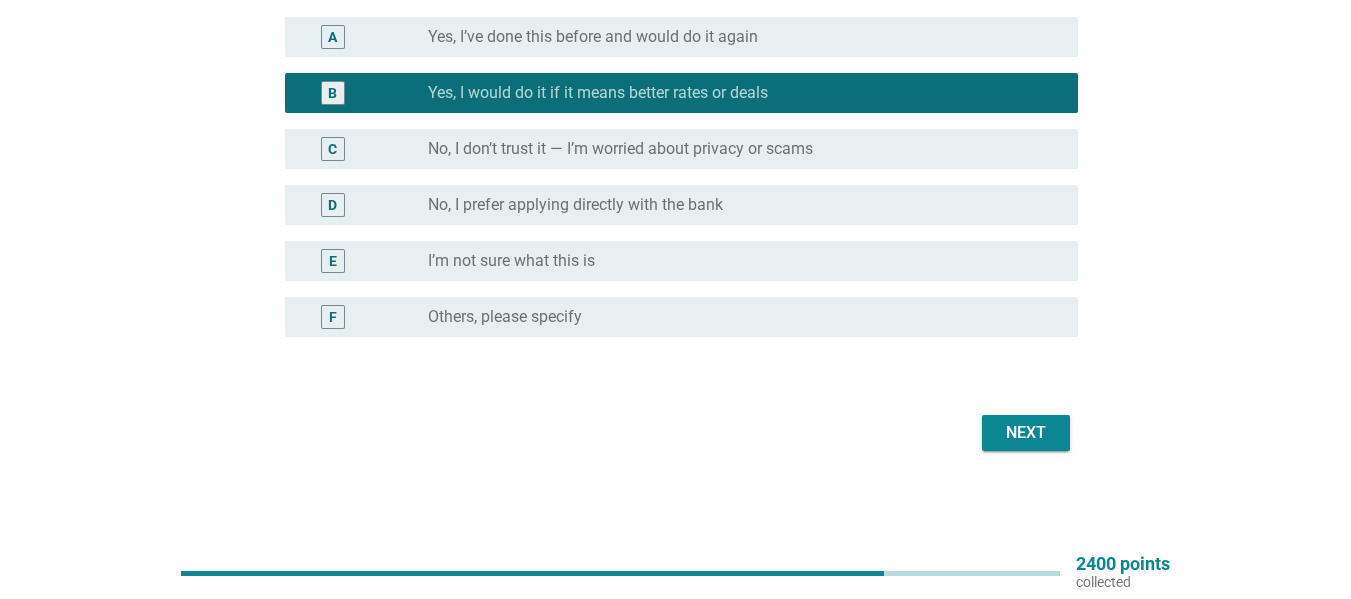 click on "Next" at bounding box center (675, 433) 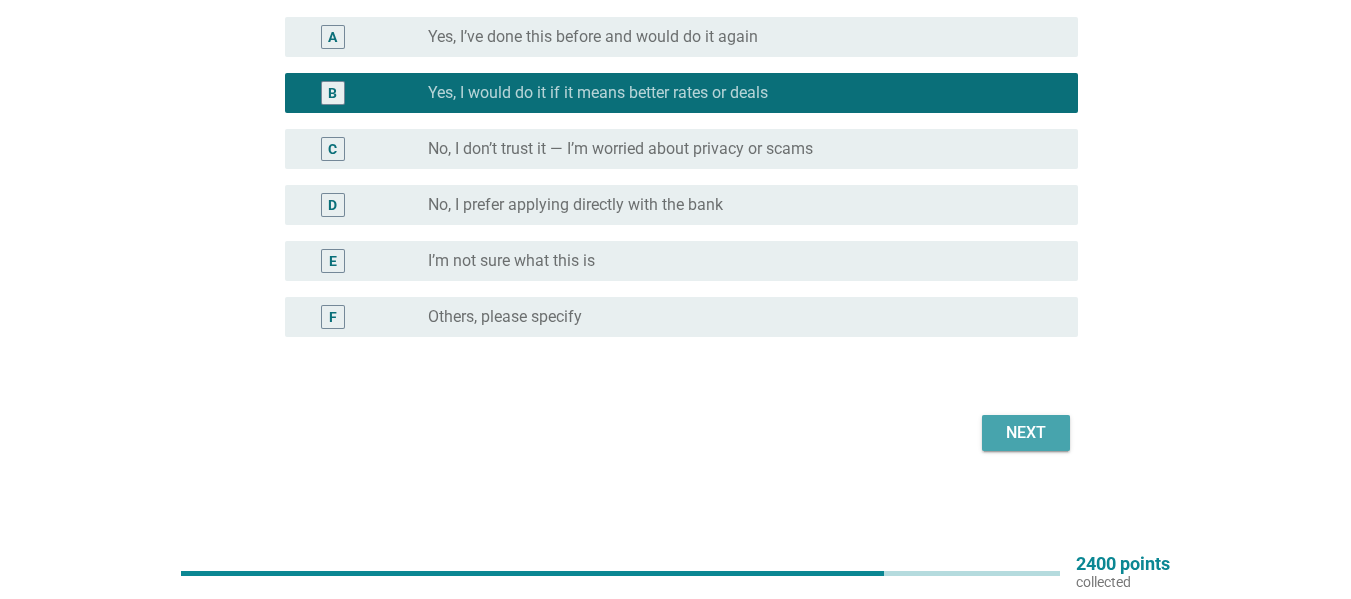click on "Next" at bounding box center [1026, 433] 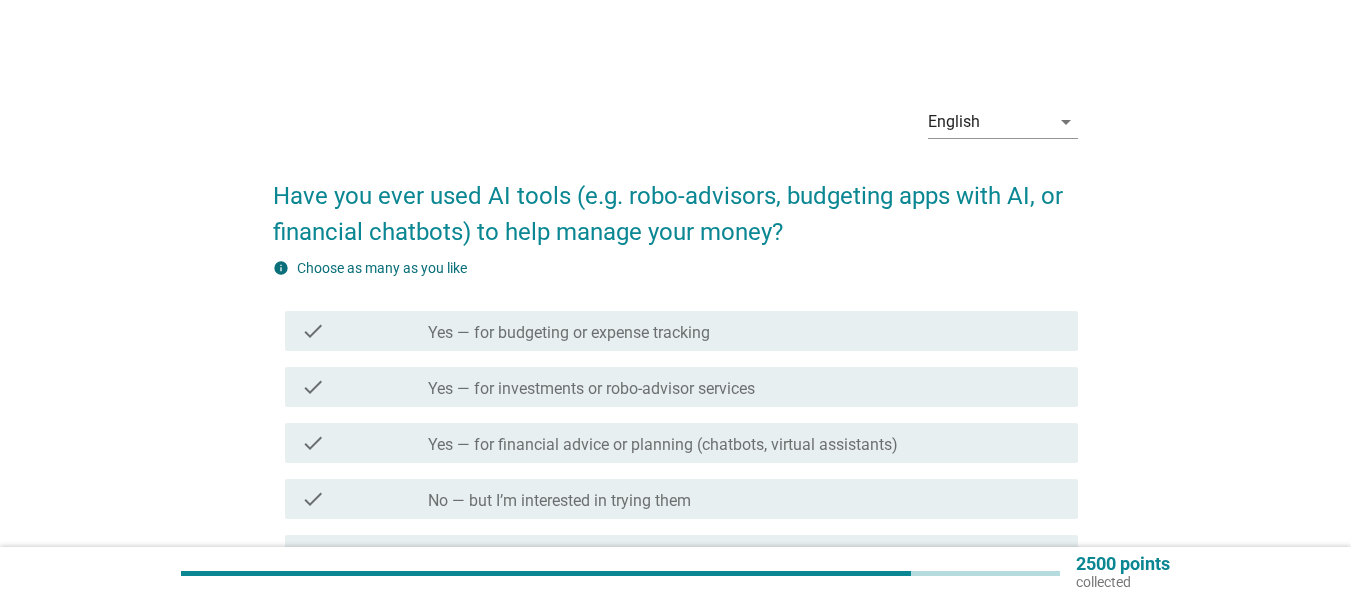 scroll, scrollTop: 100, scrollLeft: 0, axis: vertical 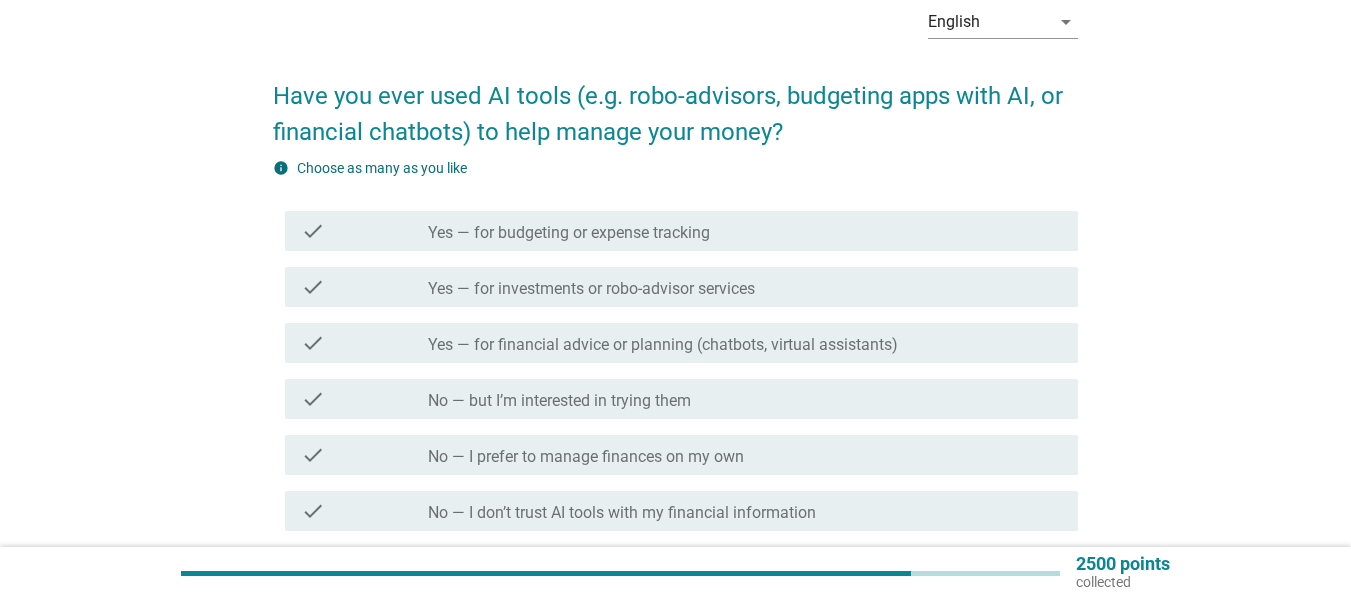 click on "Yes — for budgeting or expense tracking" at bounding box center [569, 233] 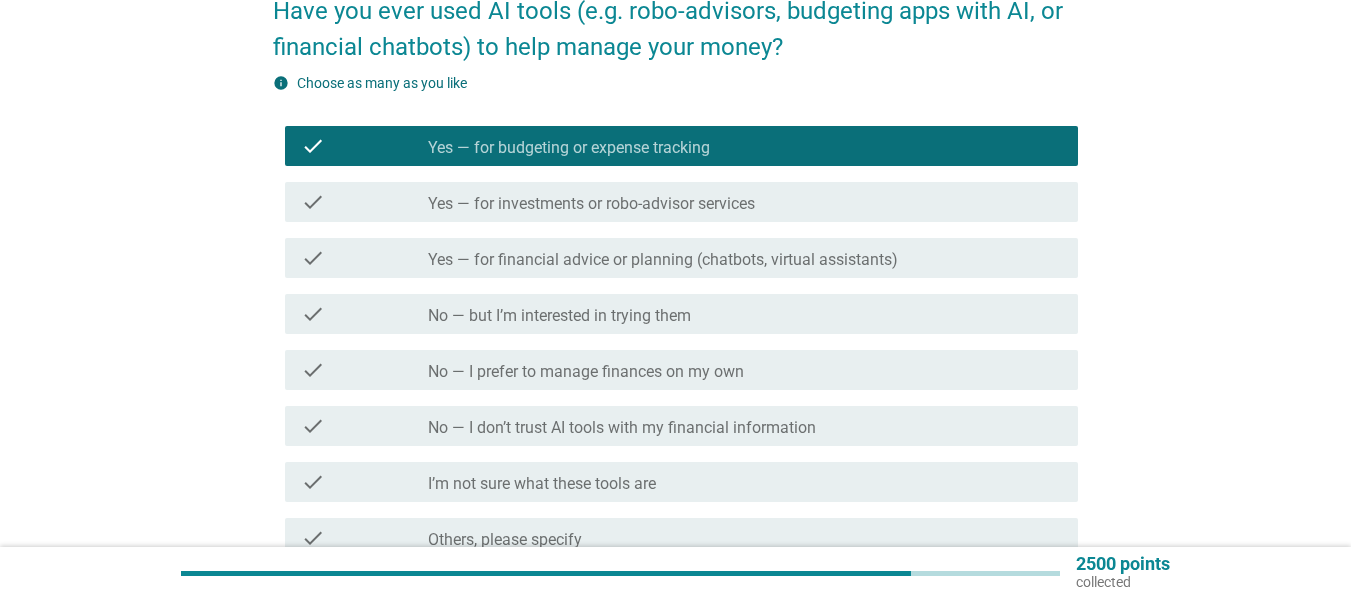 scroll, scrollTop: 382, scrollLeft: 0, axis: vertical 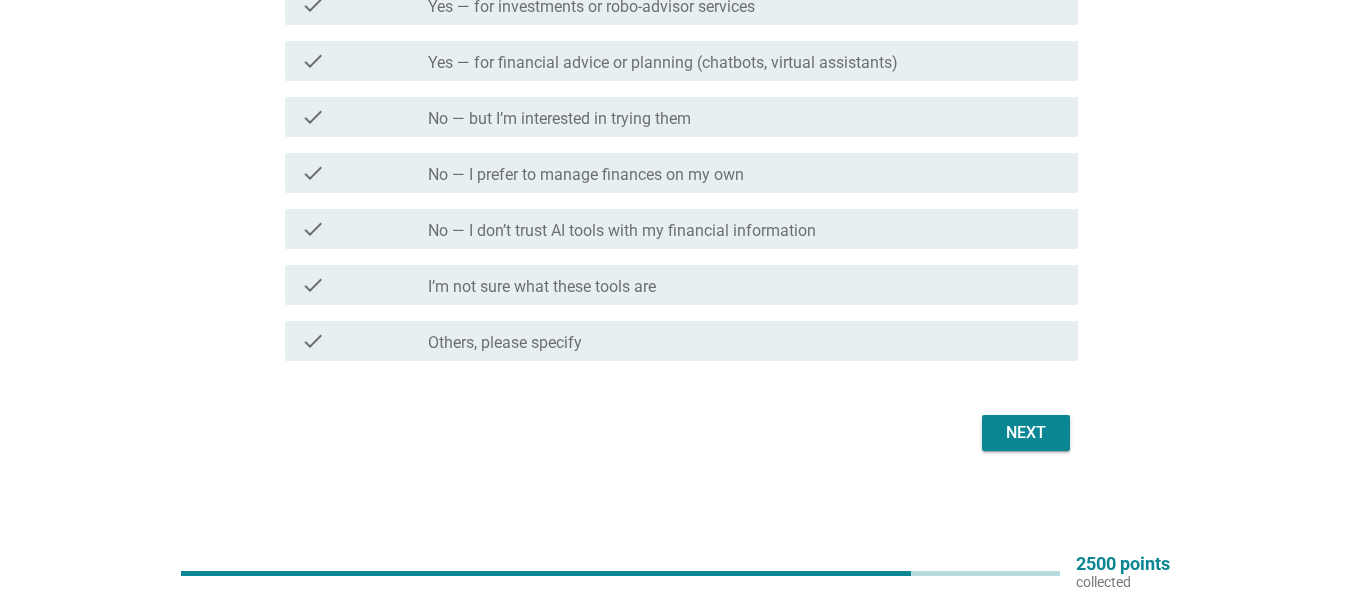 click on "Next" at bounding box center [1026, 433] 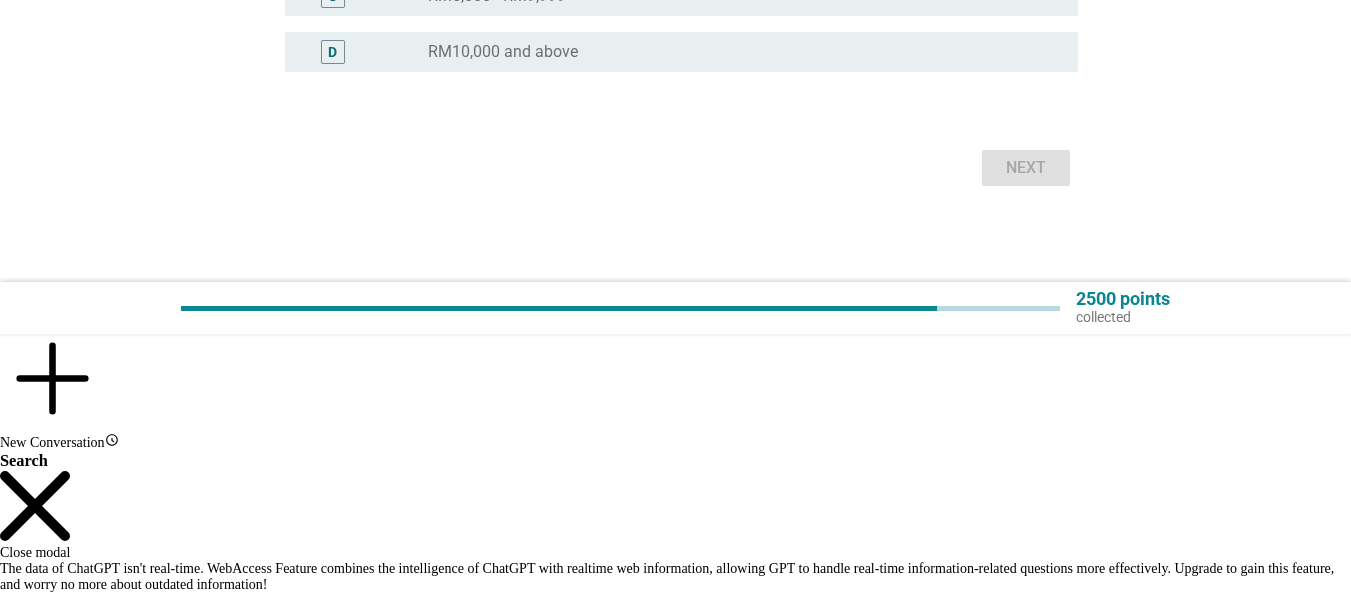 scroll, scrollTop: 0, scrollLeft: 0, axis: both 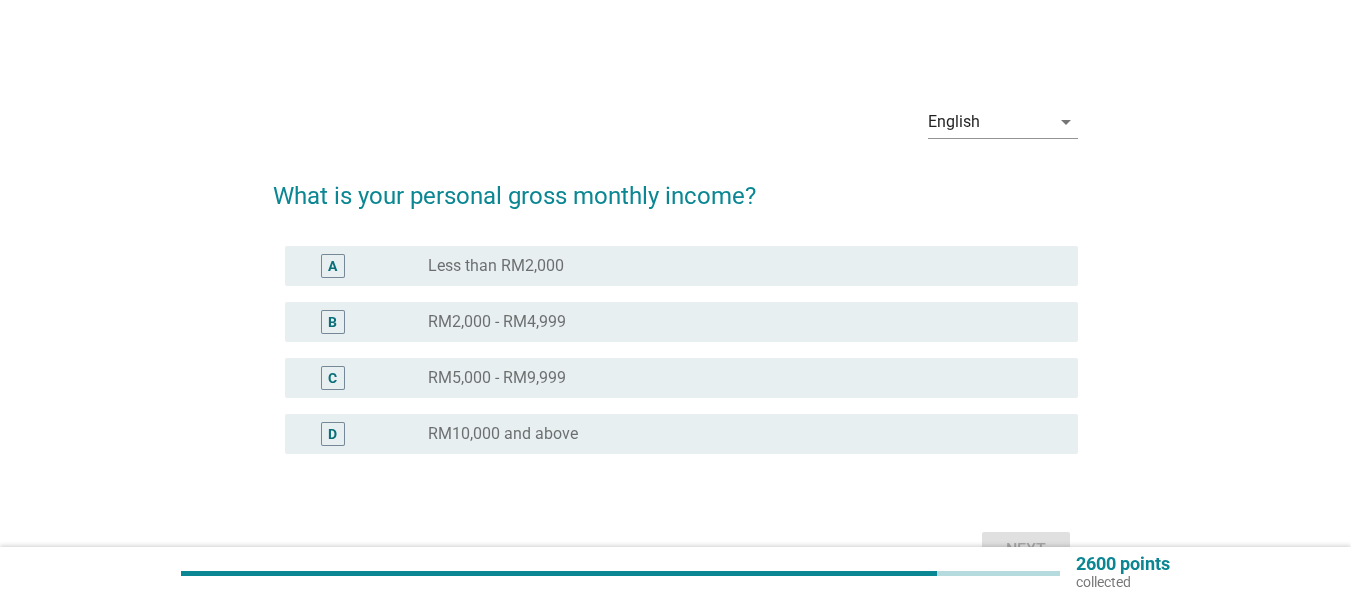 click on "radio_button_unchecked RM2,000 - RM4,999" at bounding box center (737, 322) 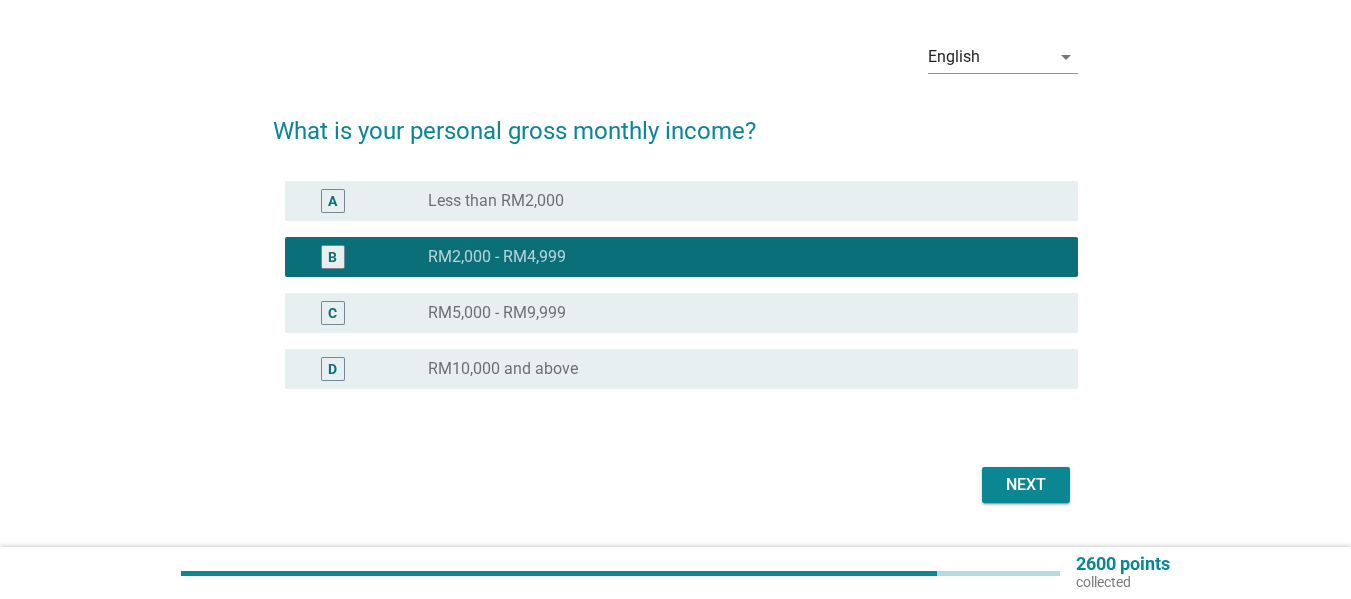 scroll, scrollTop: 117, scrollLeft: 0, axis: vertical 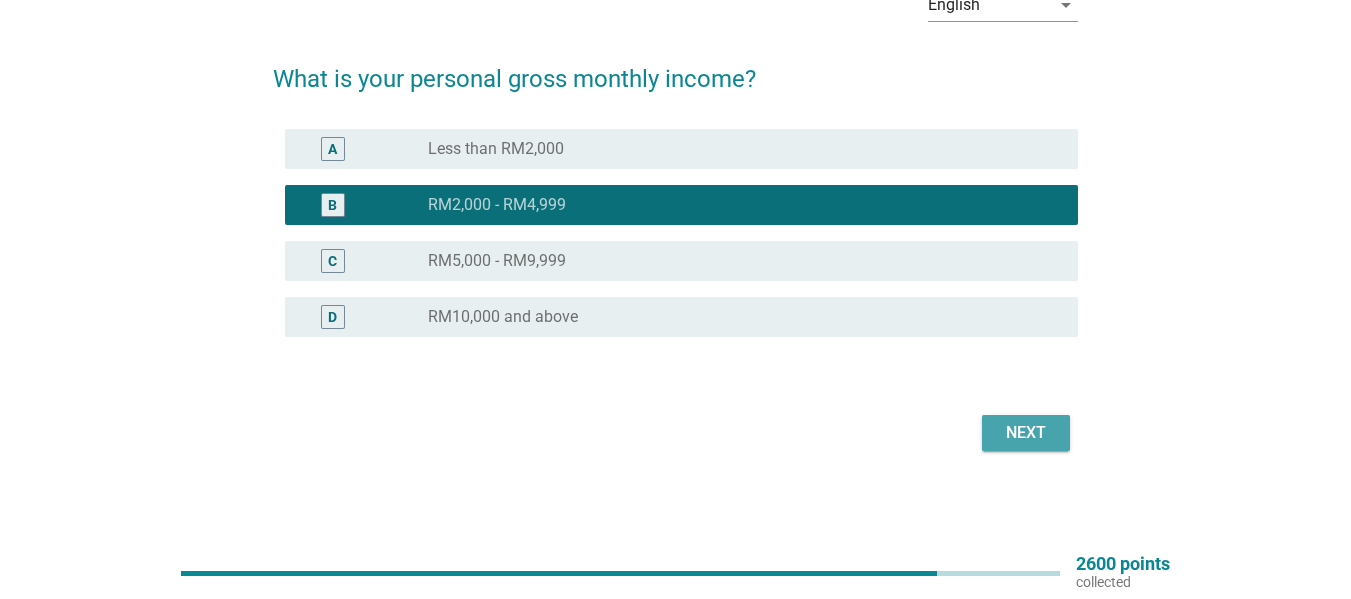 click on "Next" at bounding box center [1026, 433] 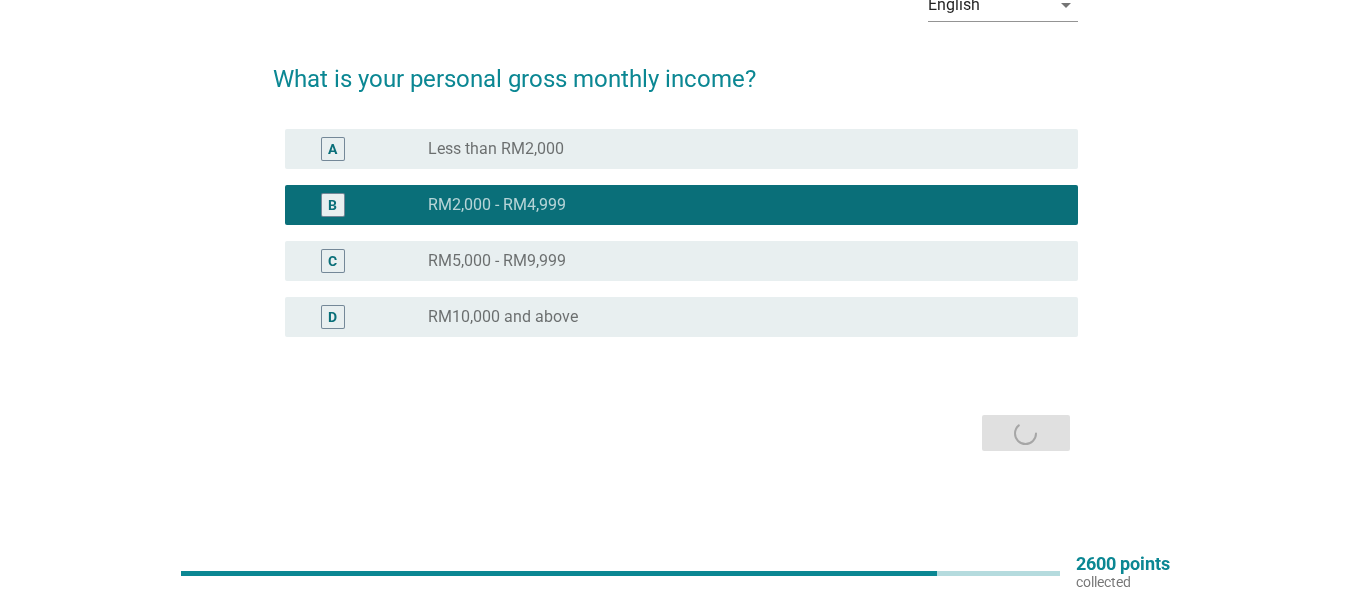 scroll, scrollTop: 0, scrollLeft: 0, axis: both 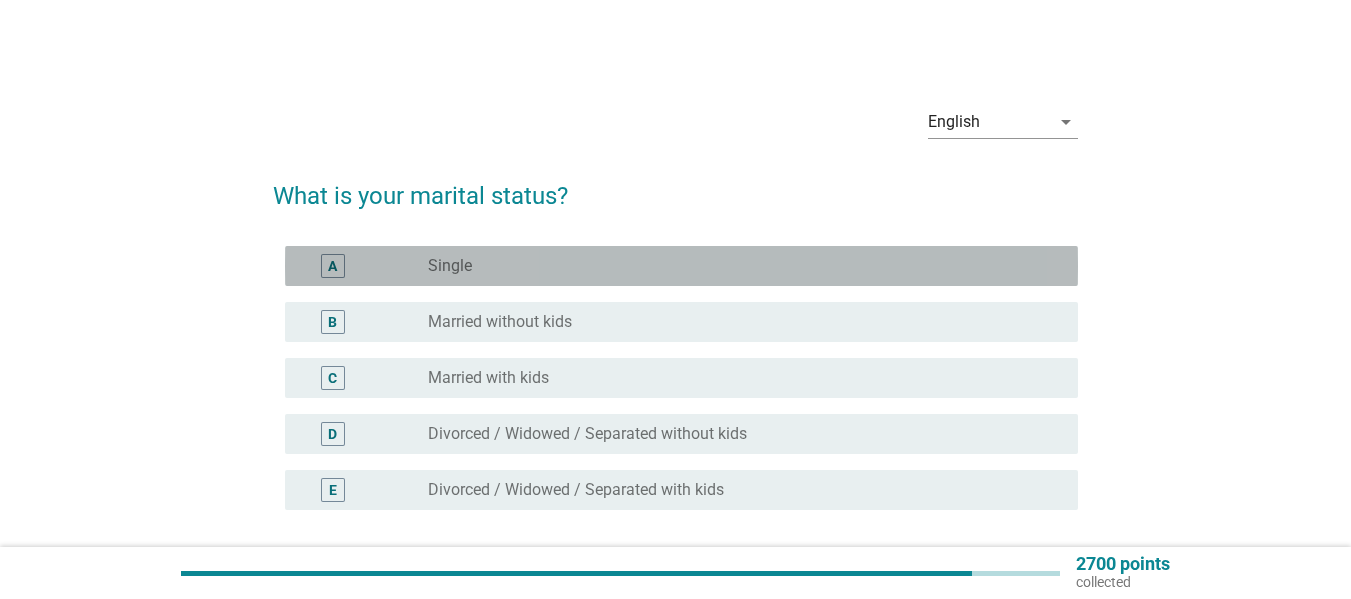 click on "radio_button_unchecked Single" at bounding box center [737, 266] 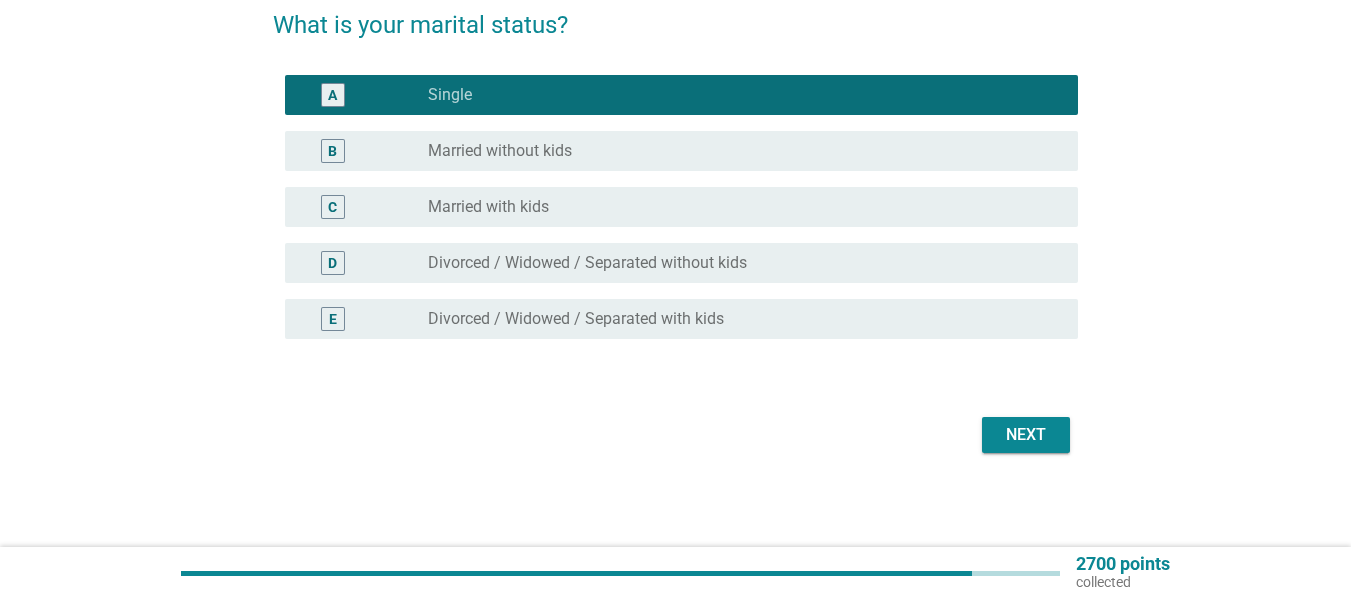 scroll, scrollTop: 173, scrollLeft: 0, axis: vertical 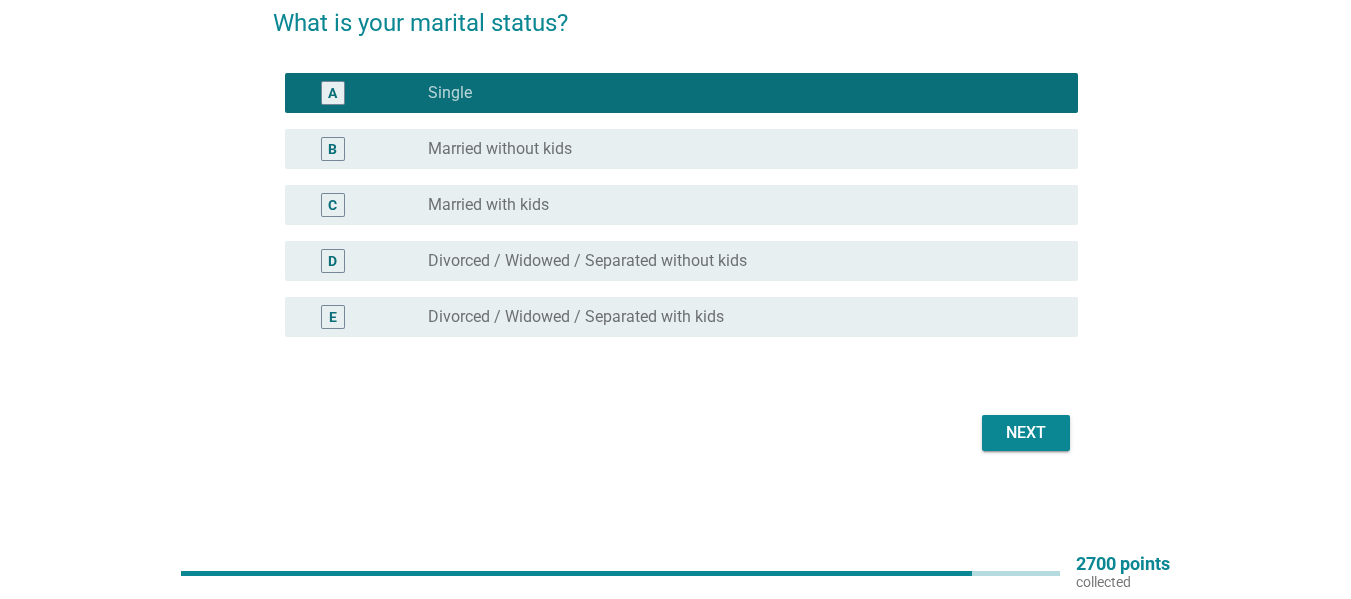 click on "Next" at bounding box center (1026, 433) 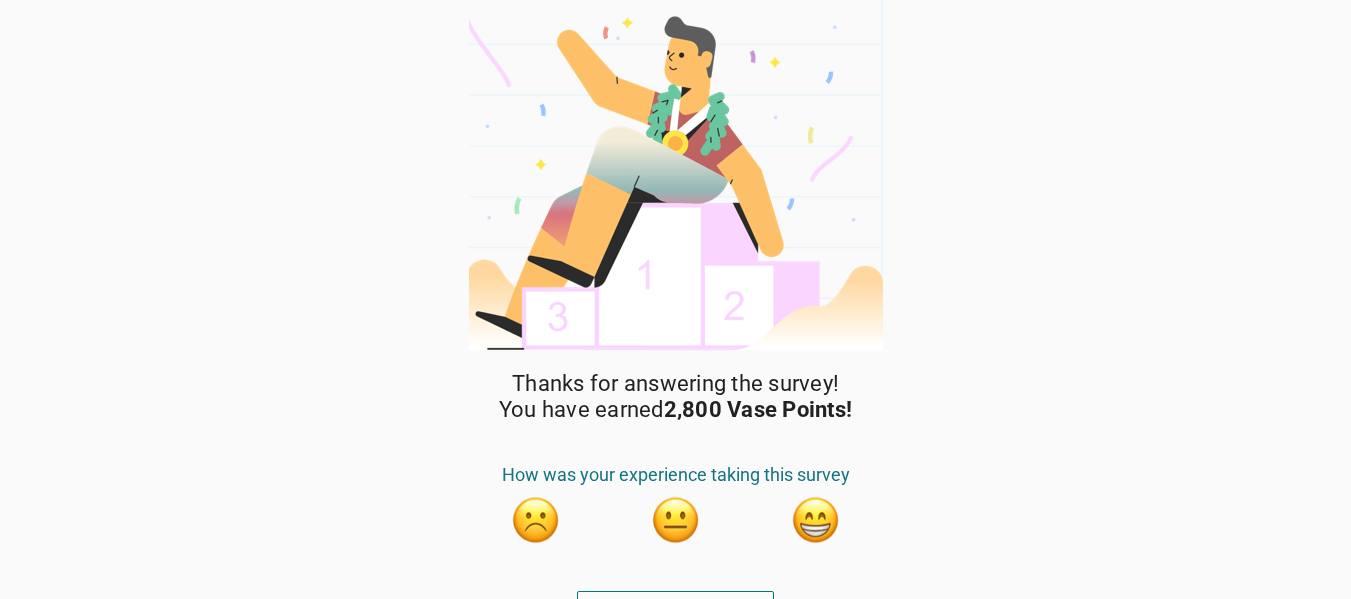 scroll, scrollTop: 34, scrollLeft: 0, axis: vertical 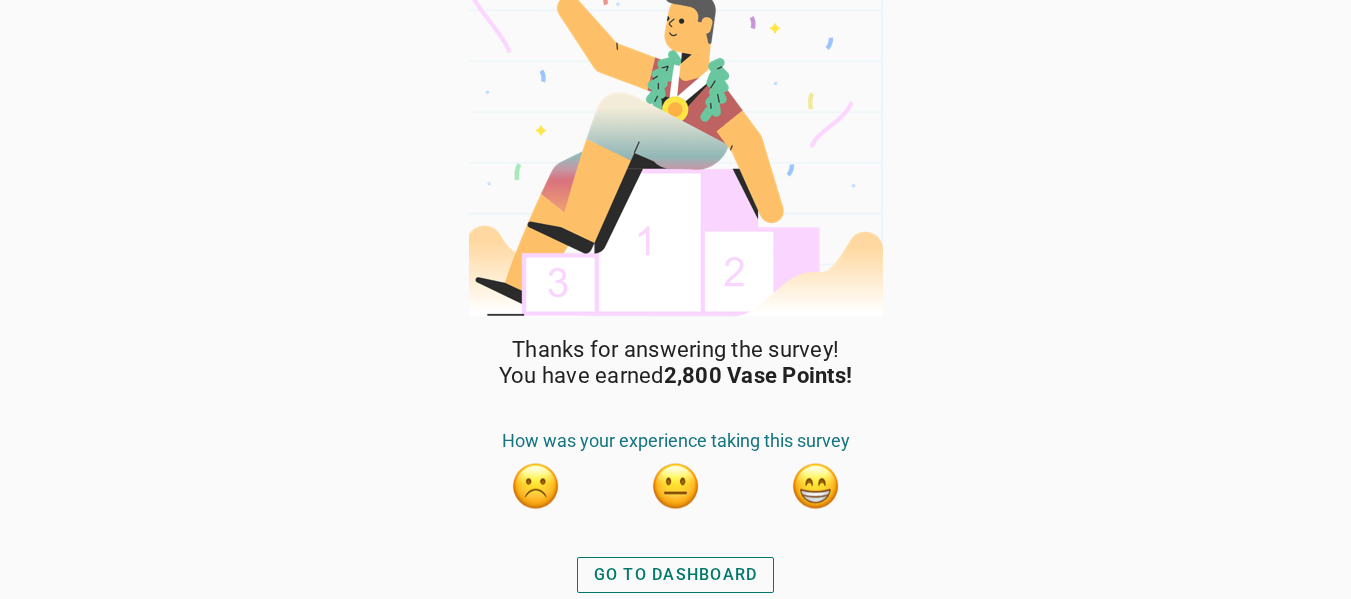 click on "GO TO DASHBOARD" at bounding box center [676, 575] 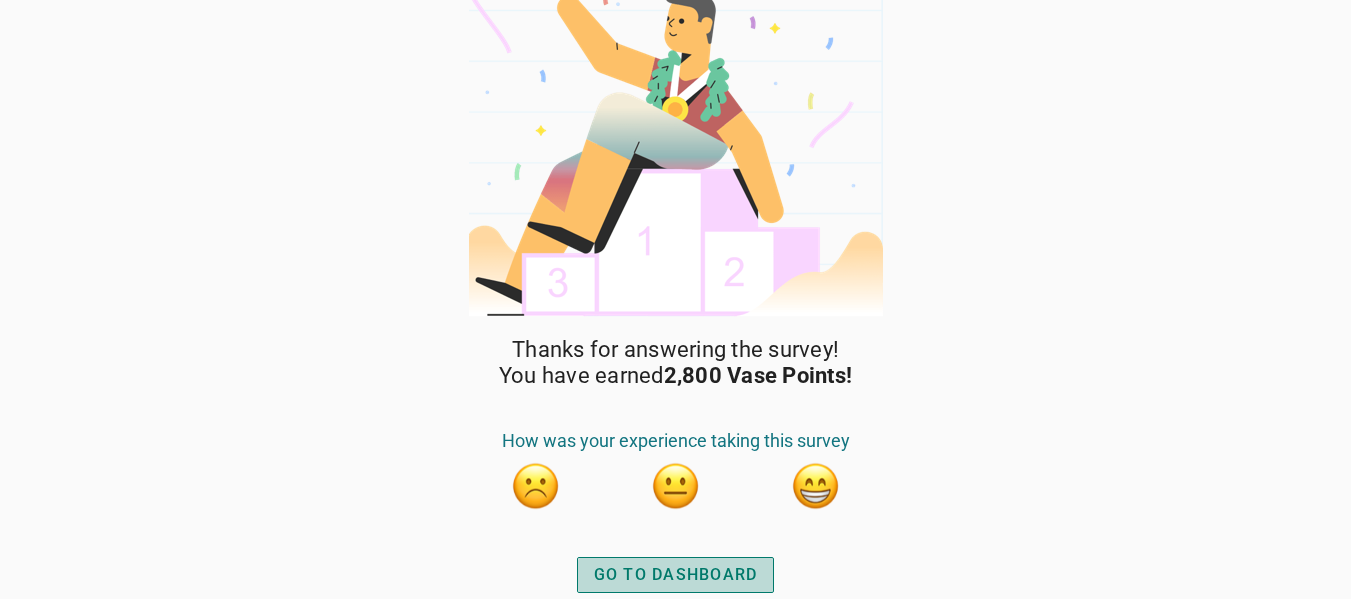scroll, scrollTop: 0, scrollLeft: 0, axis: both 